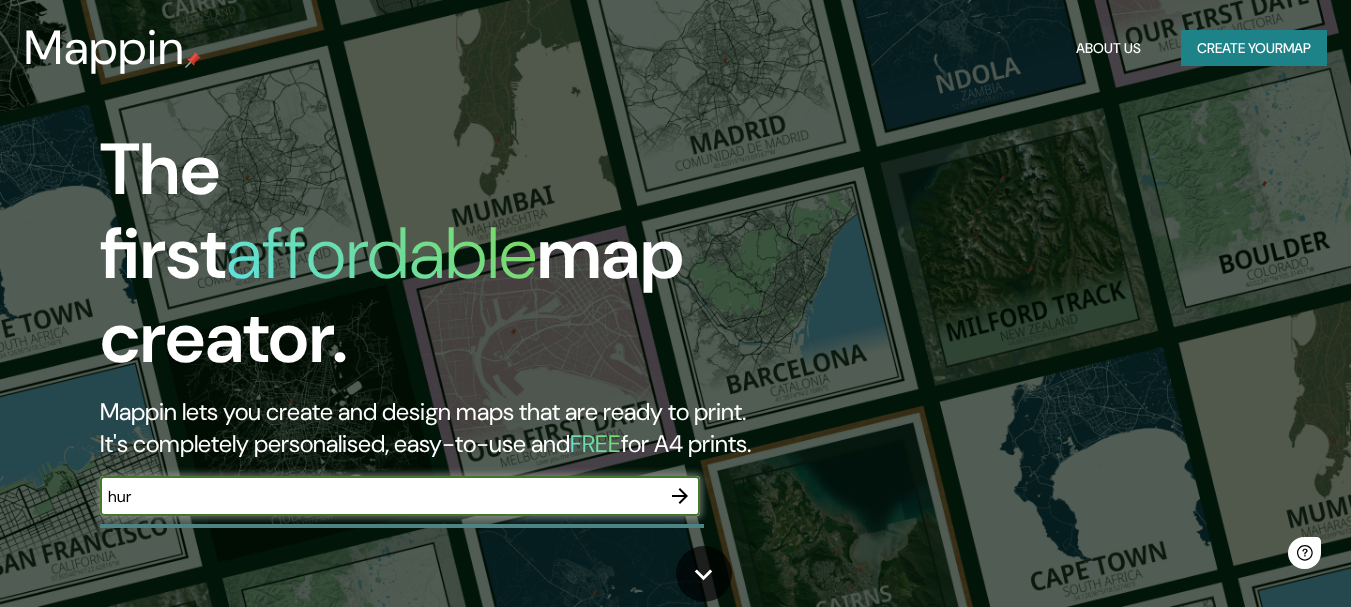 scroll, scrollTop: 0, scrollLeft: 0, axis: both 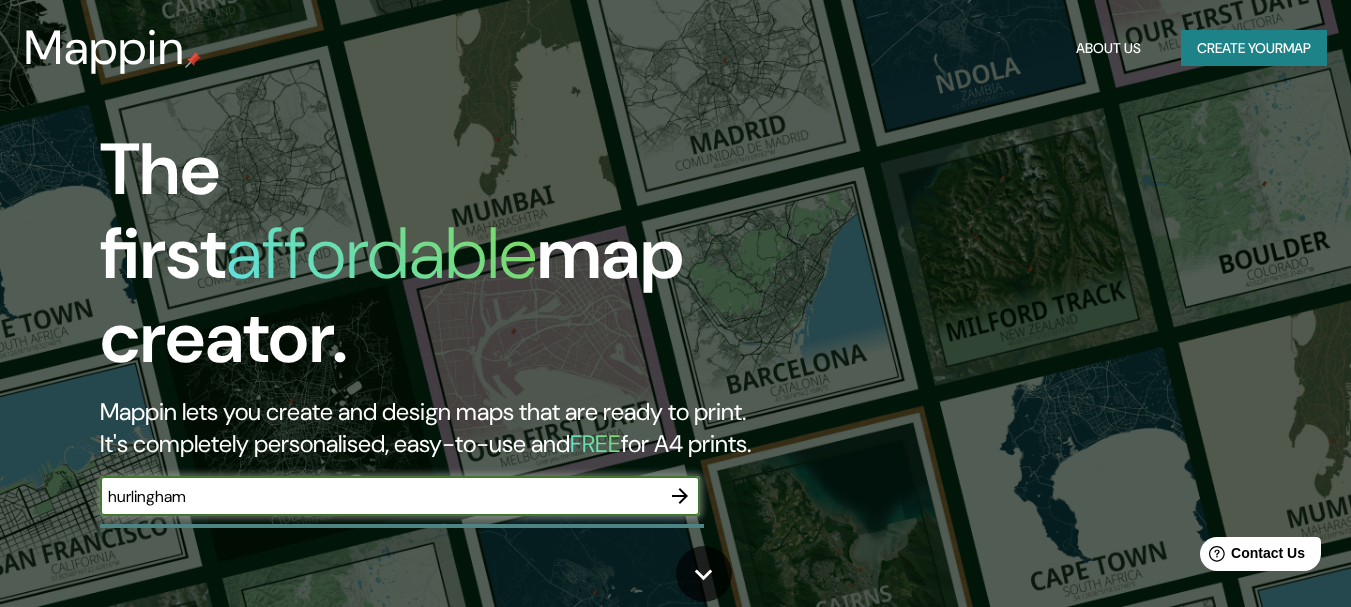 type on "hurlingham" 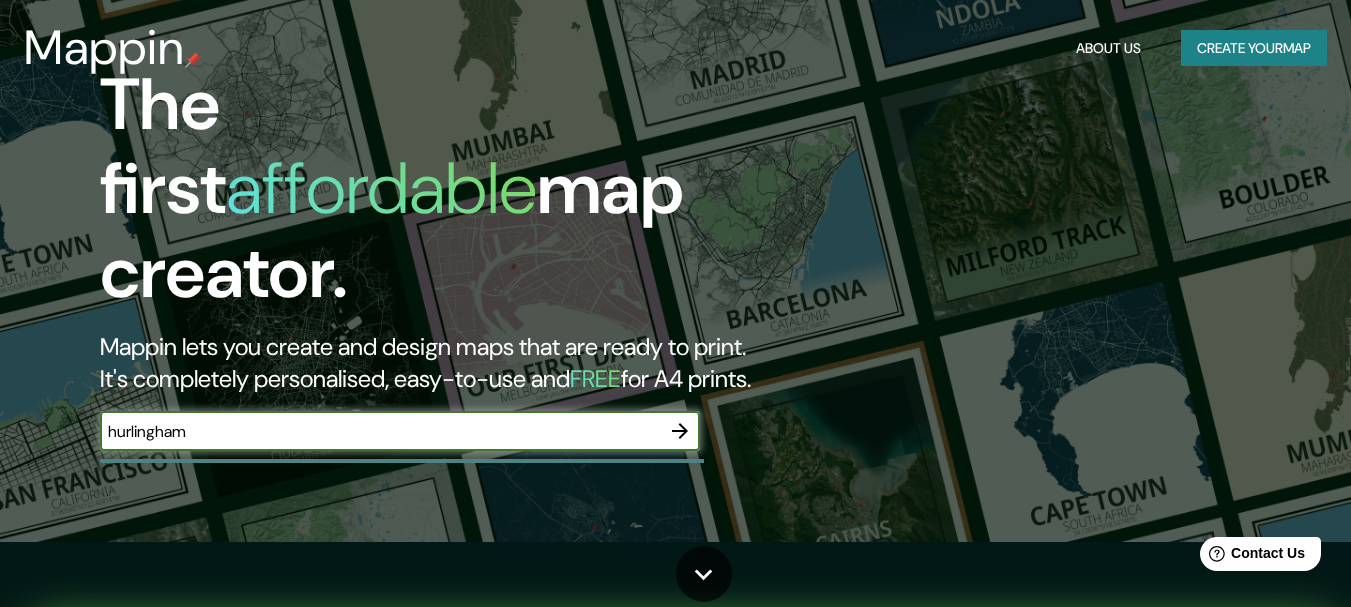 scroll, scrollTop: 100, scrollLeft: 0, axis: vertical 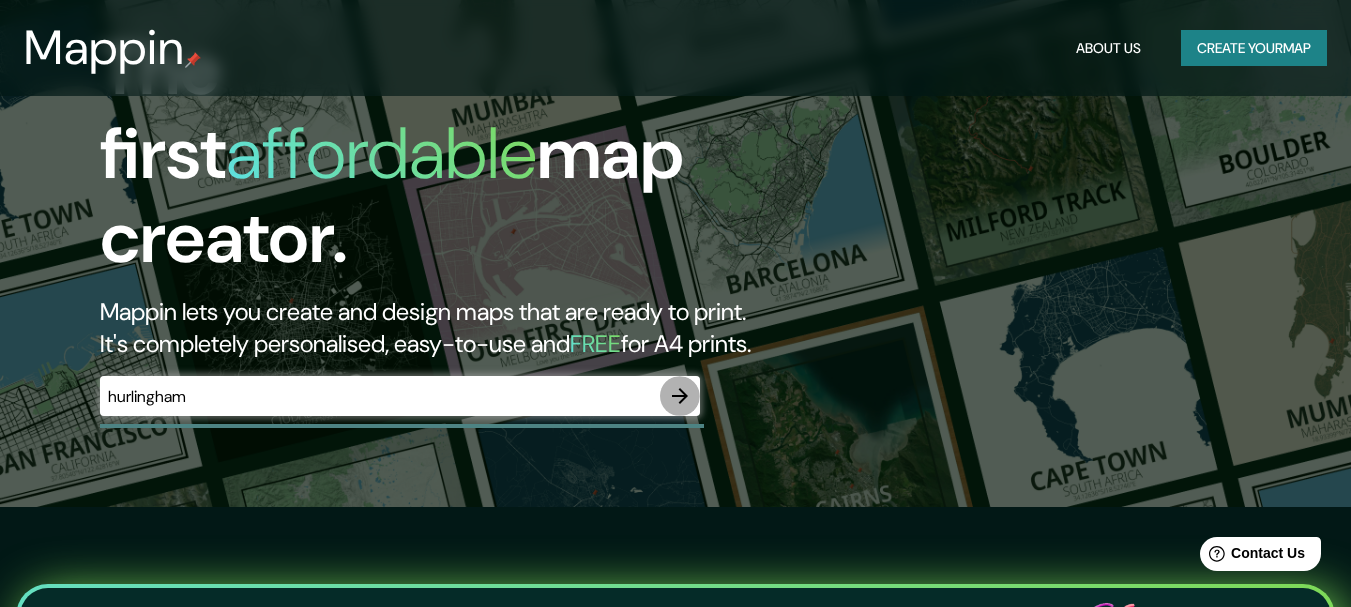 click 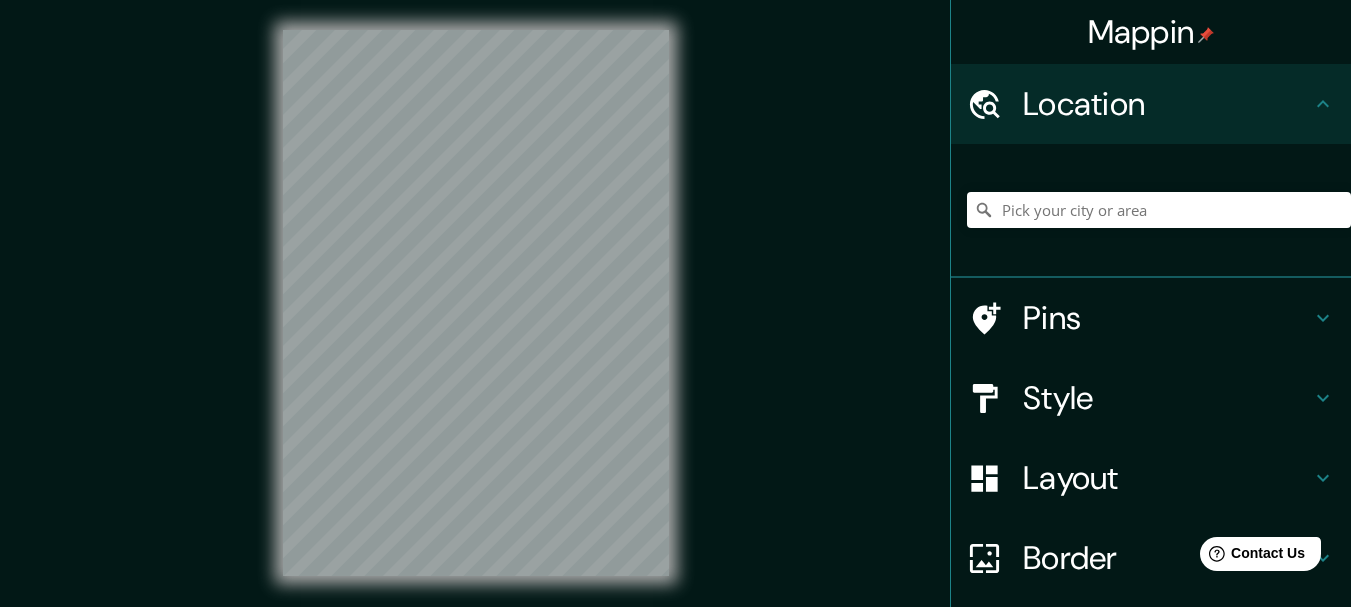 scroll, scrollTop: 0, scrollLeft: 0, axis: both 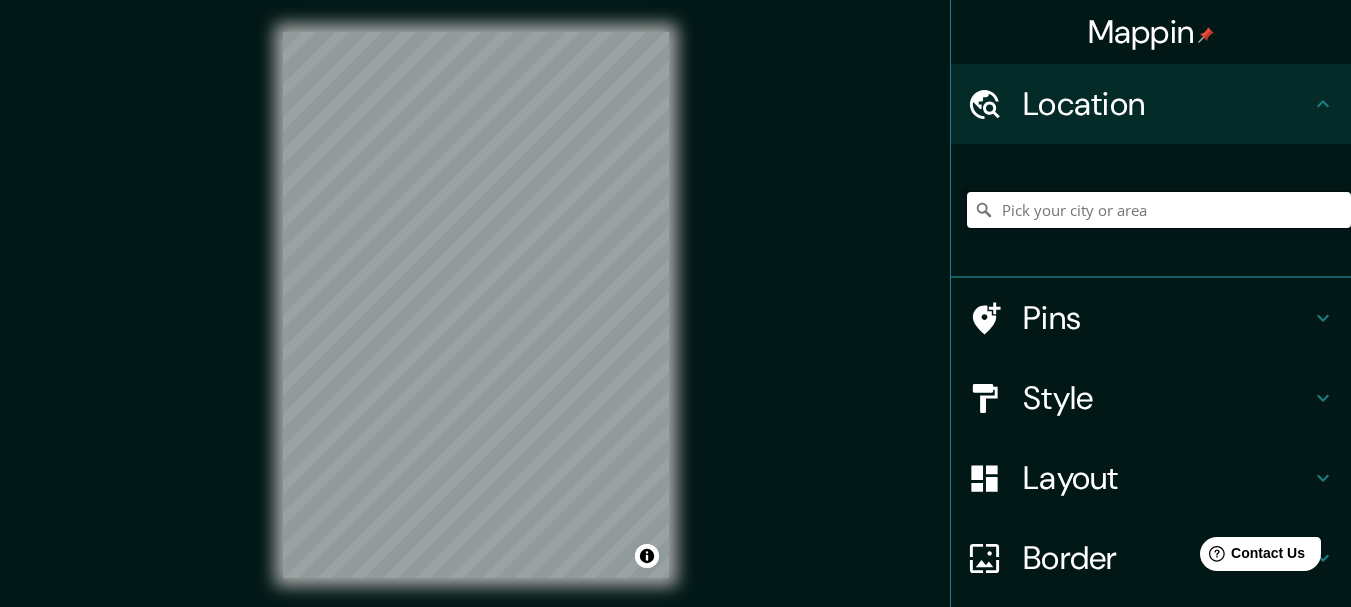 click at bounding box center [1159, 210] 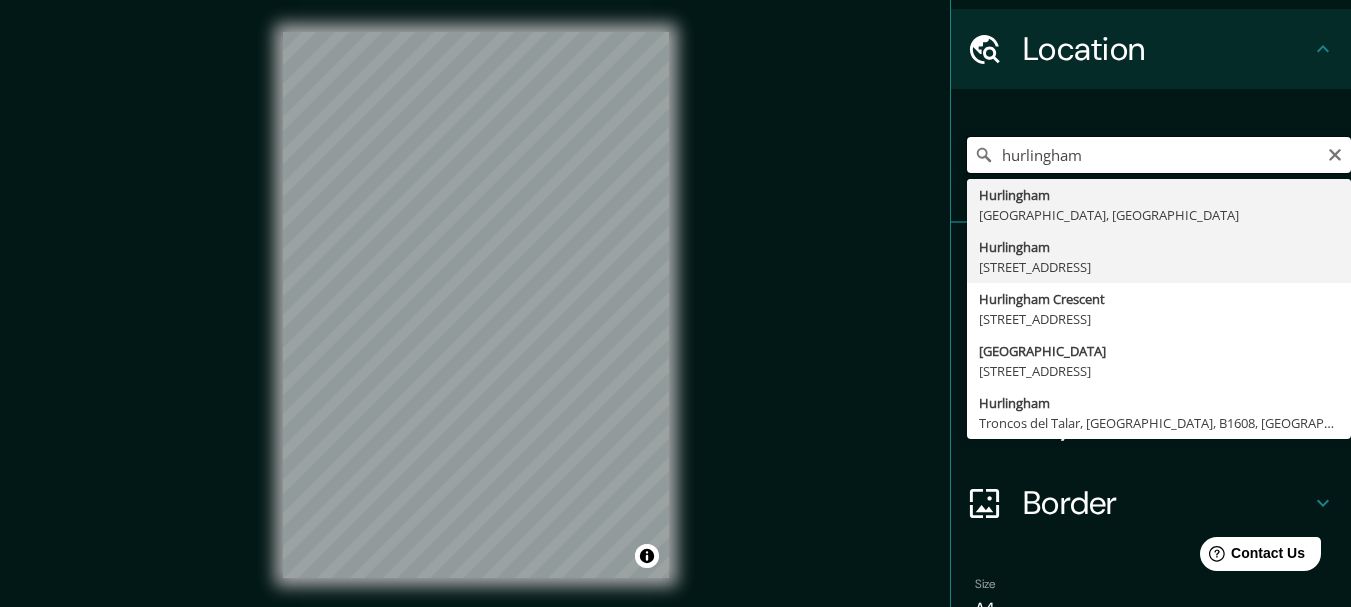scroll, scrollTop: 100, scrollLeft: 0, axis: vertical 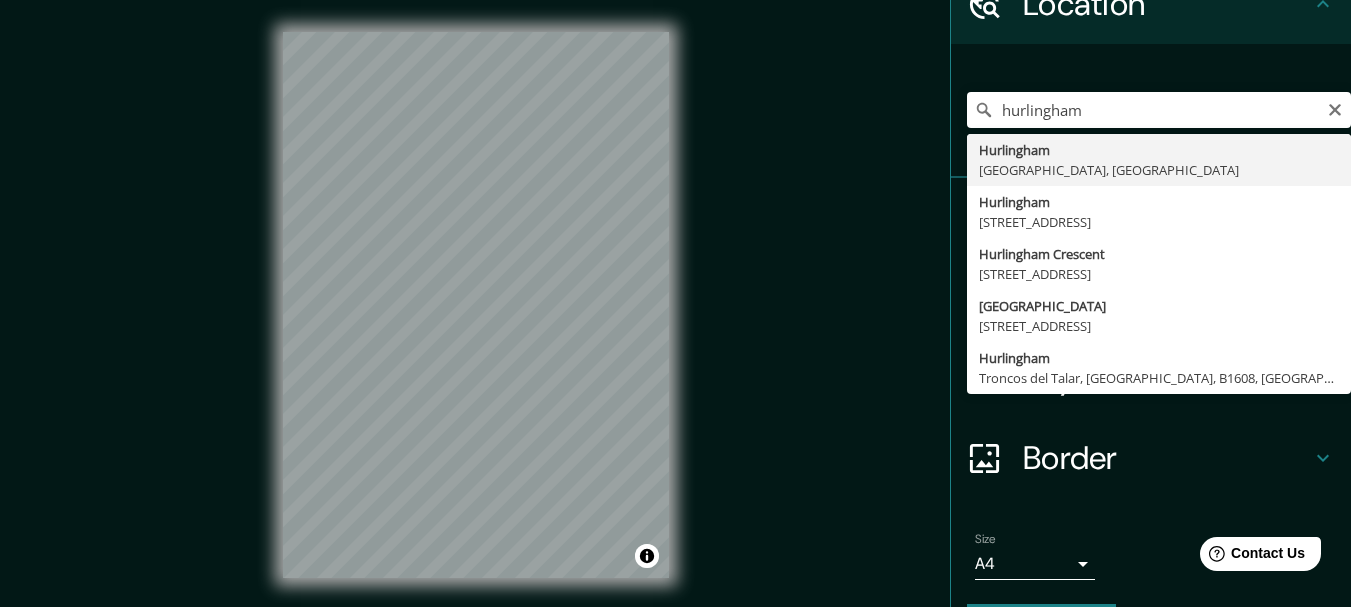 type on "[GEOGRAPHIC_DATA], [GEOGRAPHIC_DATA], [GEOGRAPHIC_DATA]" 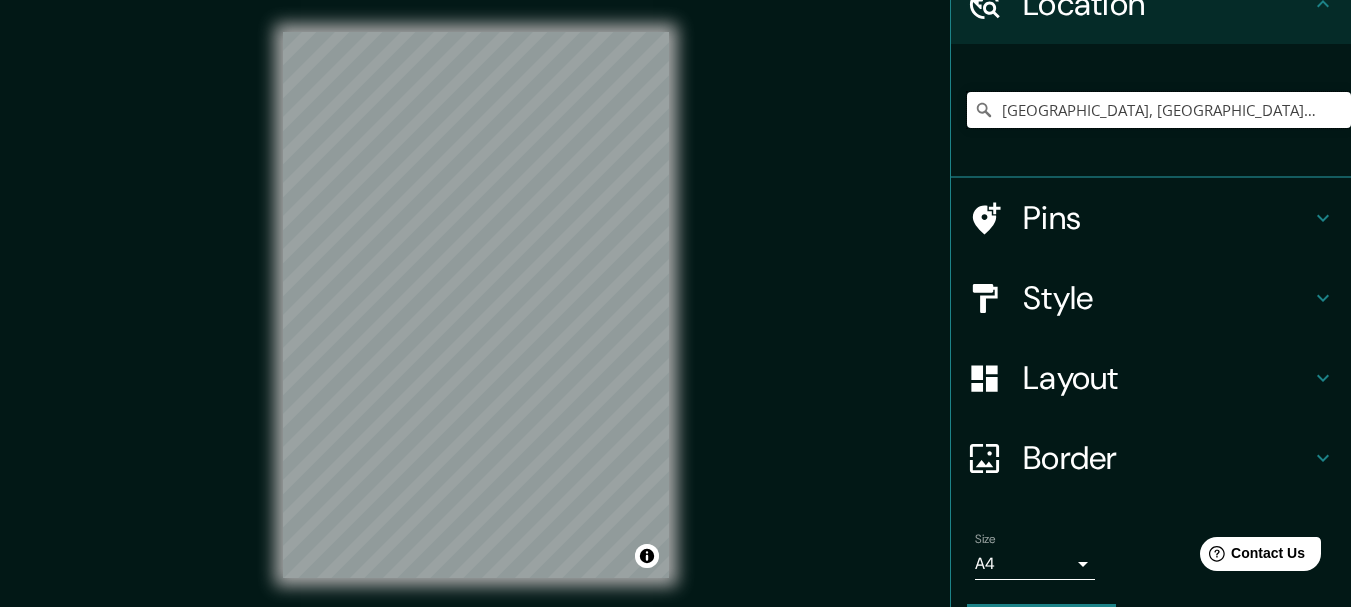 scroll, scrollTop: 0, scrollLeft: 0, axis: both 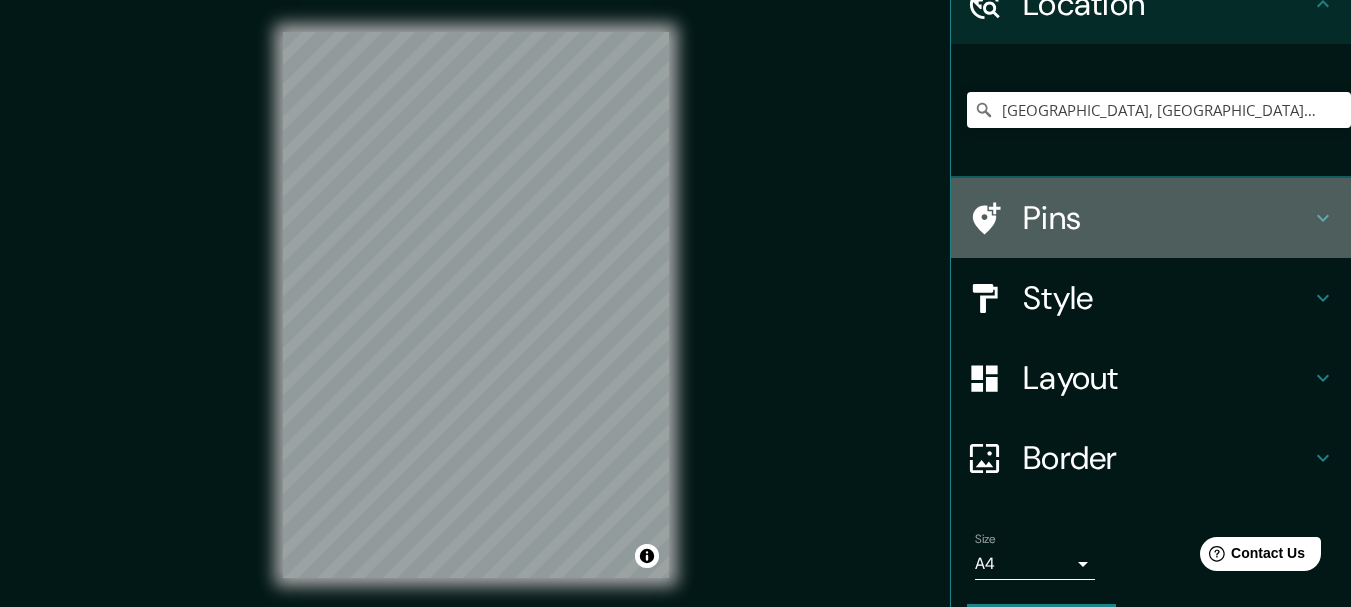 click 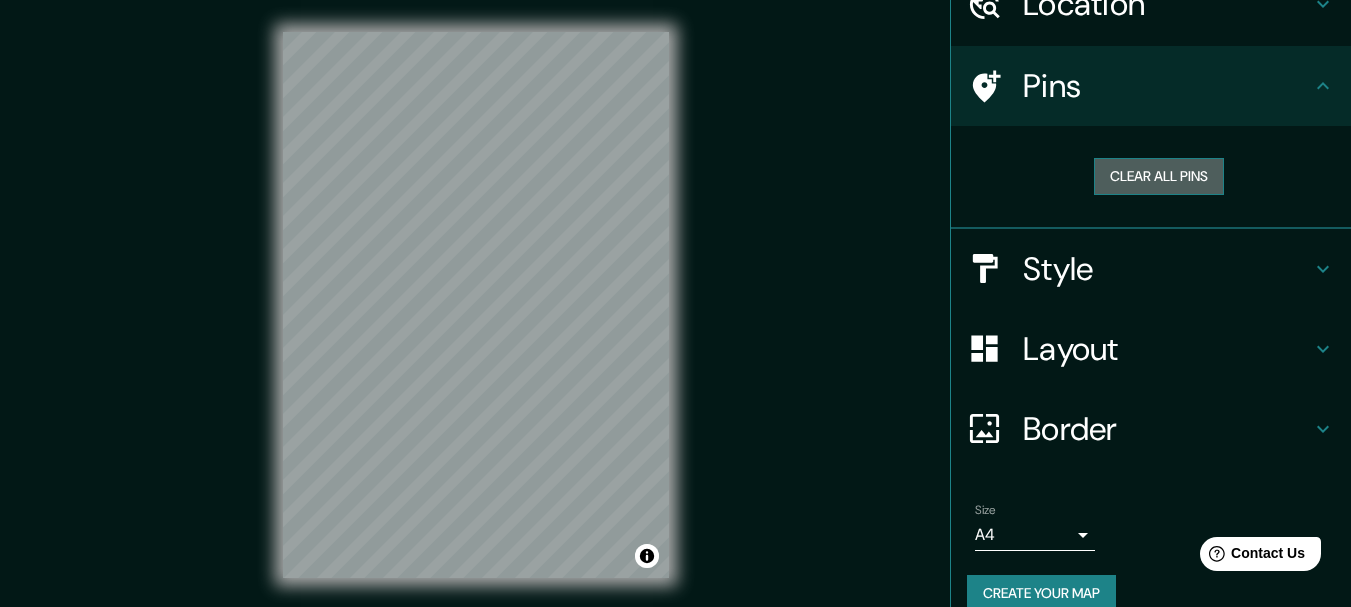 click on "Clear all pins" at bounding box center [1159, 176] 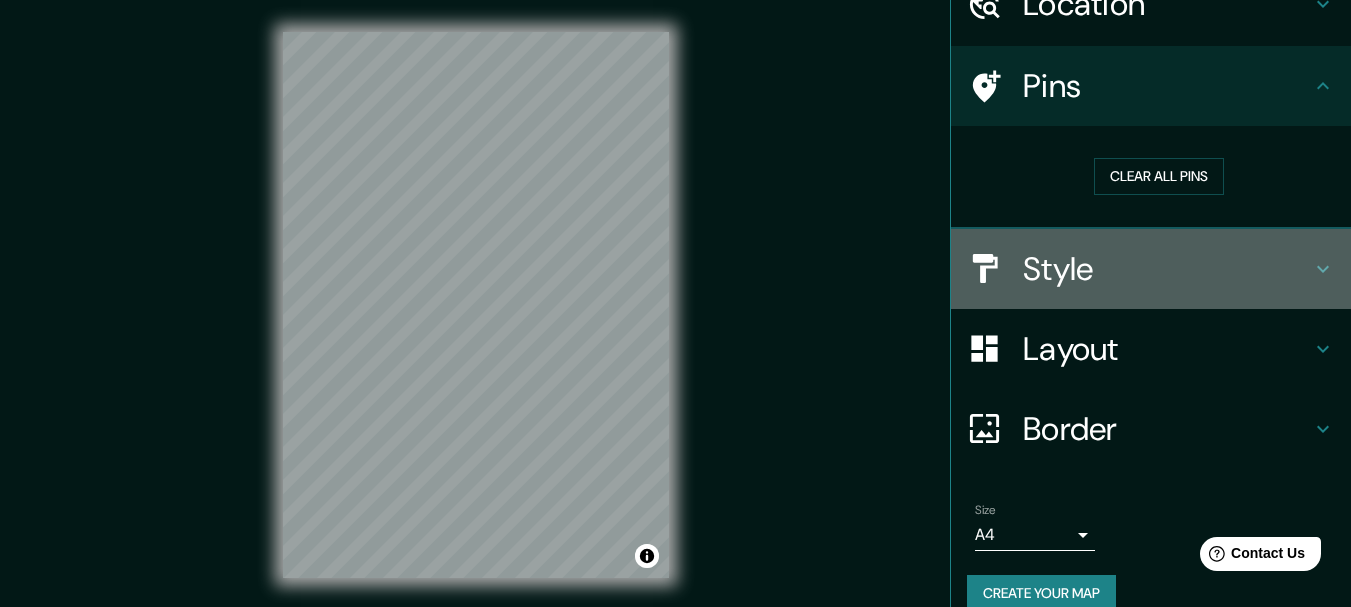 click 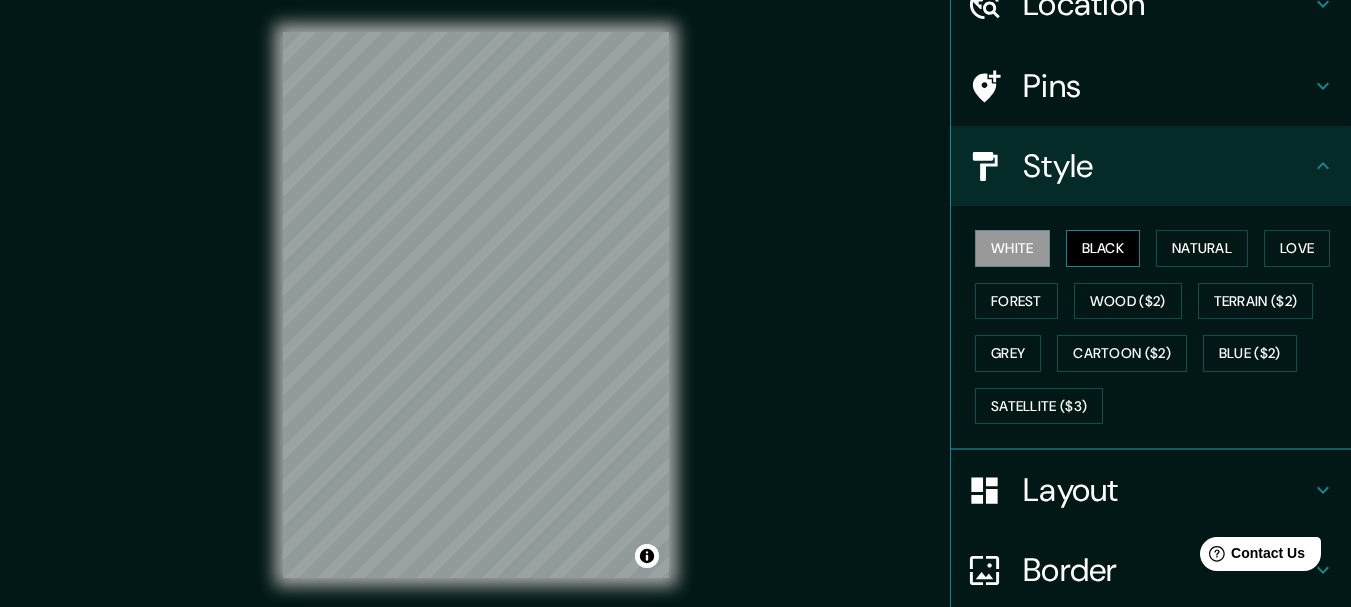 click on "Black" at bounding box center [1103, 248] 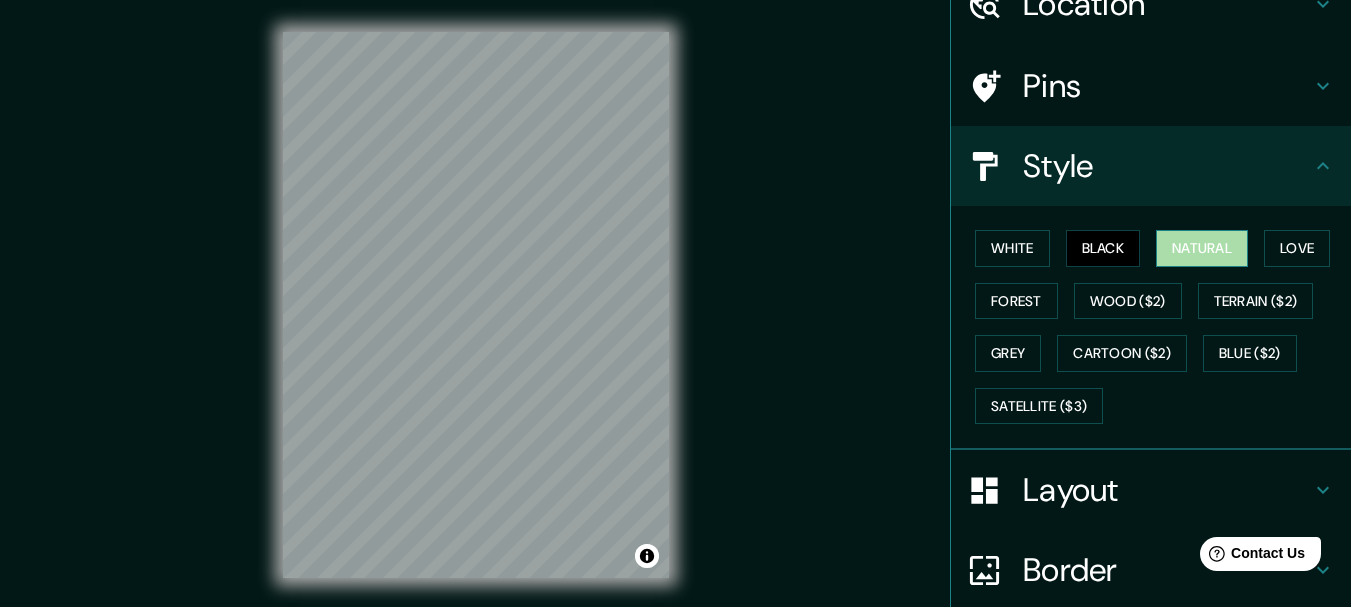 click on "Natural" at bounding box center [1202, 248] 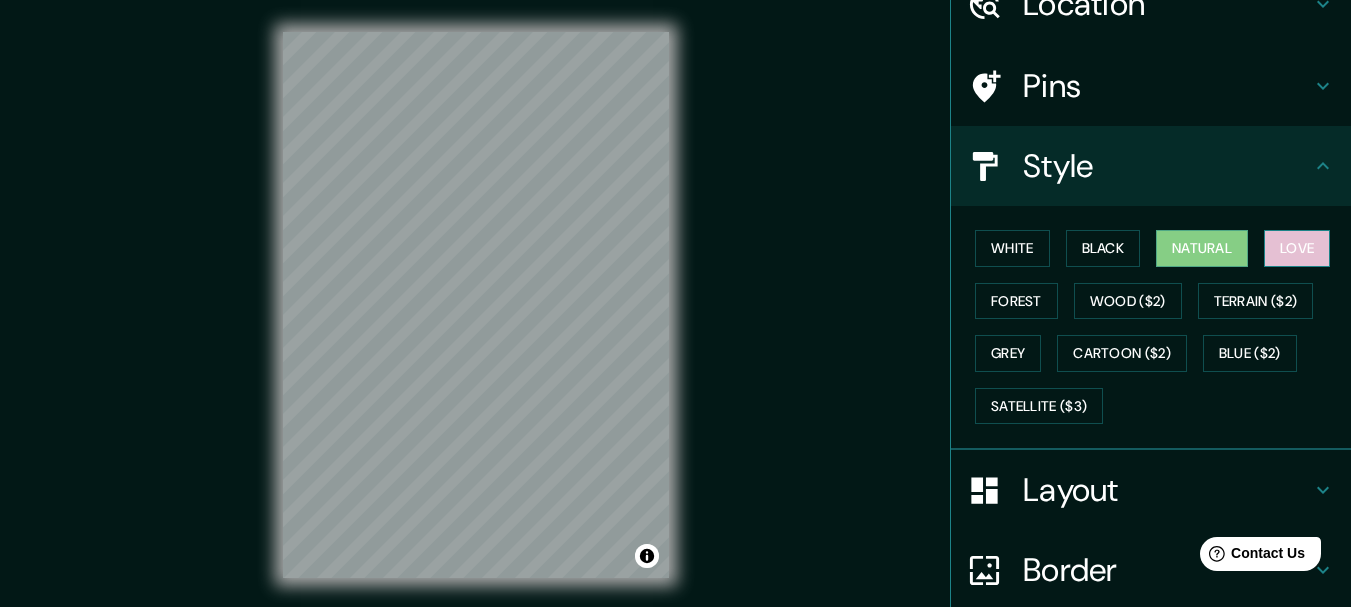click on "Love" at bounding box center (1297, 248) 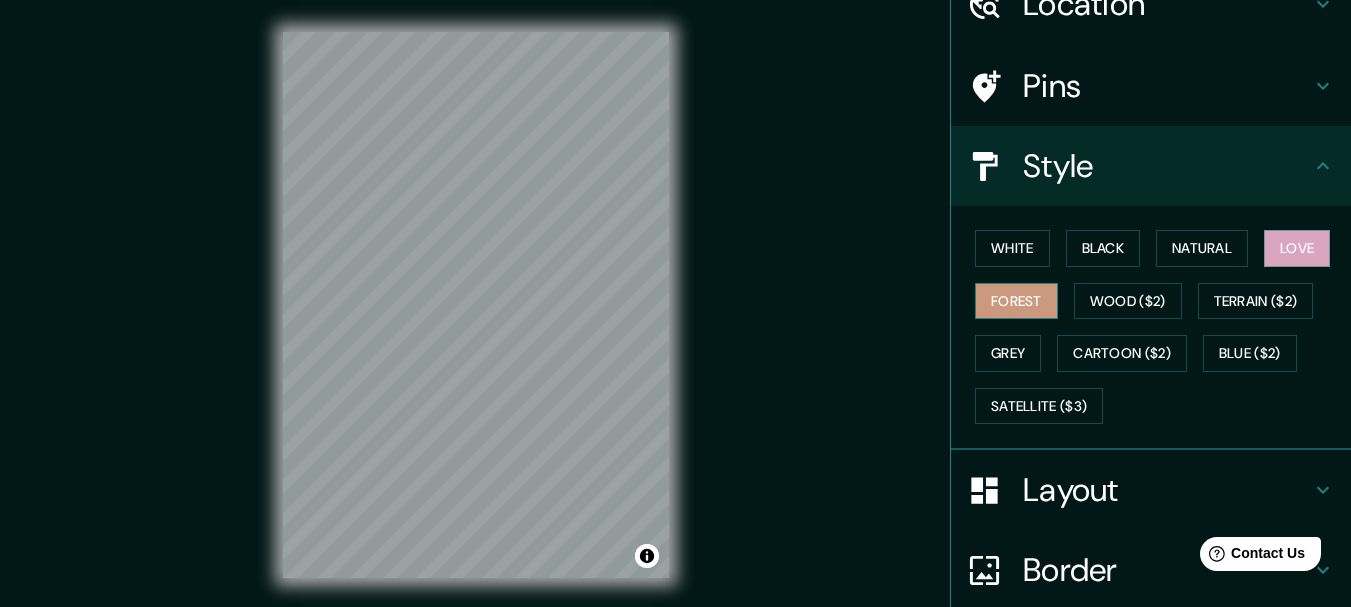 click on "Forest" at bounding box center [1016, 301] 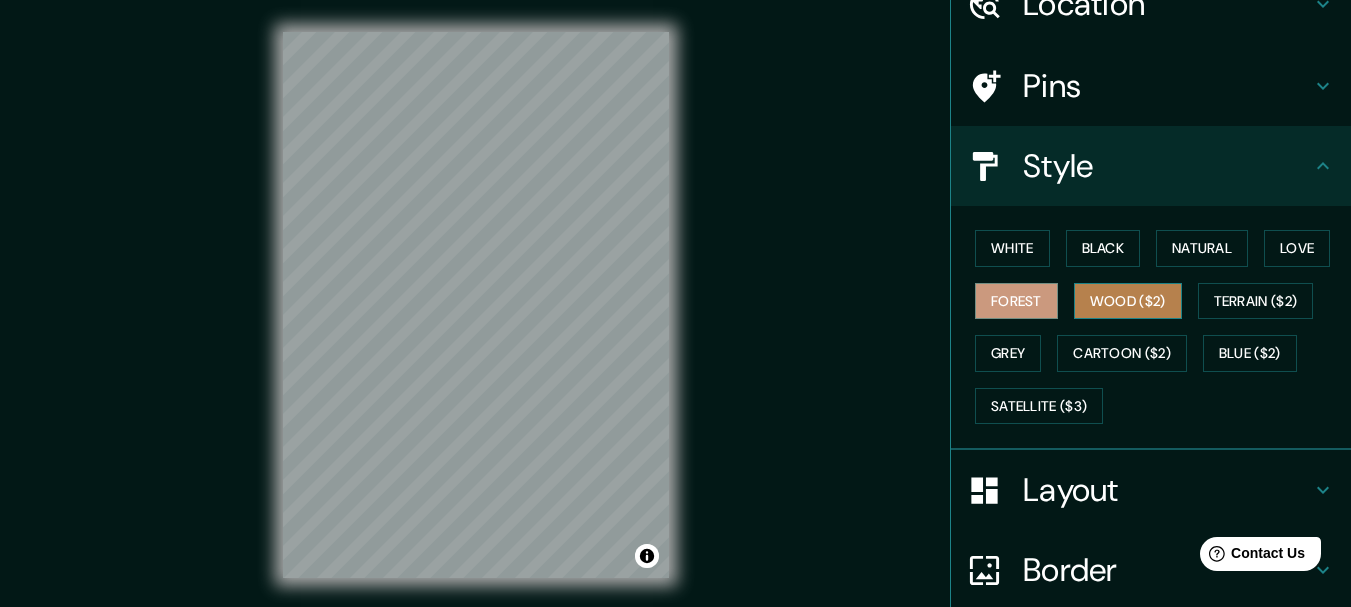 click on "Wood ($2)" at bounding box center [1128, 301] 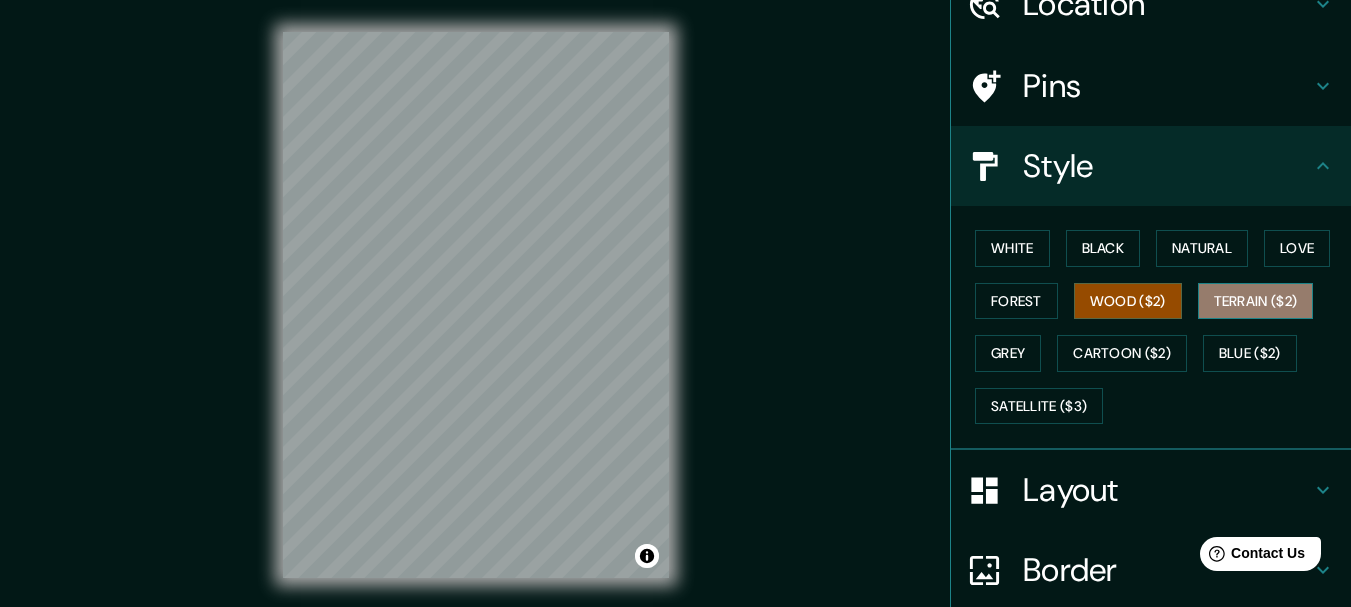 click on "Terrain ($2)" at bounding box center (1256, 301) 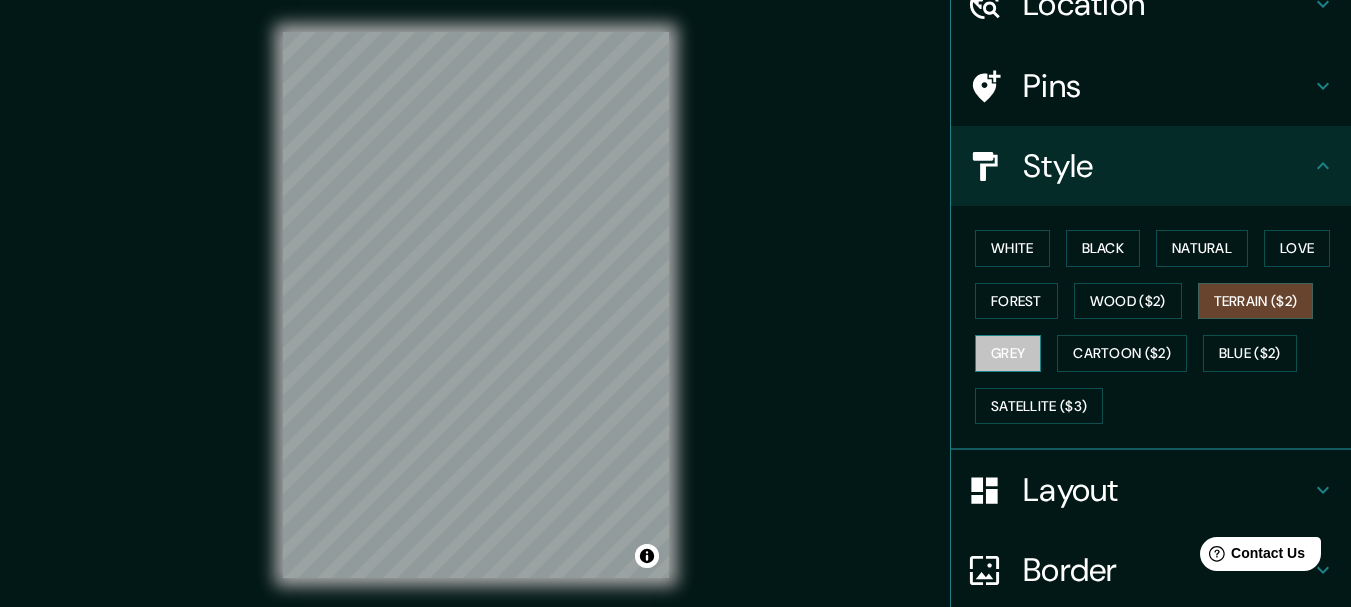 click on "Grey" at bounding box center [1008, 353] 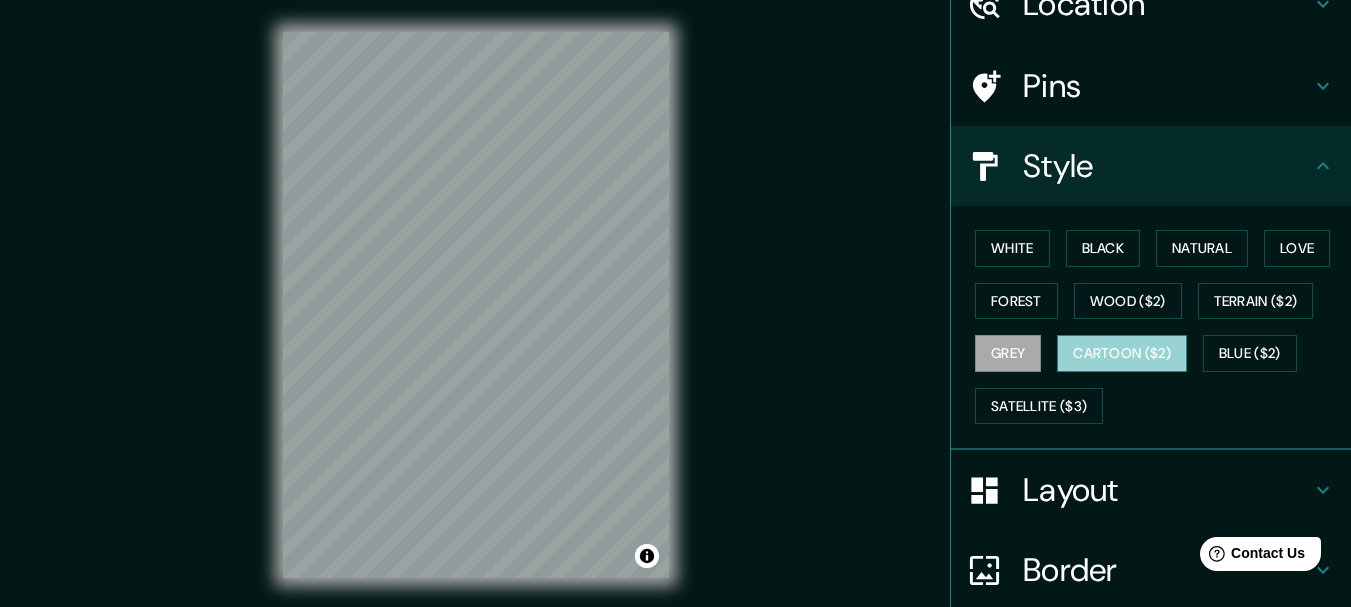click on "Cartoon ($2)" at bounding box center [1122, 353] 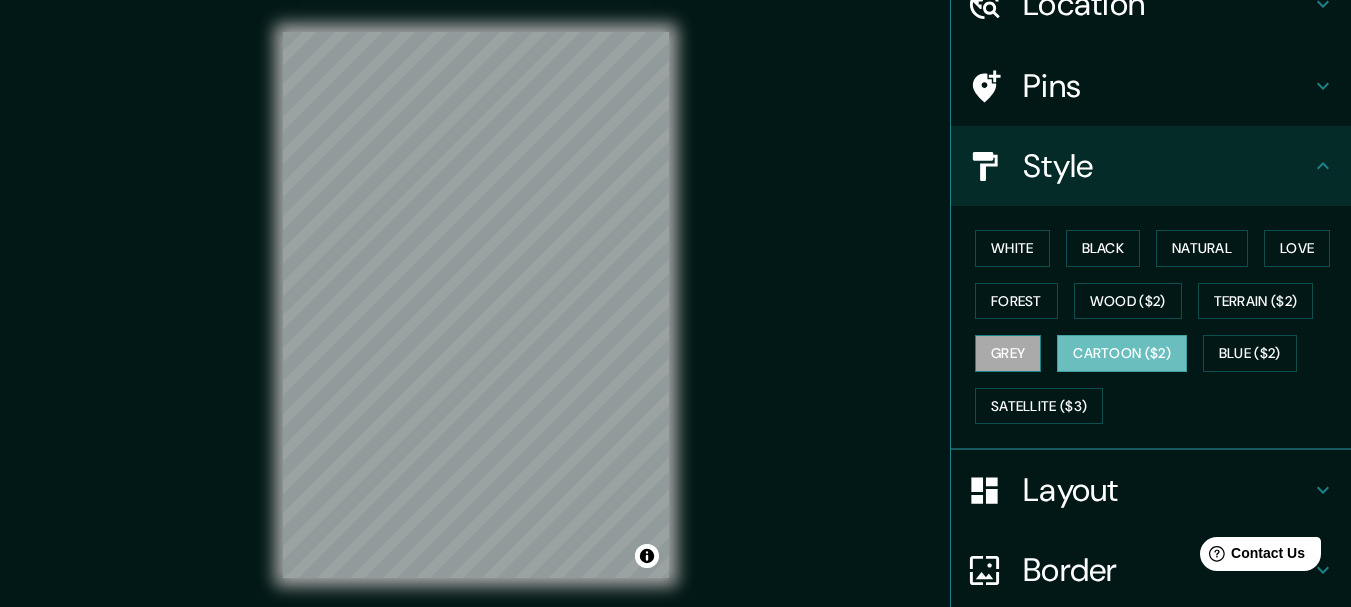 click on "Grey" at bounding box center [1008, 353] 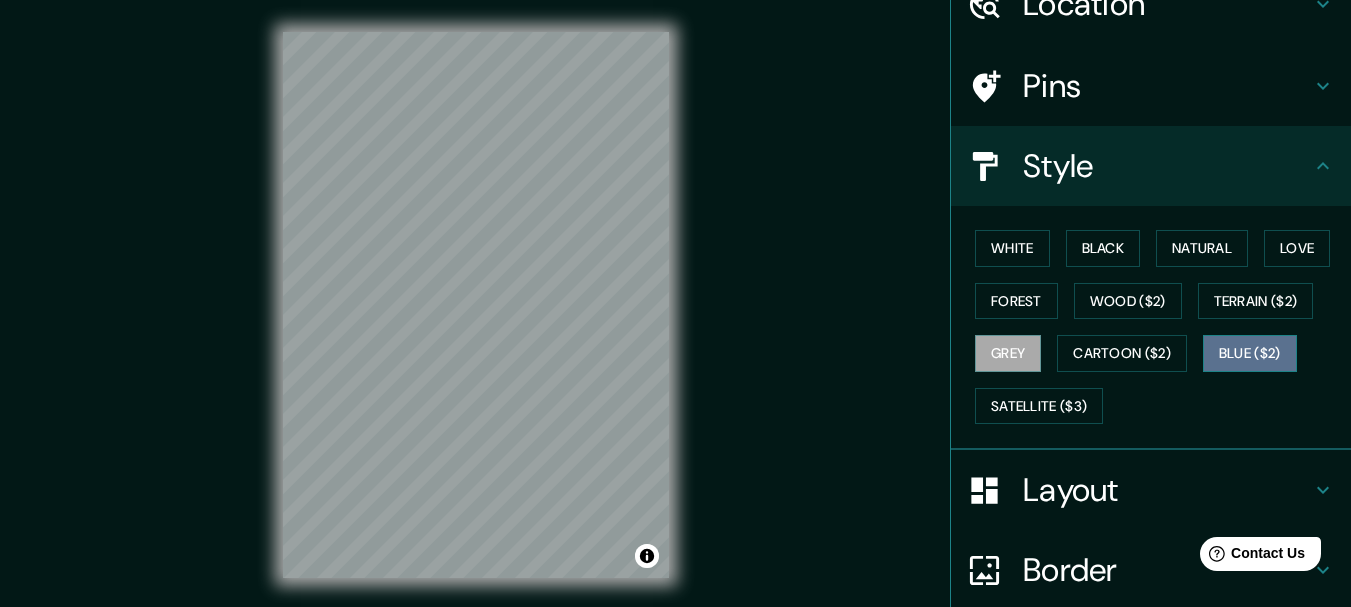 click on "Blue ($2)" at bounding box center [1250, 353] 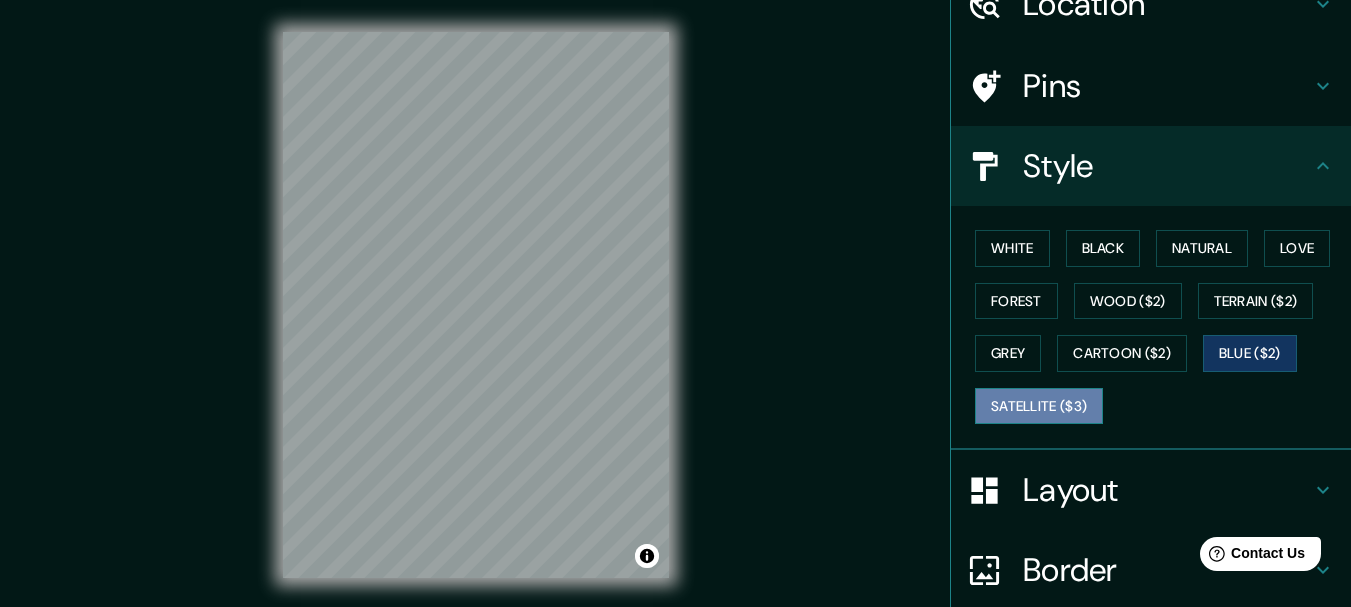 click on "Satellite ($3)" at bounding box center [1039, 406] 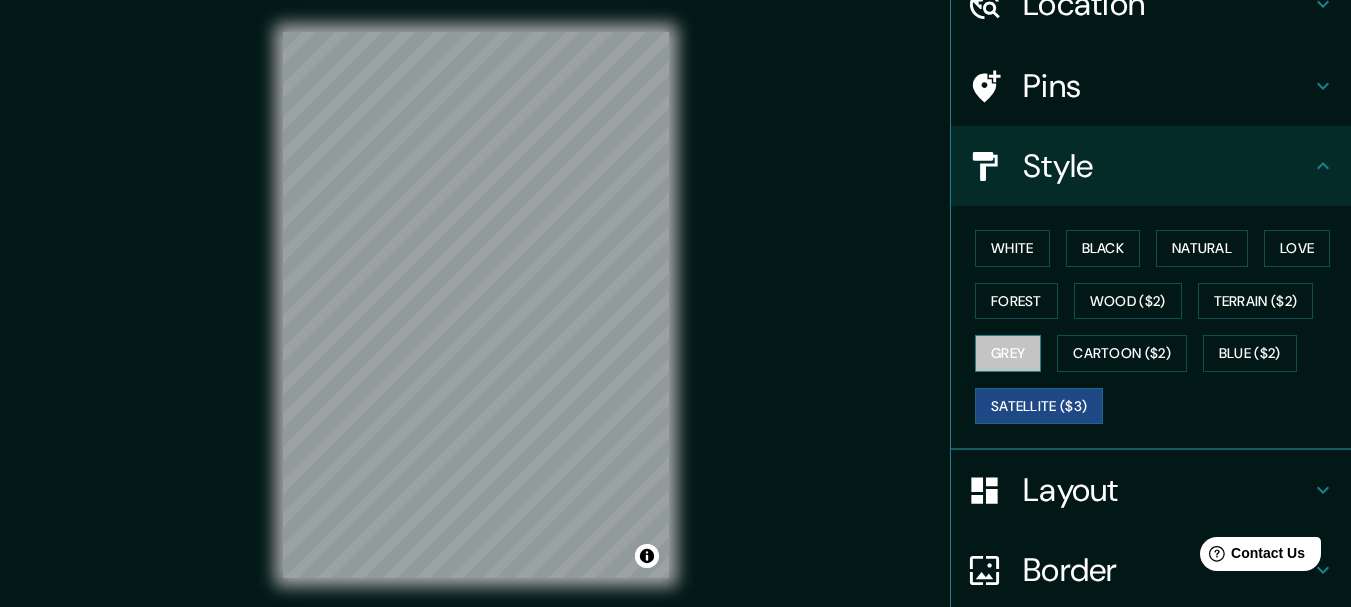 click on "Grey" at bounding box center (1008, 353) 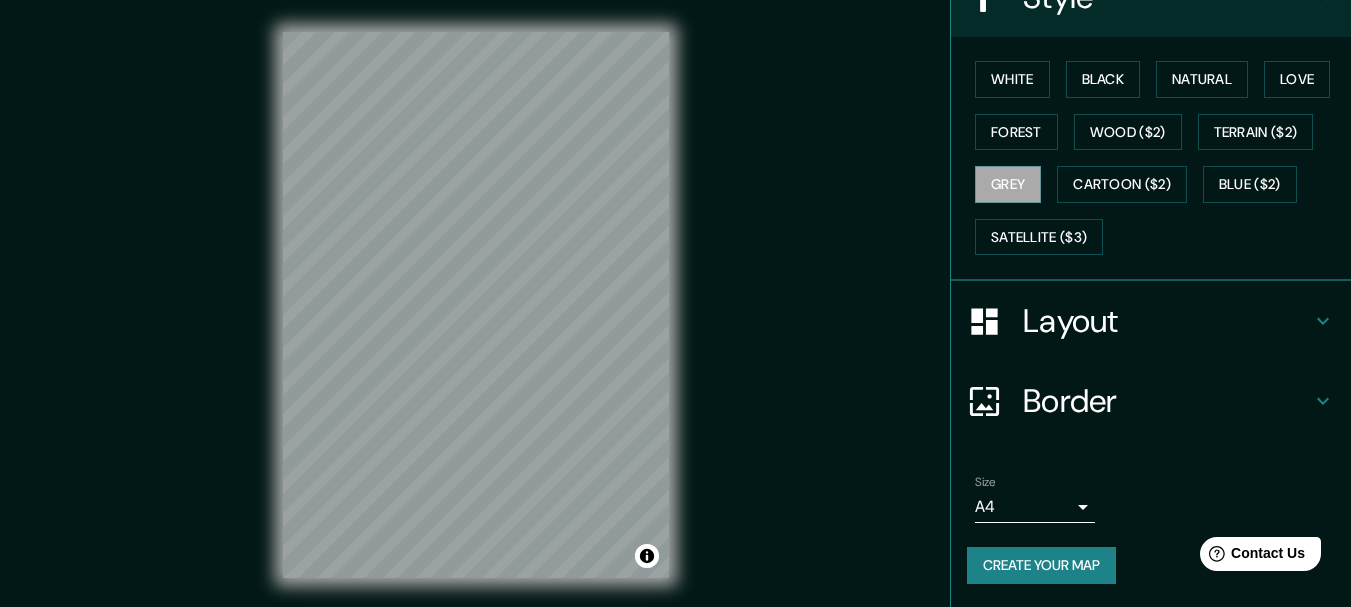 scroll, scrollTop: 270, scrollLeft: 0, axis: vertical 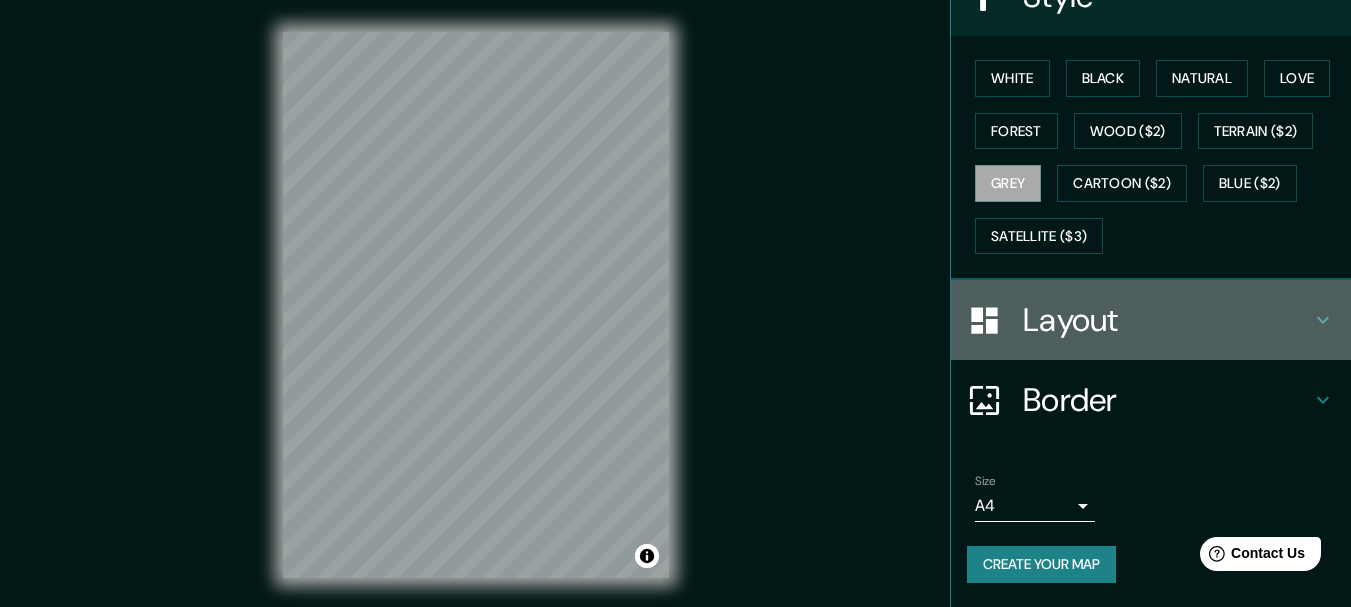 click 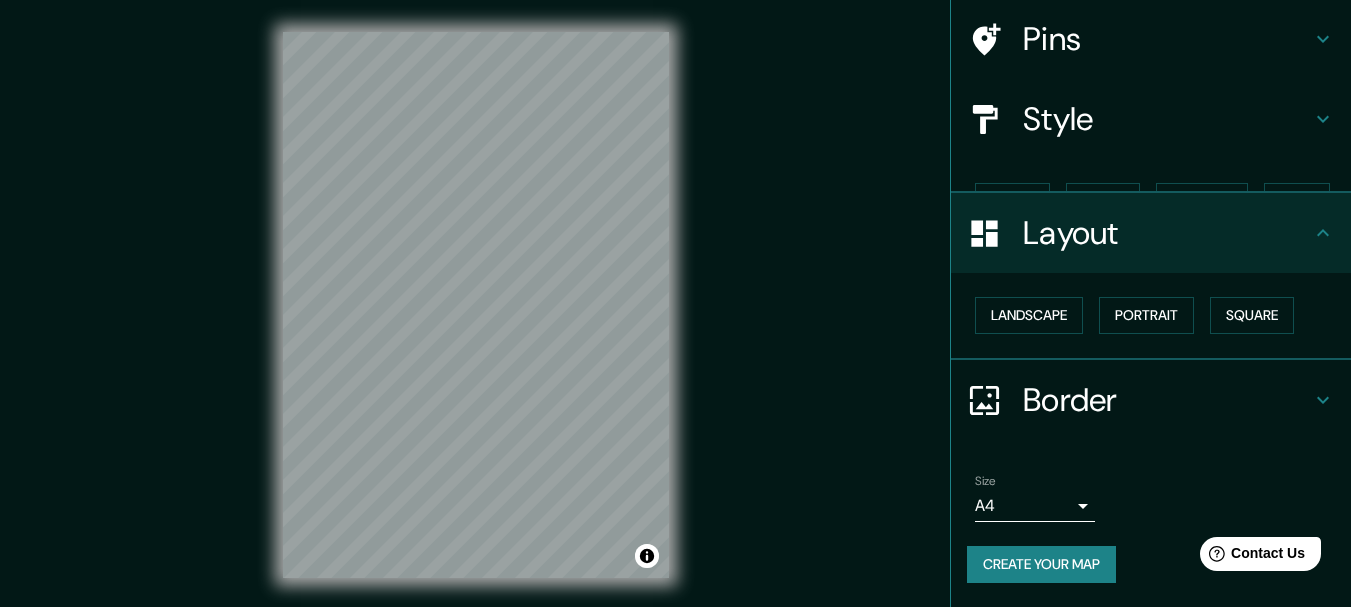 scroll, scrollTop: 112, scrollLeft: 0, axis: vertical 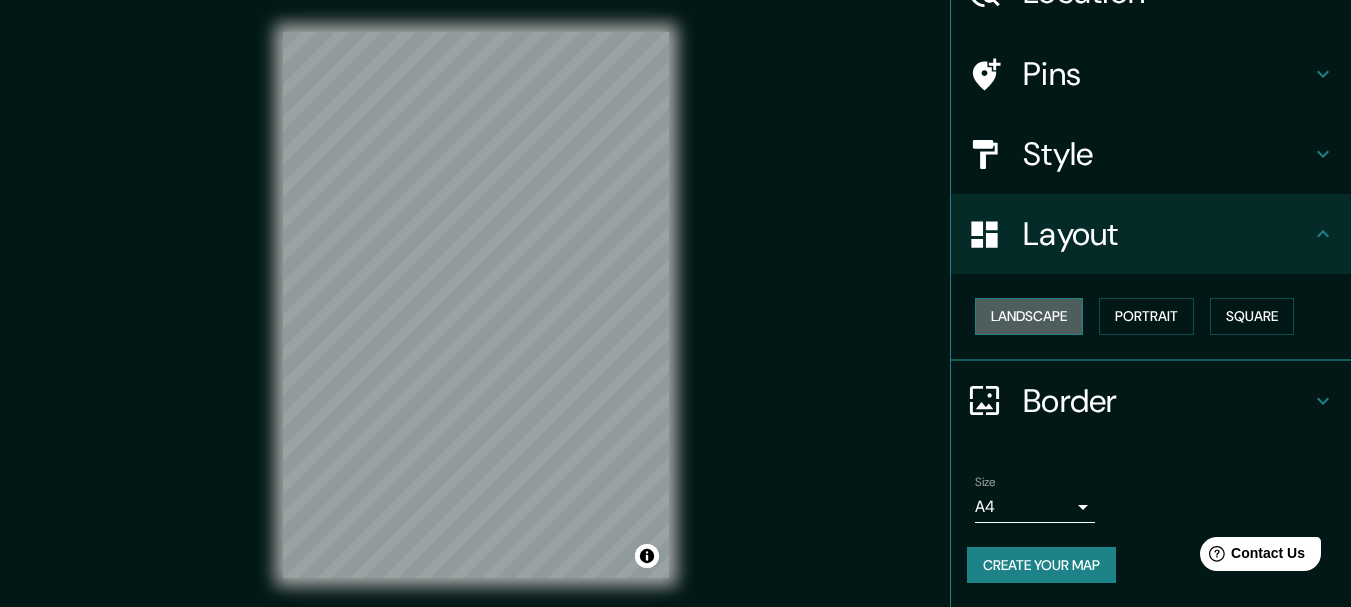 click on "Landscape" at bounding box center (1029, 316) 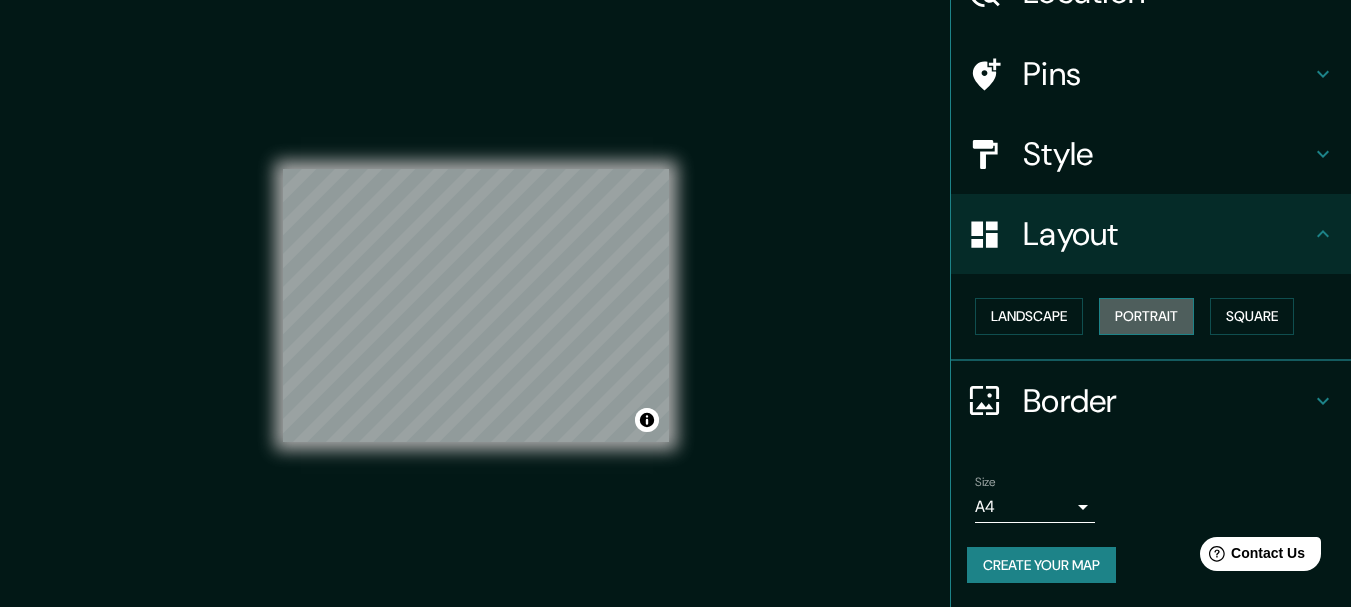 click on "Portrait" at bounding box center [1146, 316] 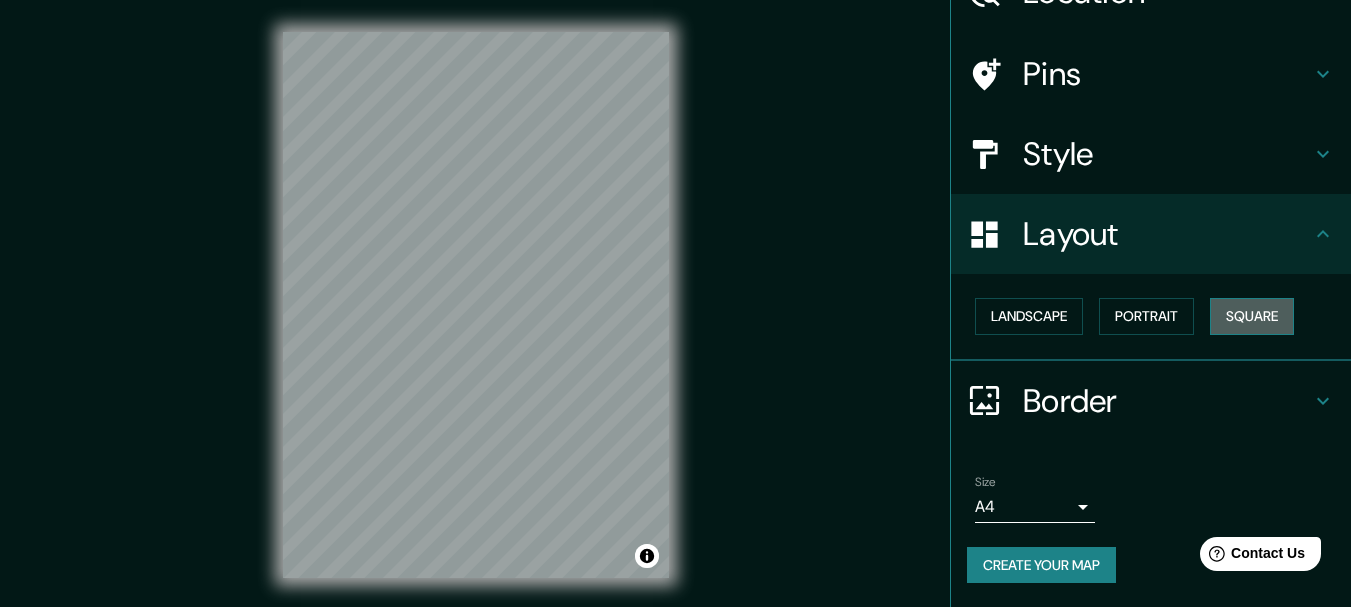 click on "Square" at bounding box center (1252, 316) 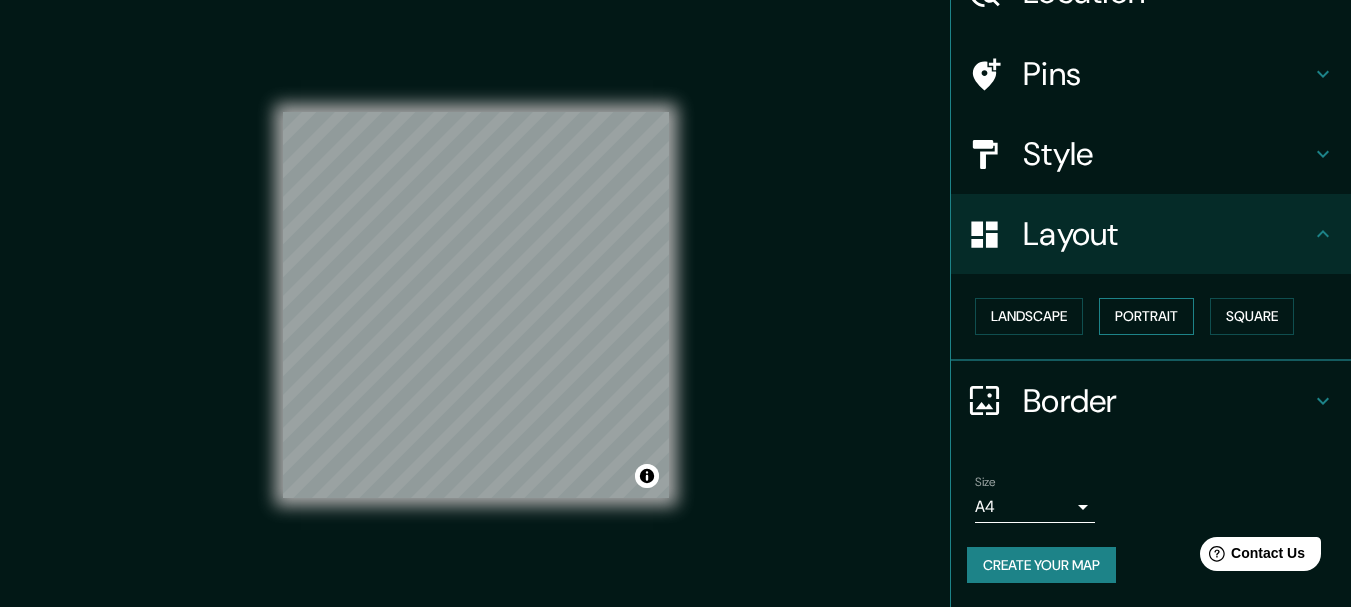 click on "Portrait" at bounding box center (1146, 316) 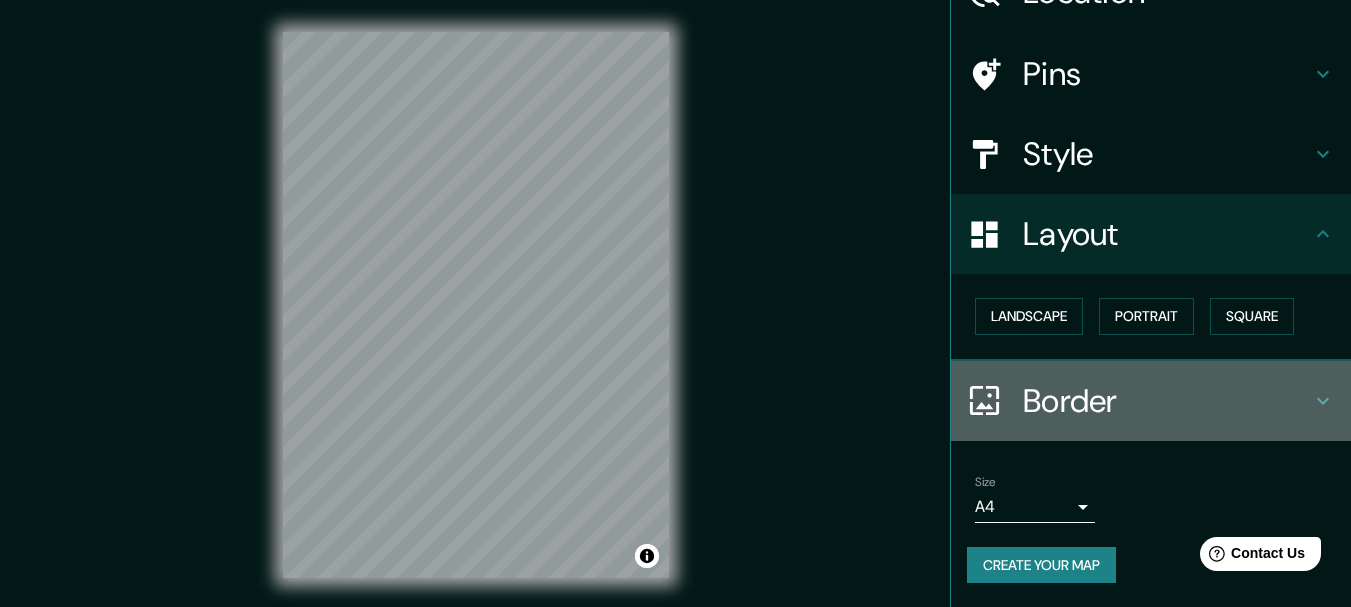 click on "Border" at bounding box center [1167, 401] 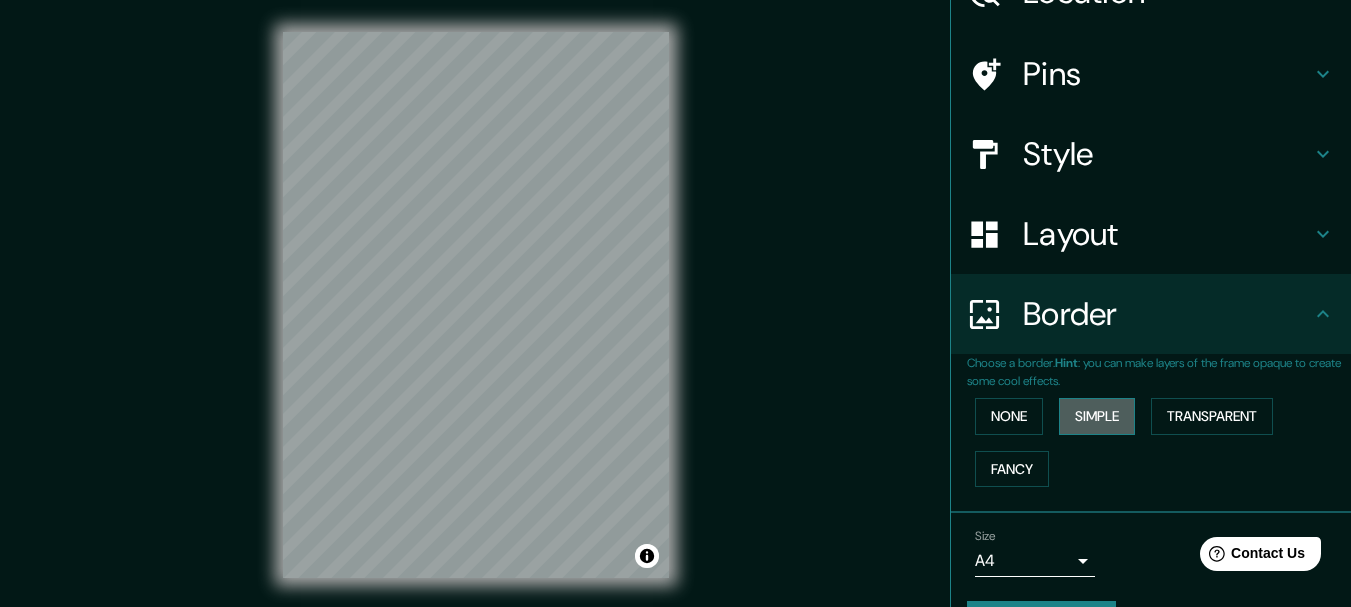 click on "Simple" at bounding box center [1097, 416] 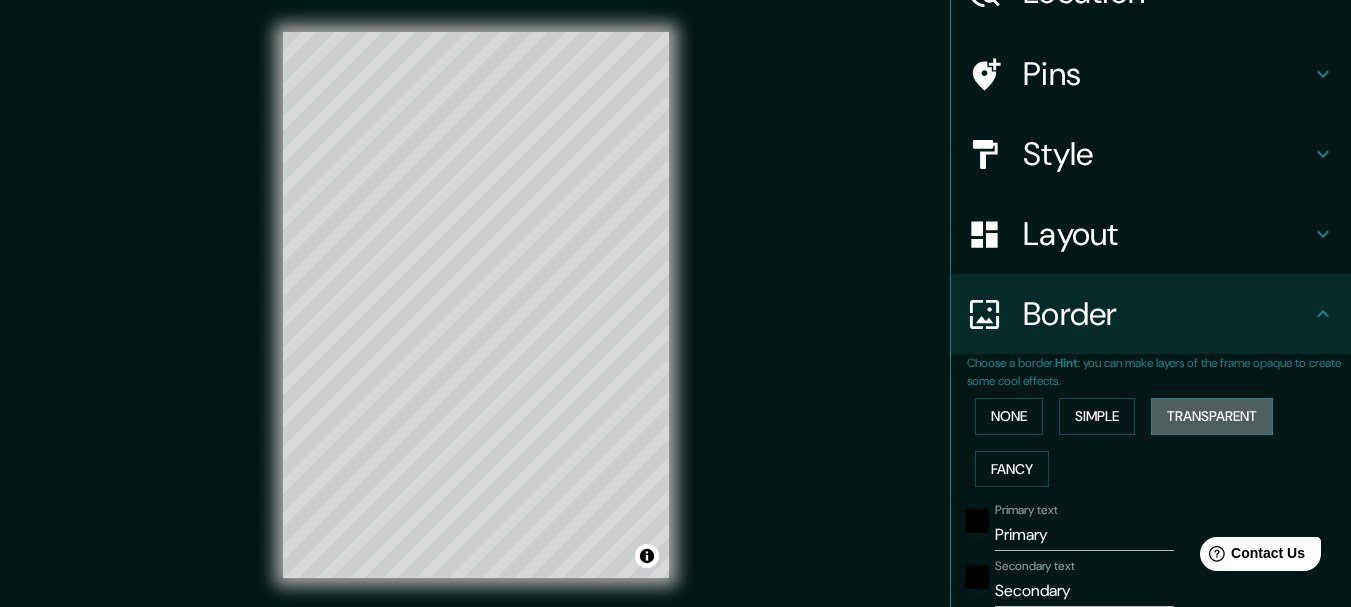 click on "Transparent" at bounding box center (1212, 416) 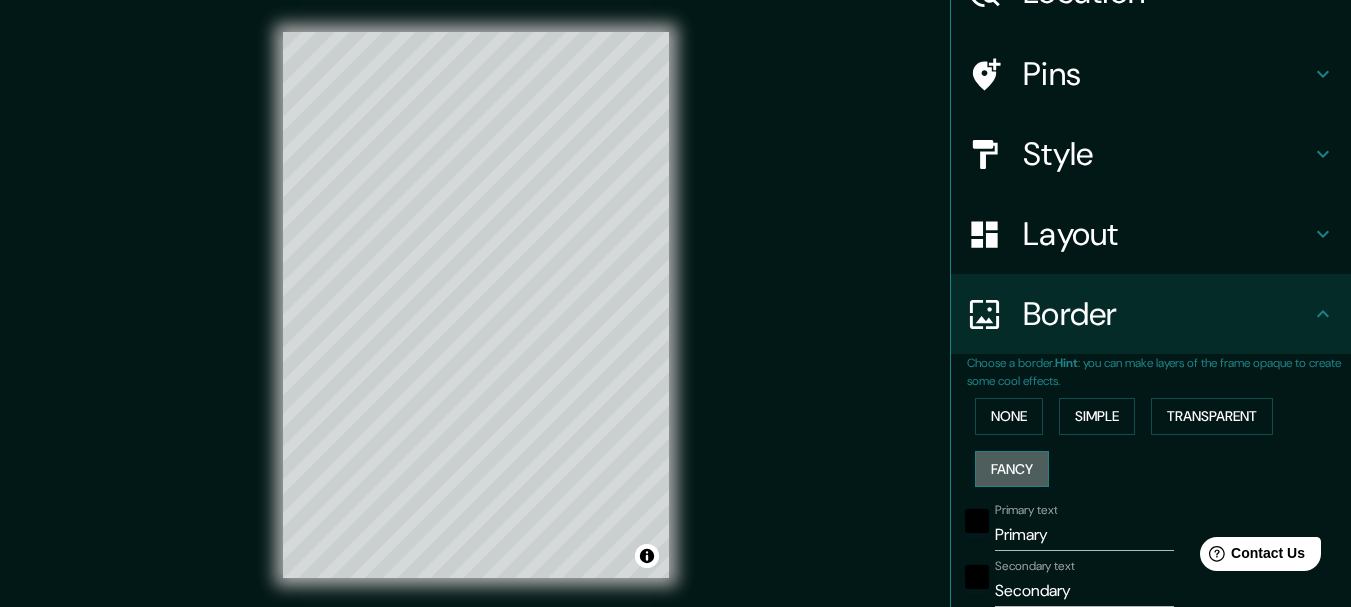 click on "Fancy" at bounding box center [1012, 469] 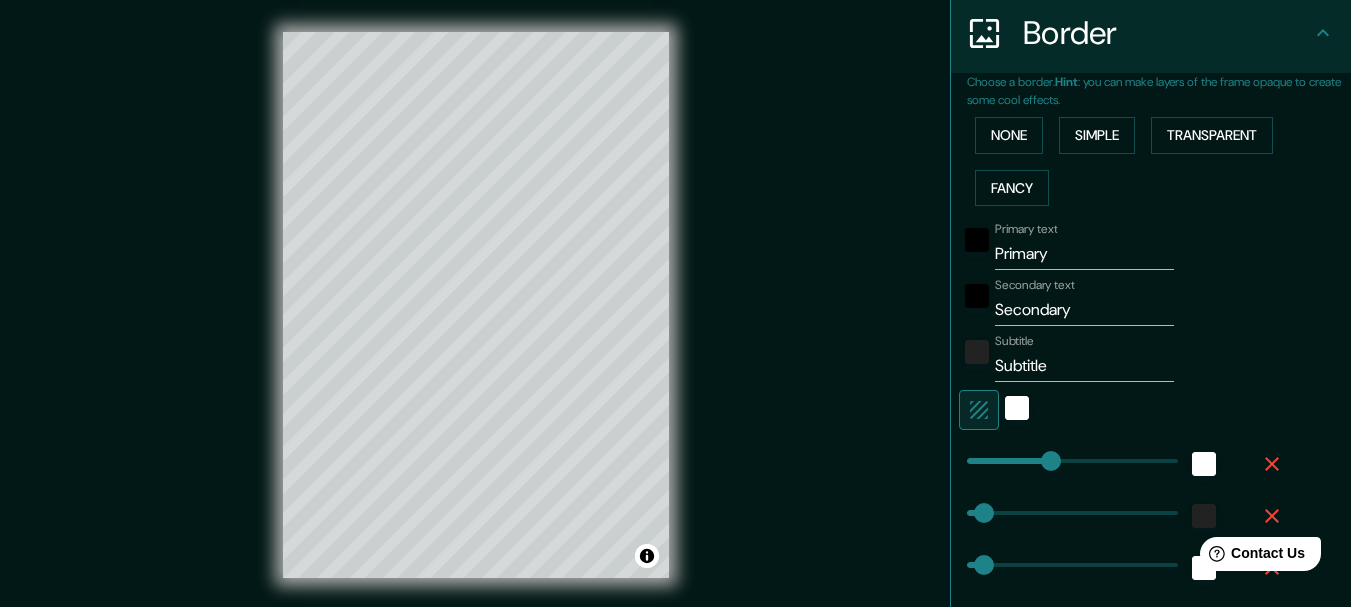 scroll, scrollTop: 512, scrollLeft: 0, axis: vertical 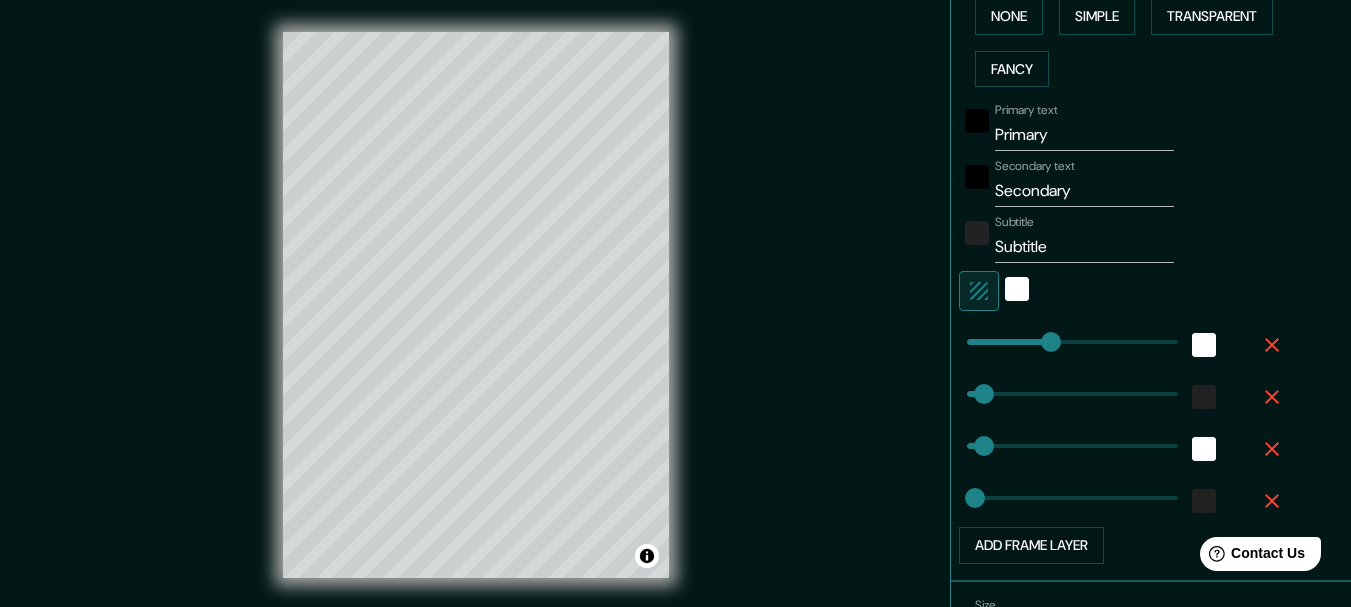 click on "Secondary" at bounding box center [1084, 191] 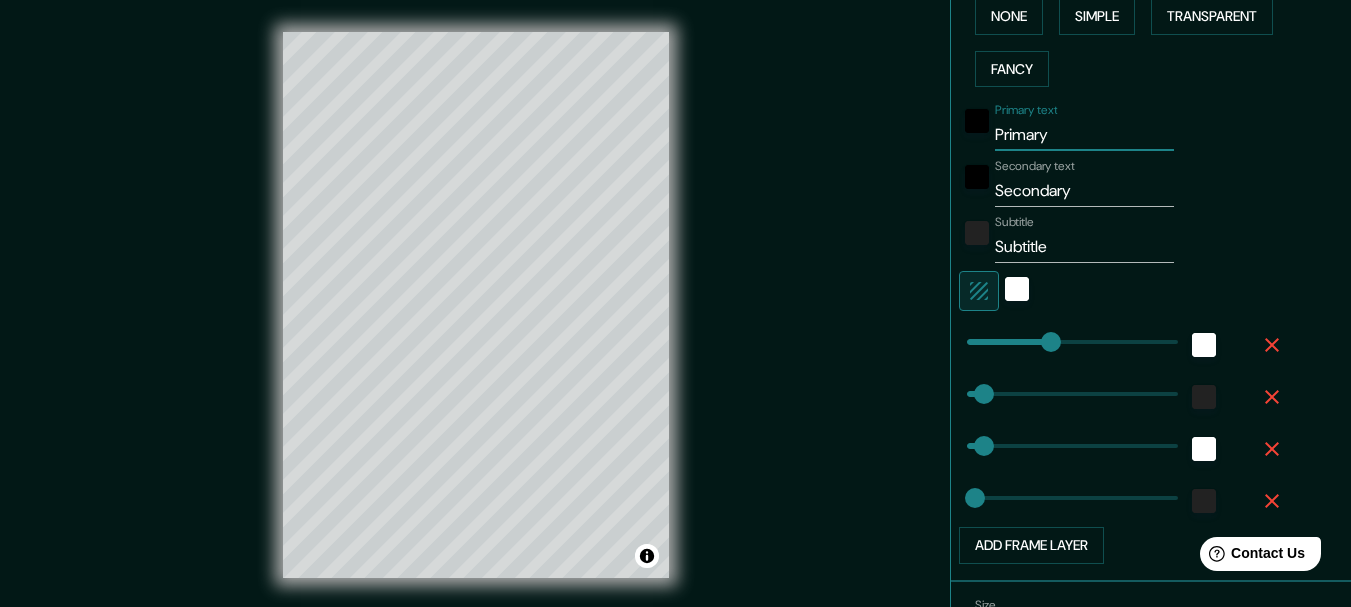 click on "Primary" at bounding box center [1084, 135] 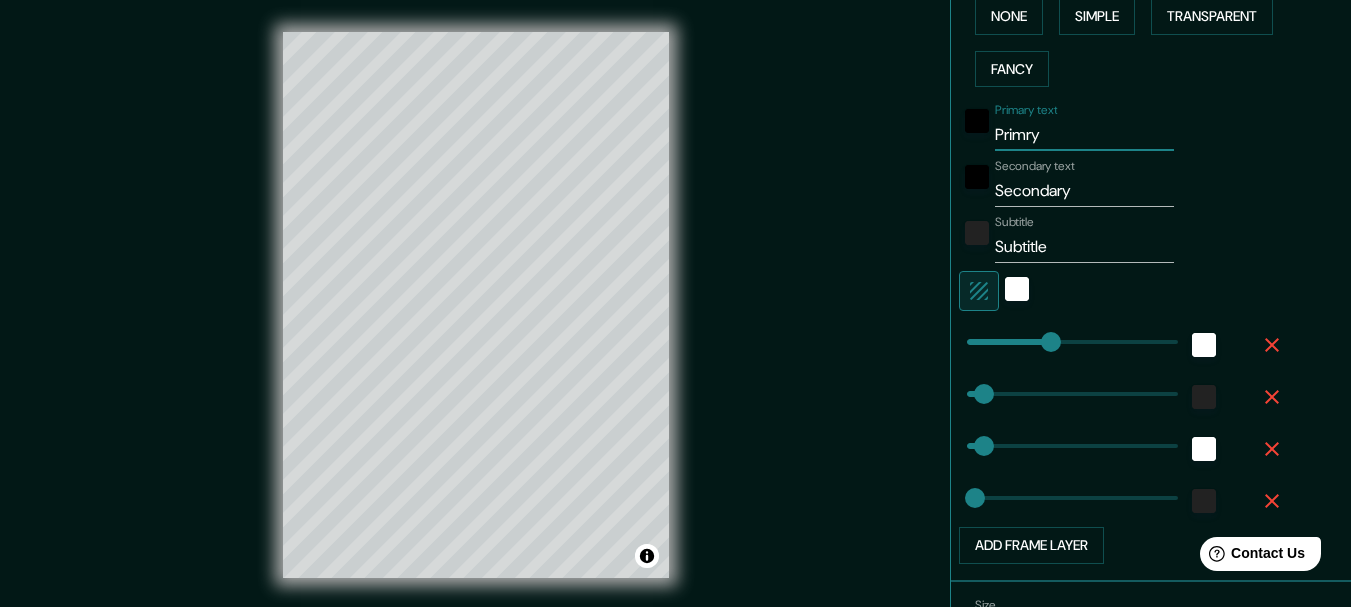 type on "Primy" 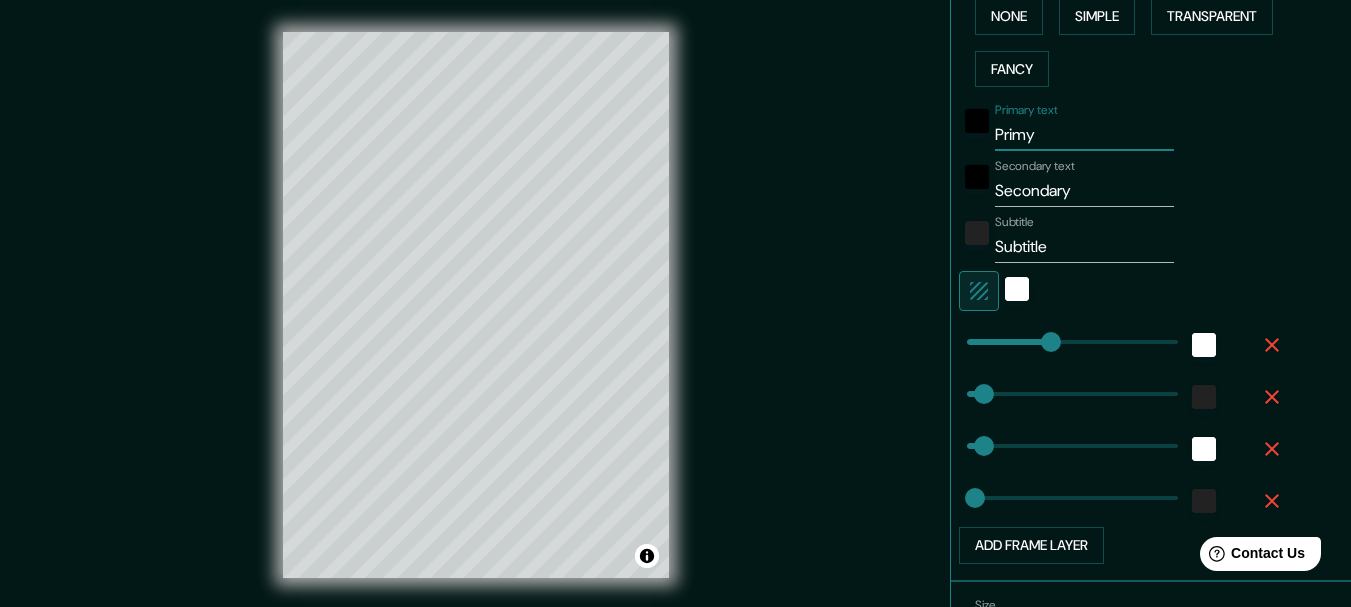 type on "154" 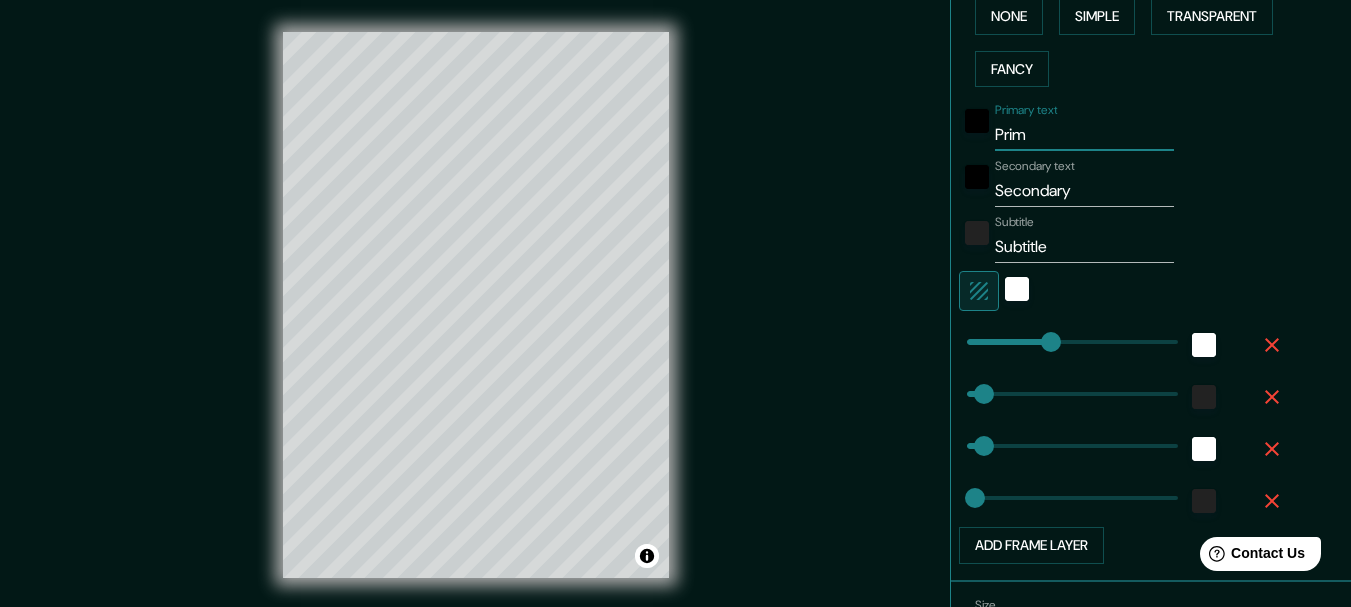 type on "Pri" 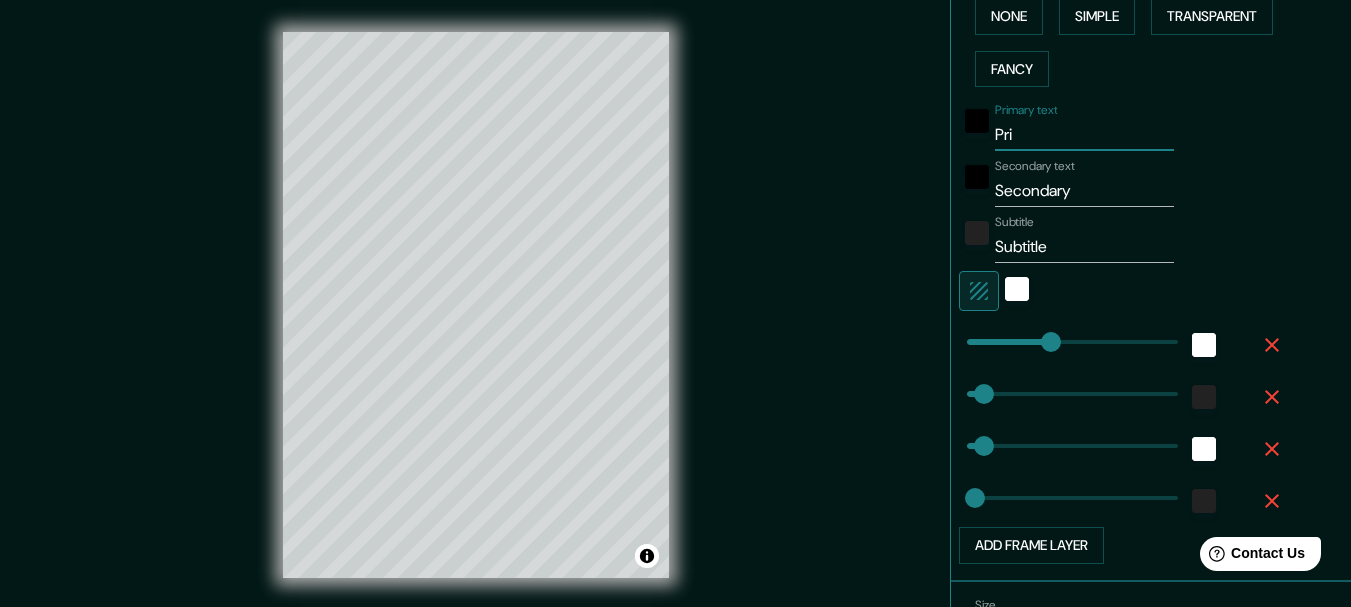 type on "Pr" 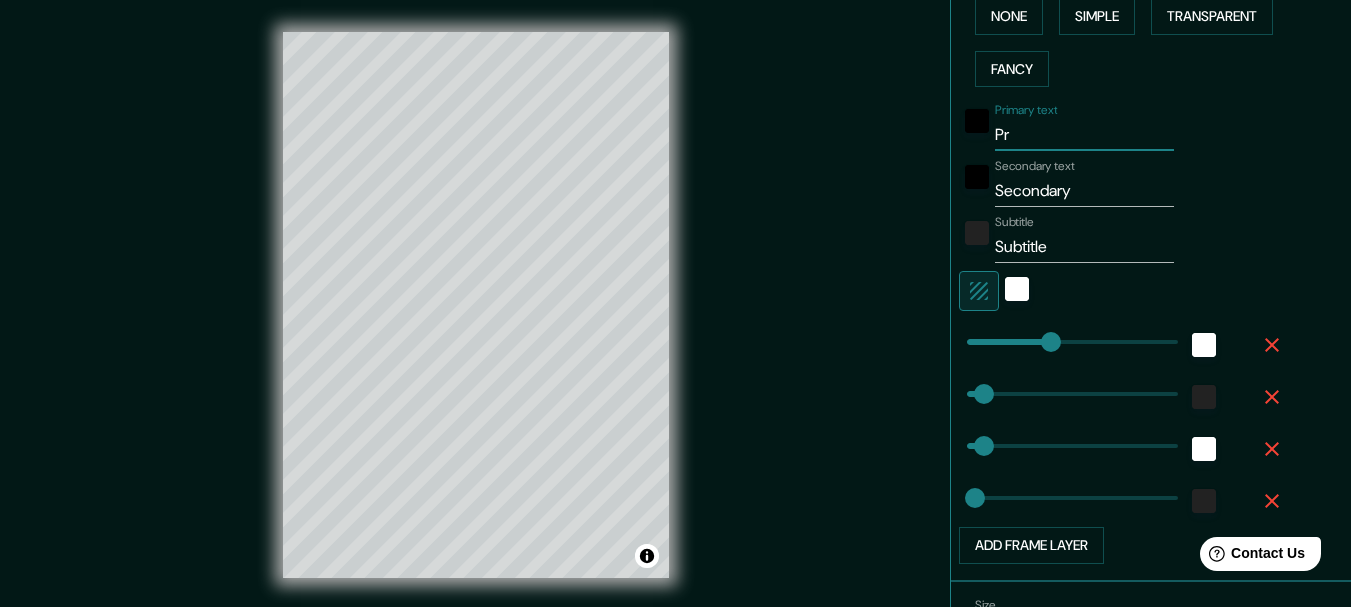 type on "P" 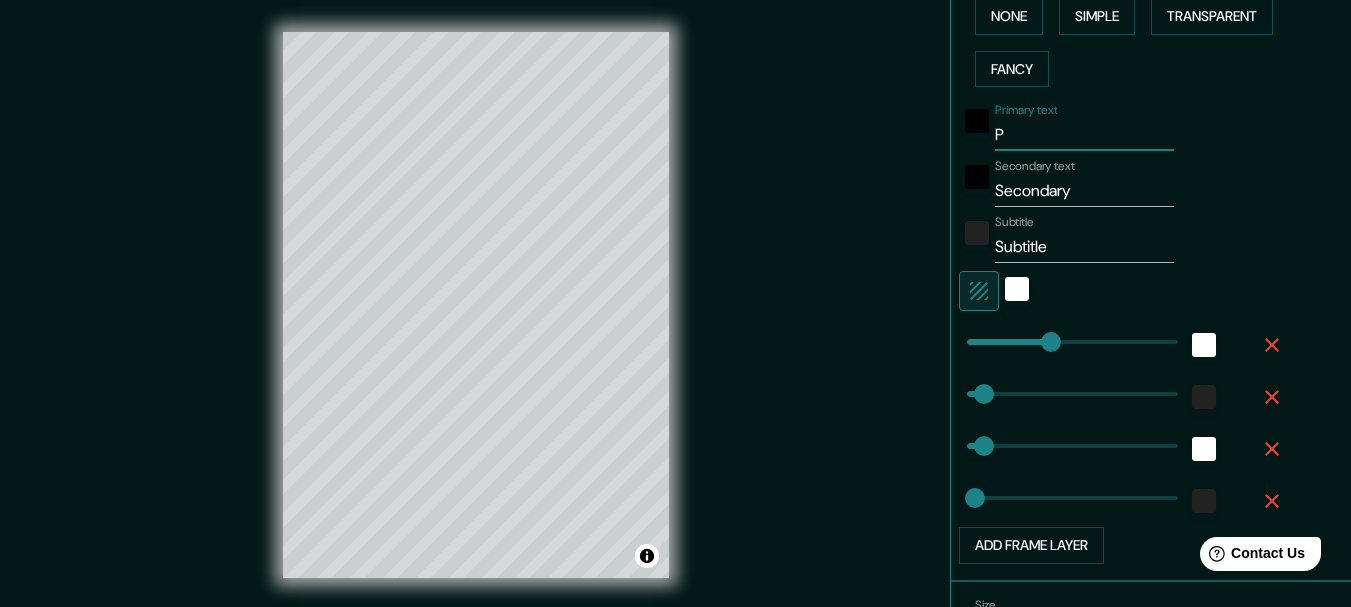 type 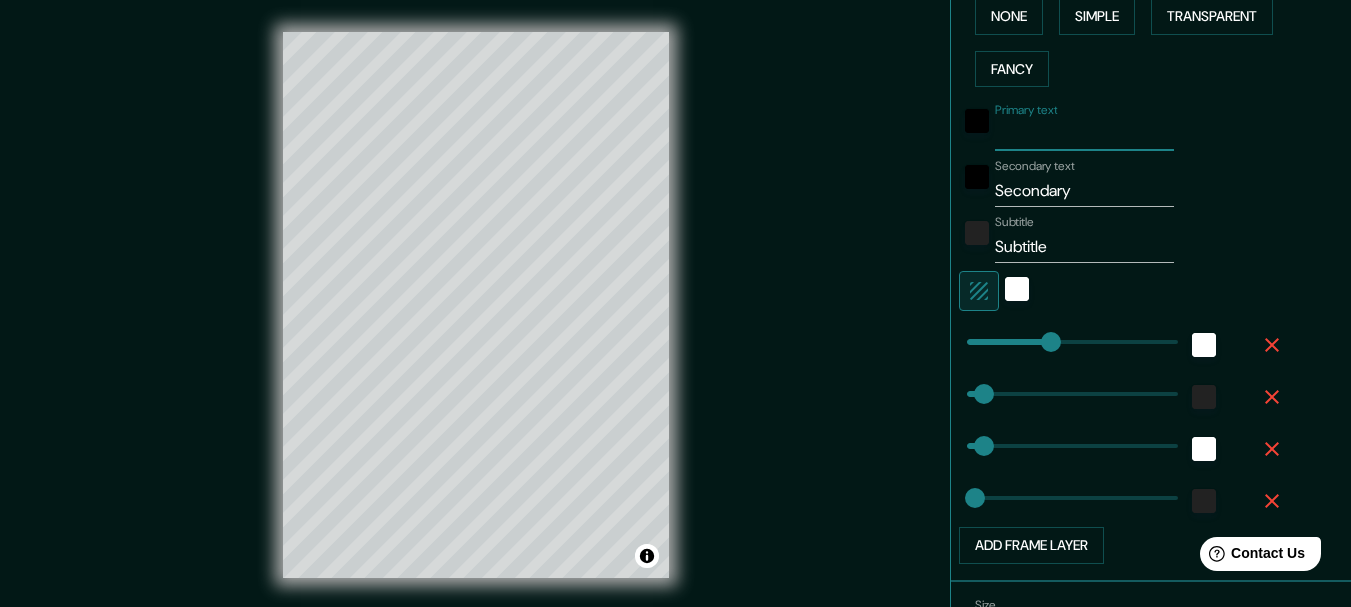 type on "H" 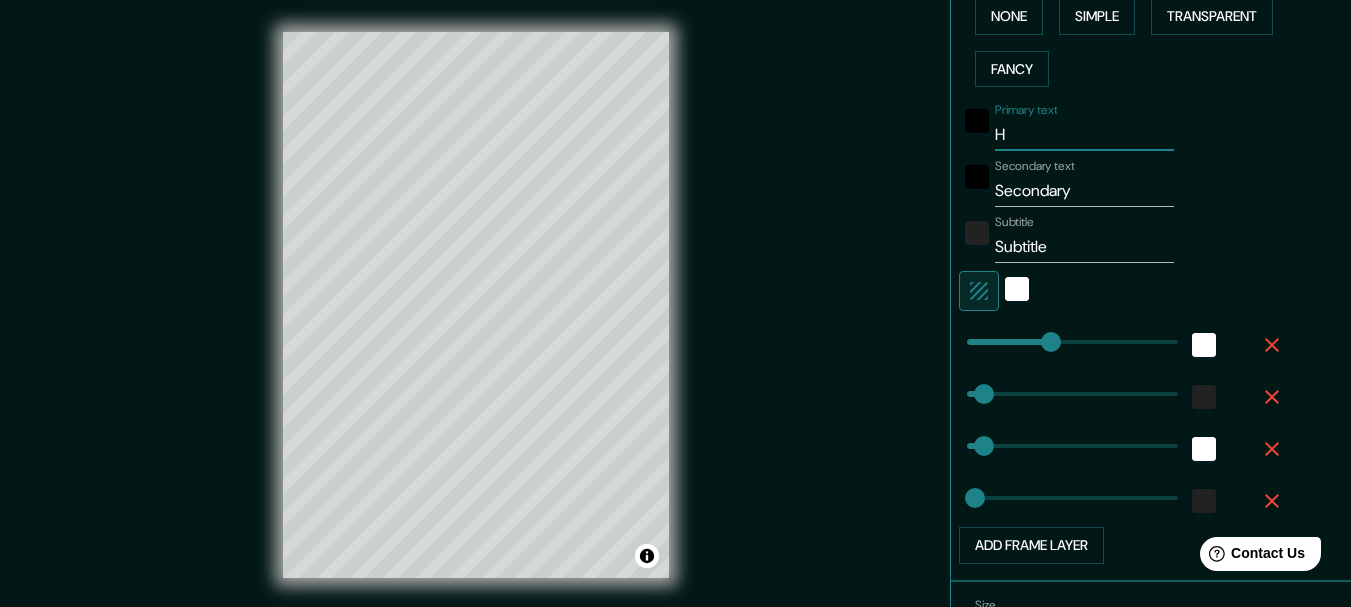 type on "HU" 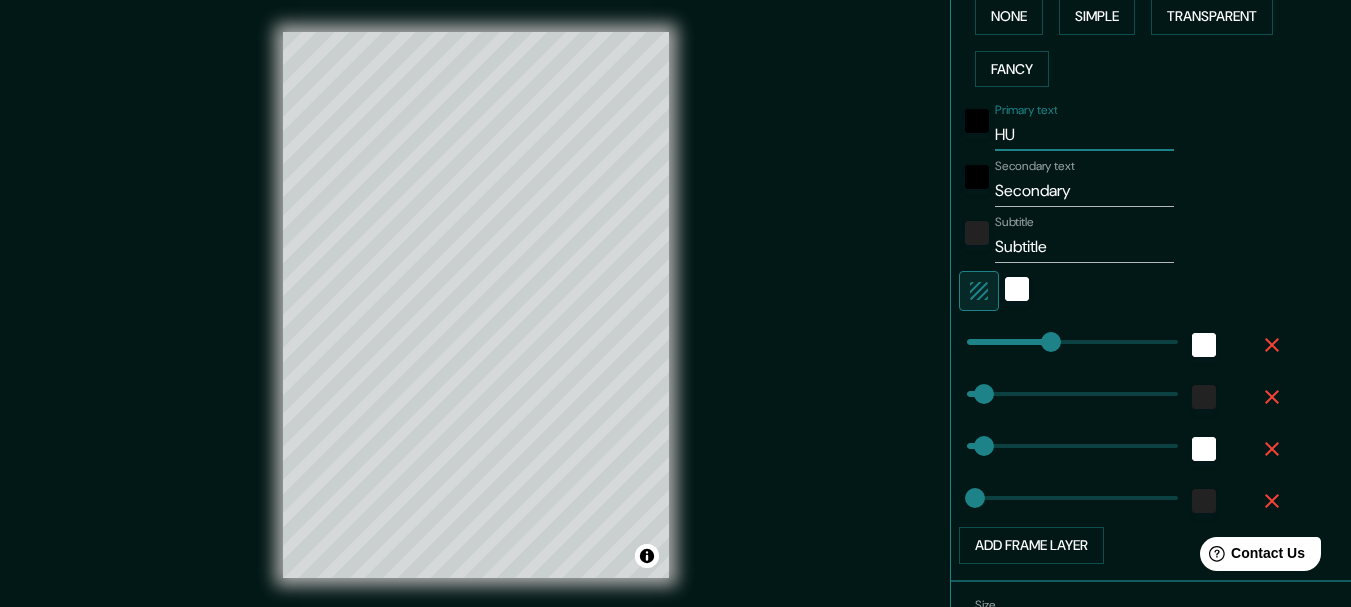 type on "HUR" 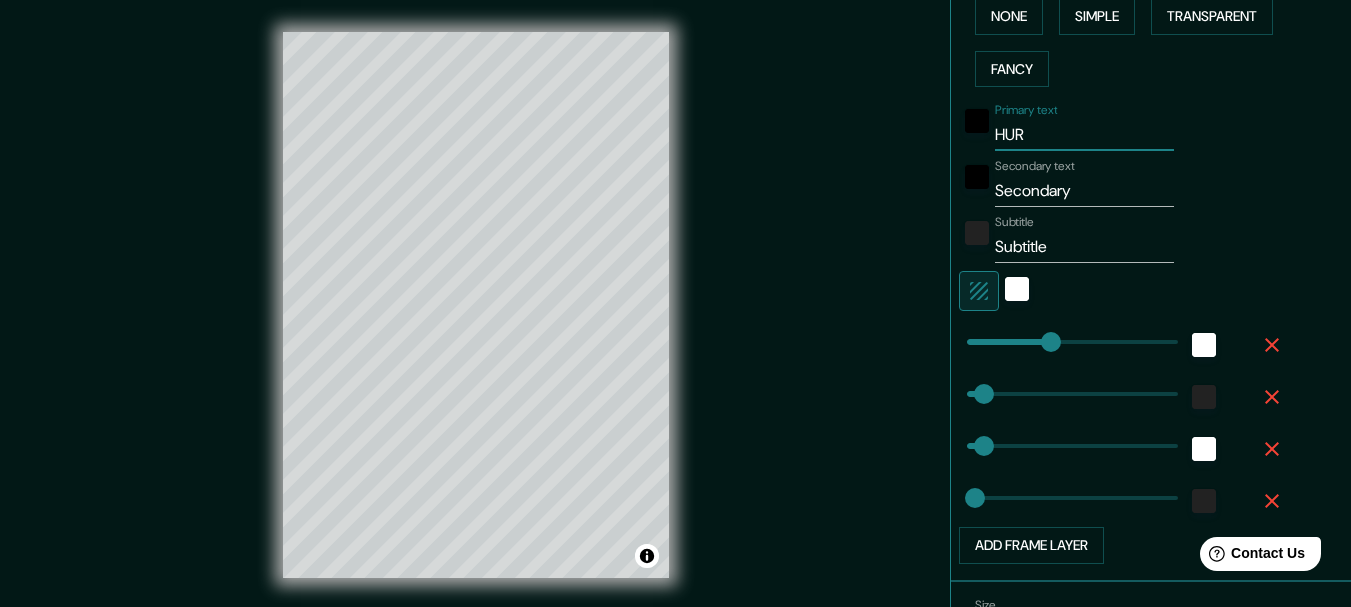 type on "15" 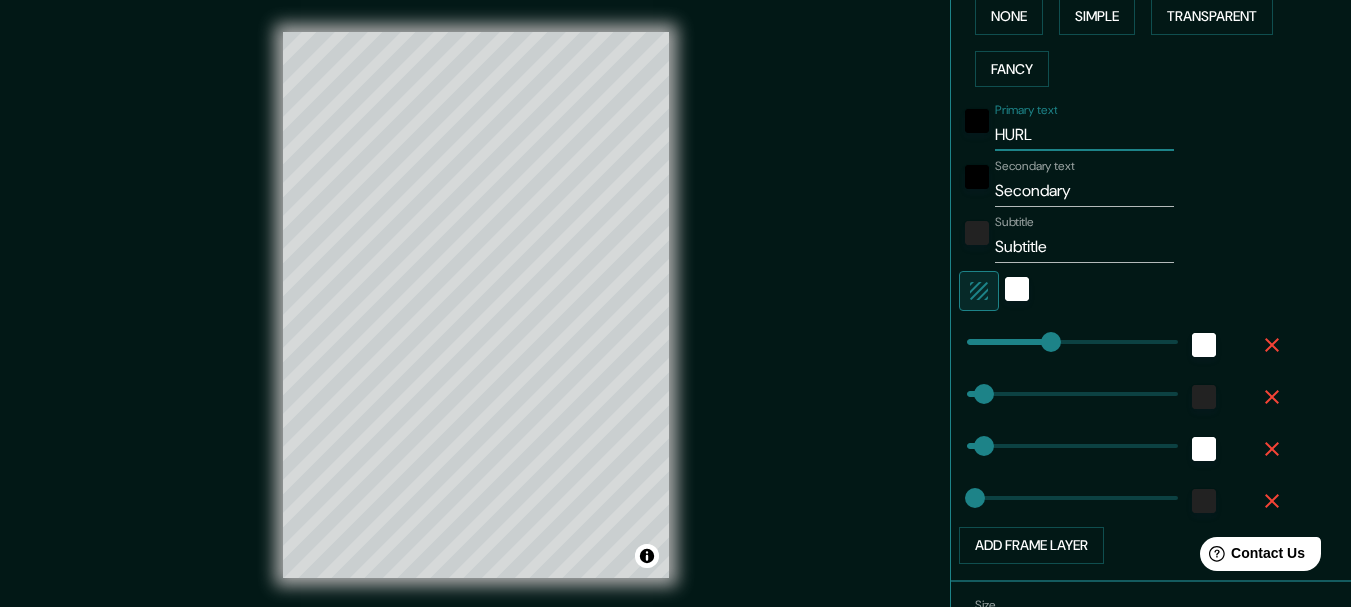 type on "HURLI" 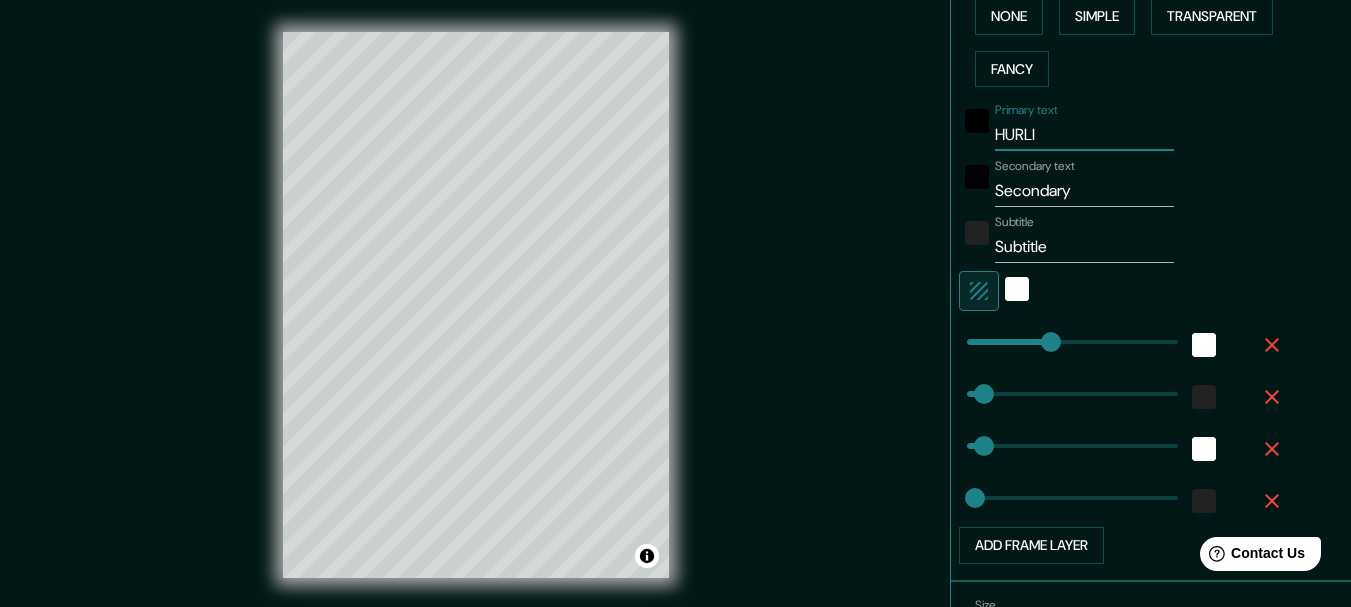 type on "HURLIN" 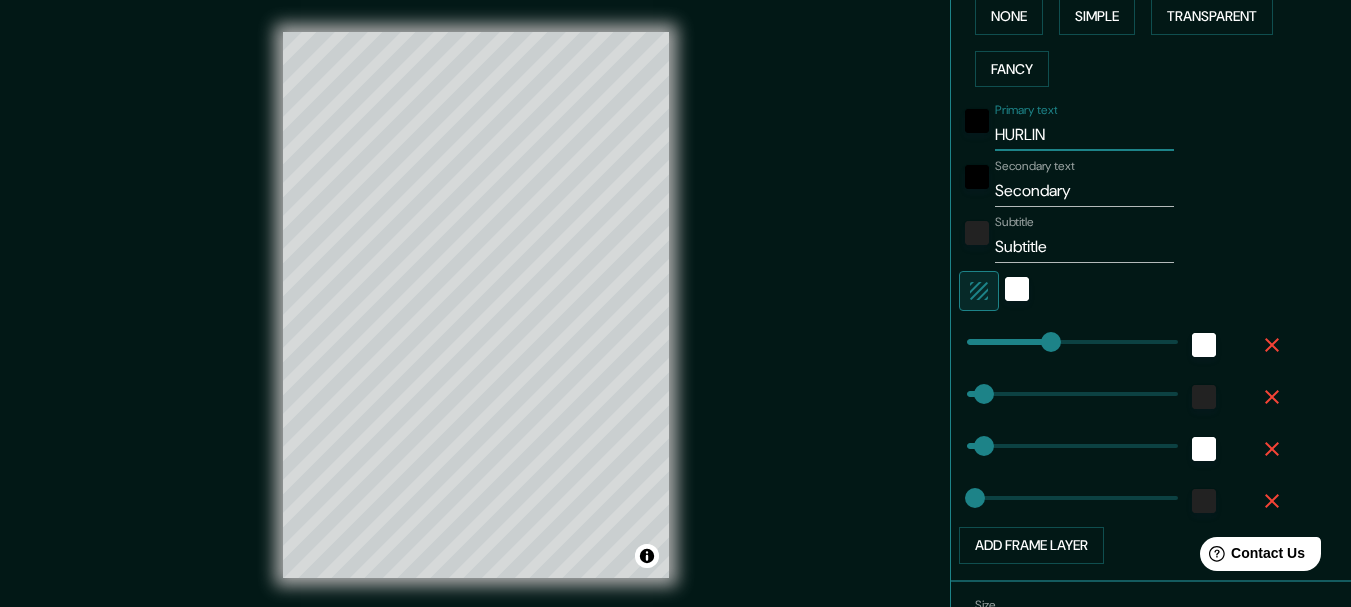 type on "HURLING" 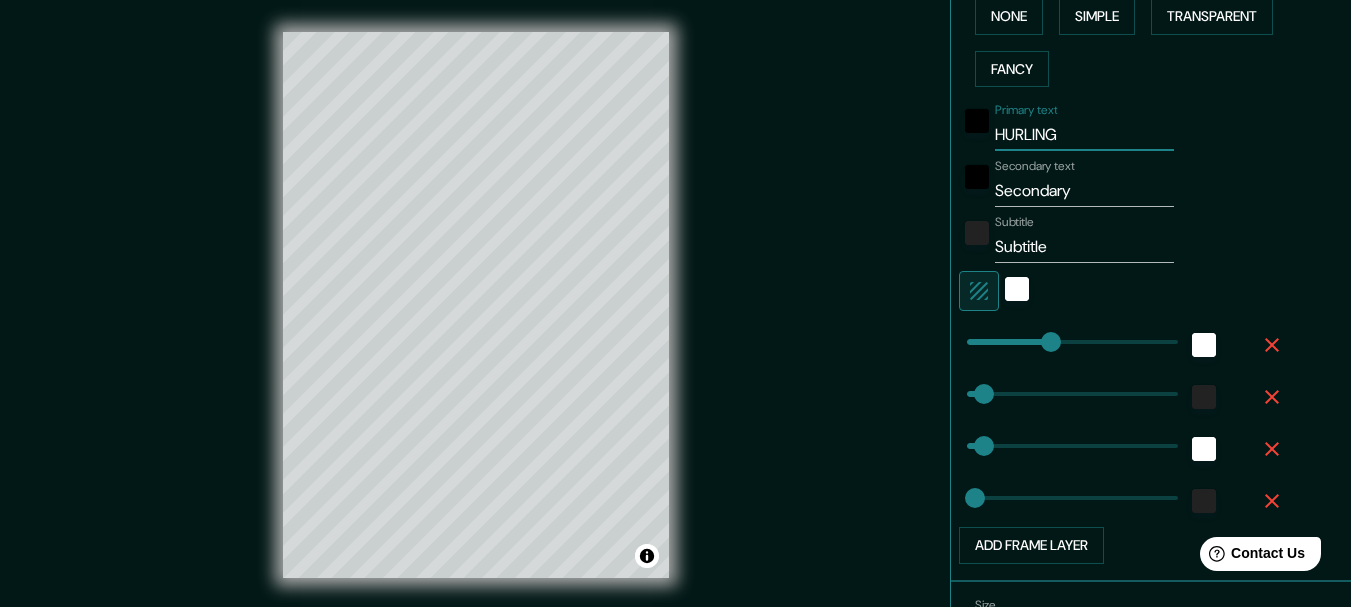 type on "HURLINGH" 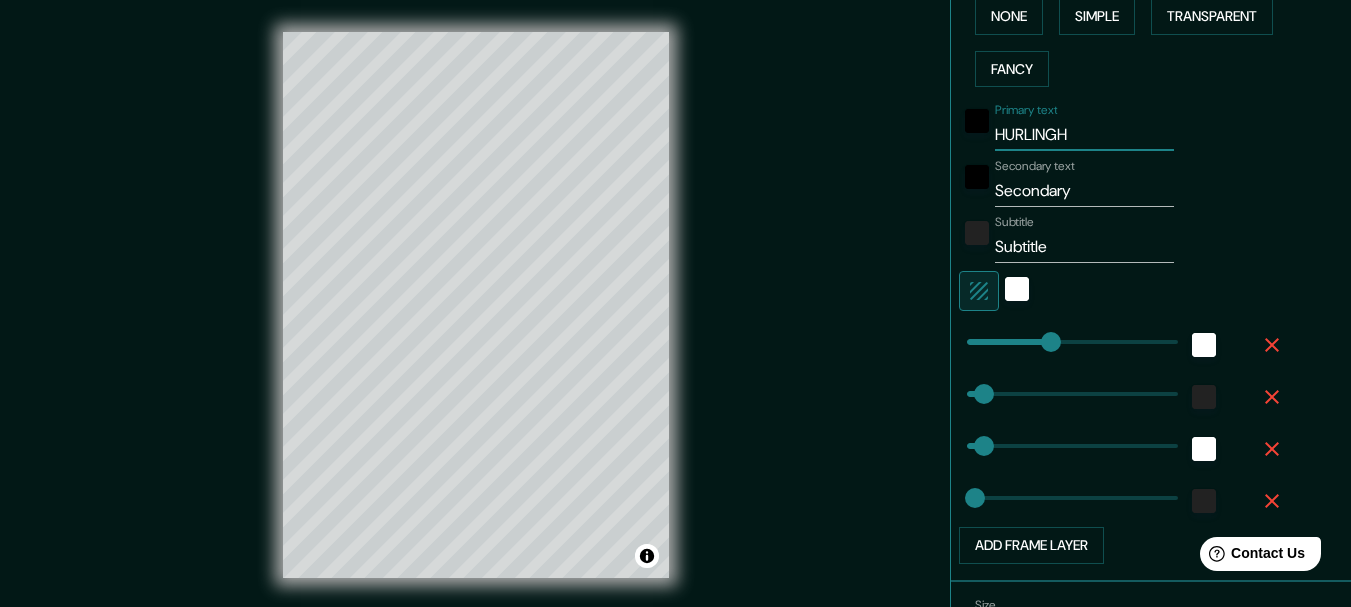 type on "HURLINGHA" 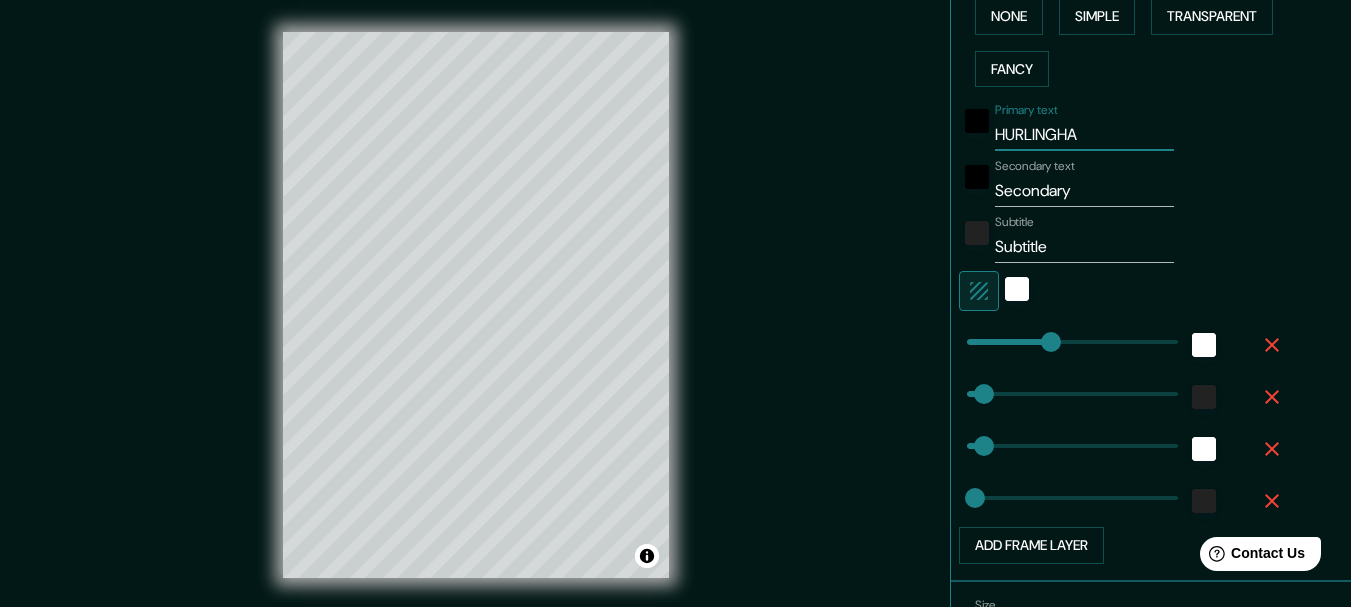 type on "154" 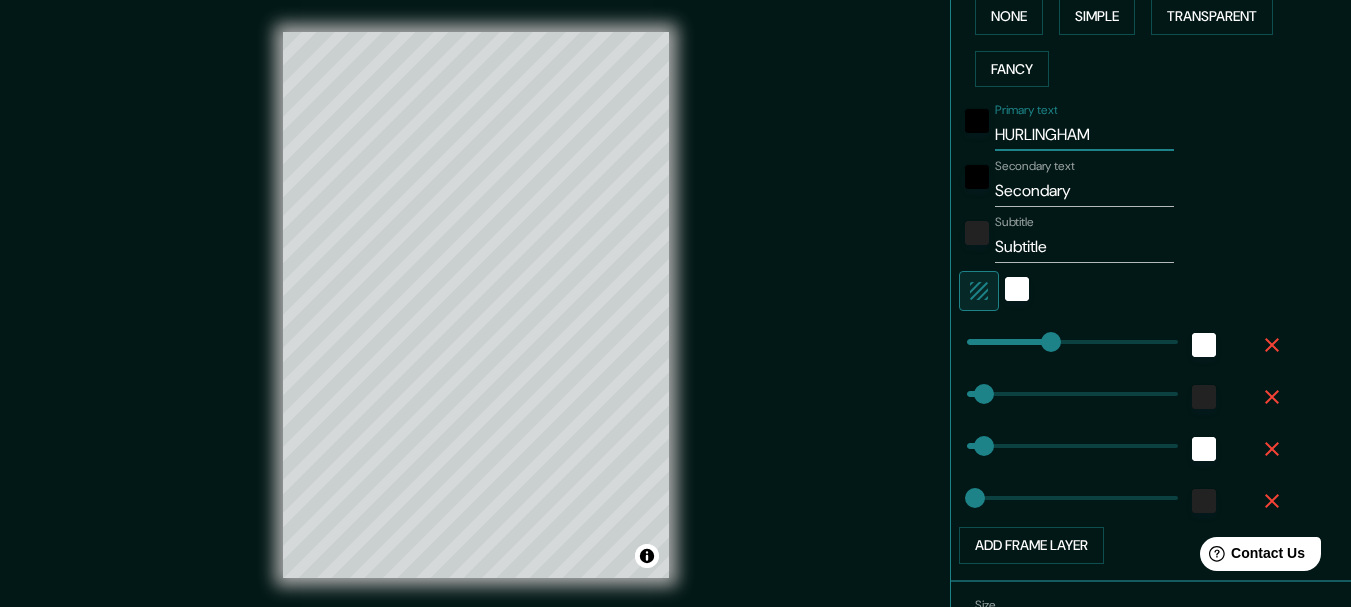 type on "154" 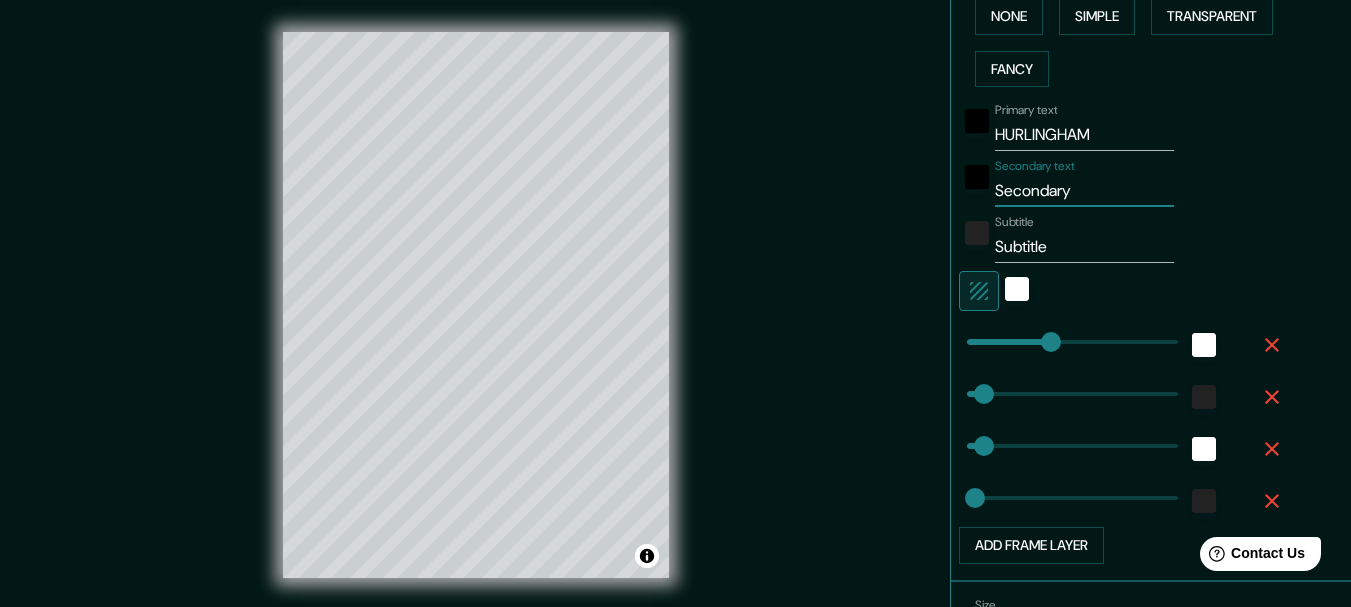 click on "Secondary" at bounding box center (1084, 191) 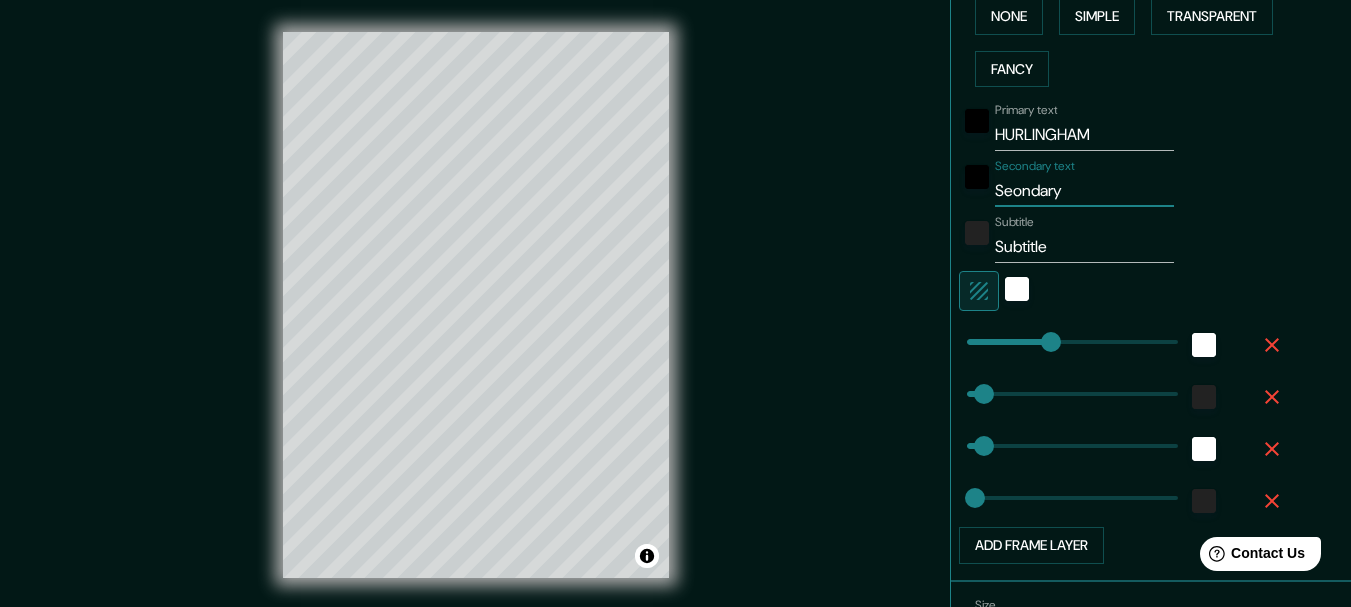 type on "Sendary" 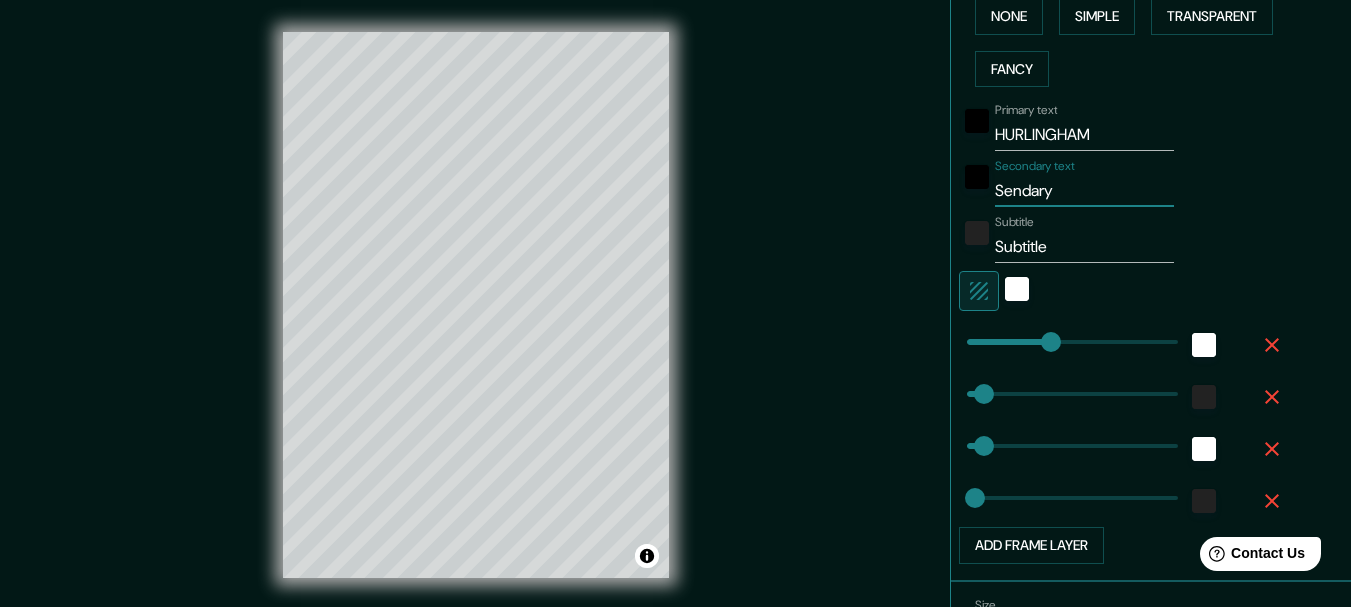 type on "Sedary" 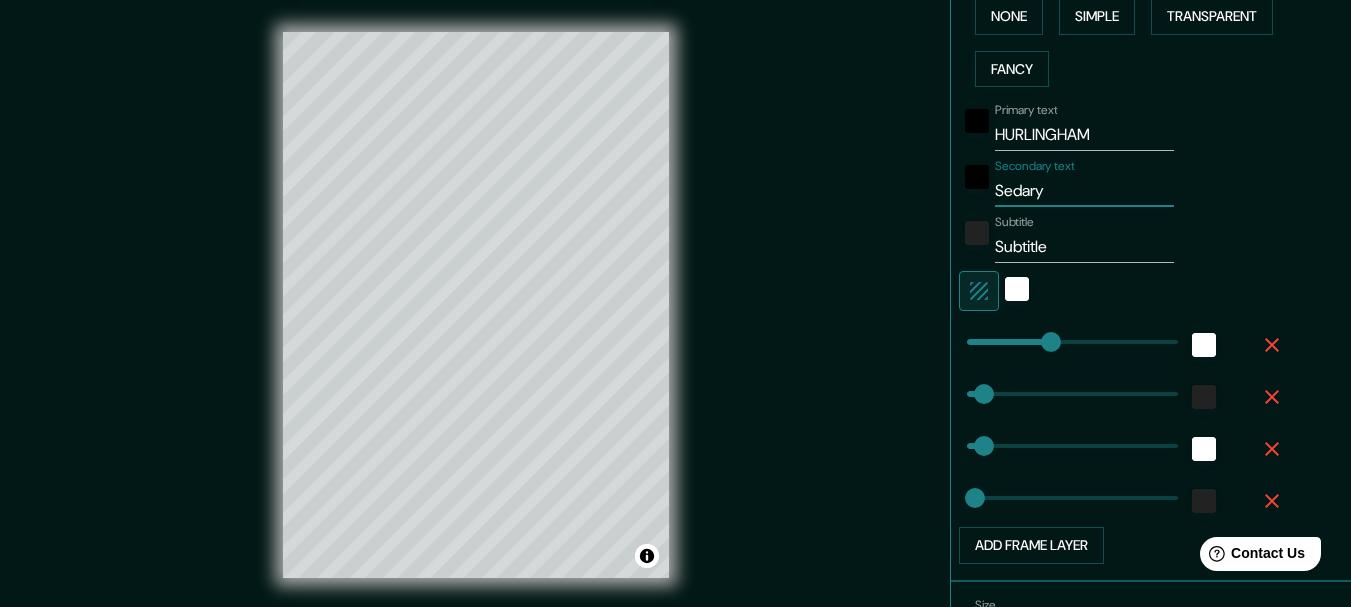 type on "Seary" 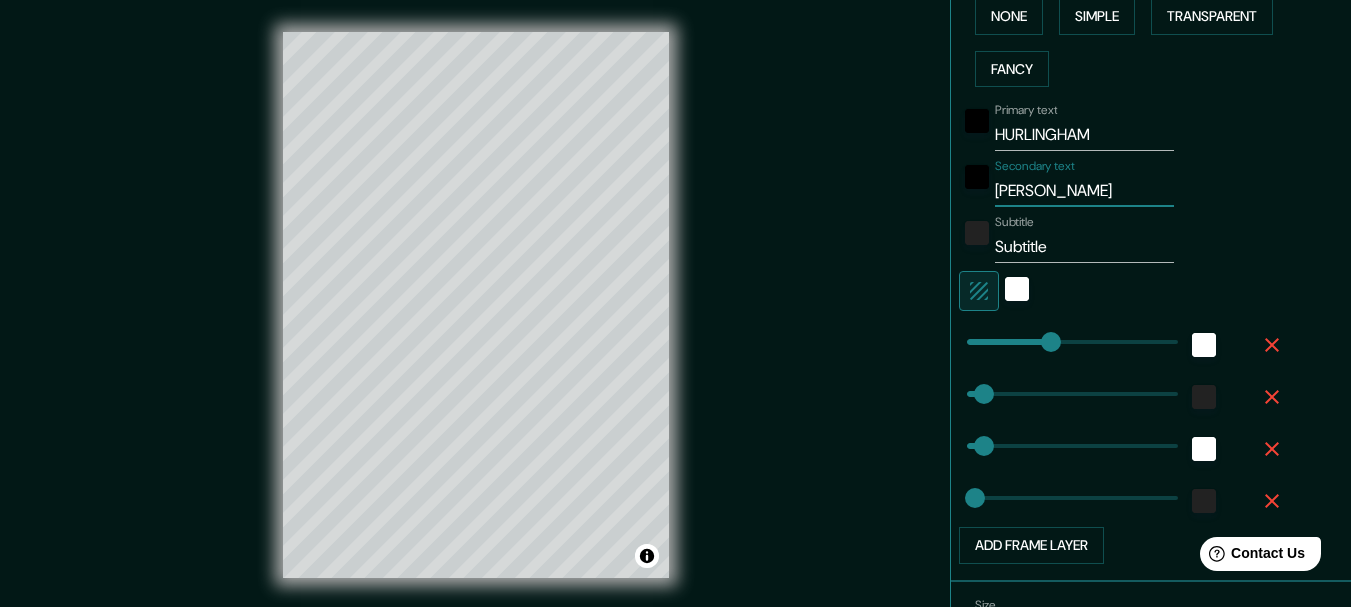 type on "Sery" 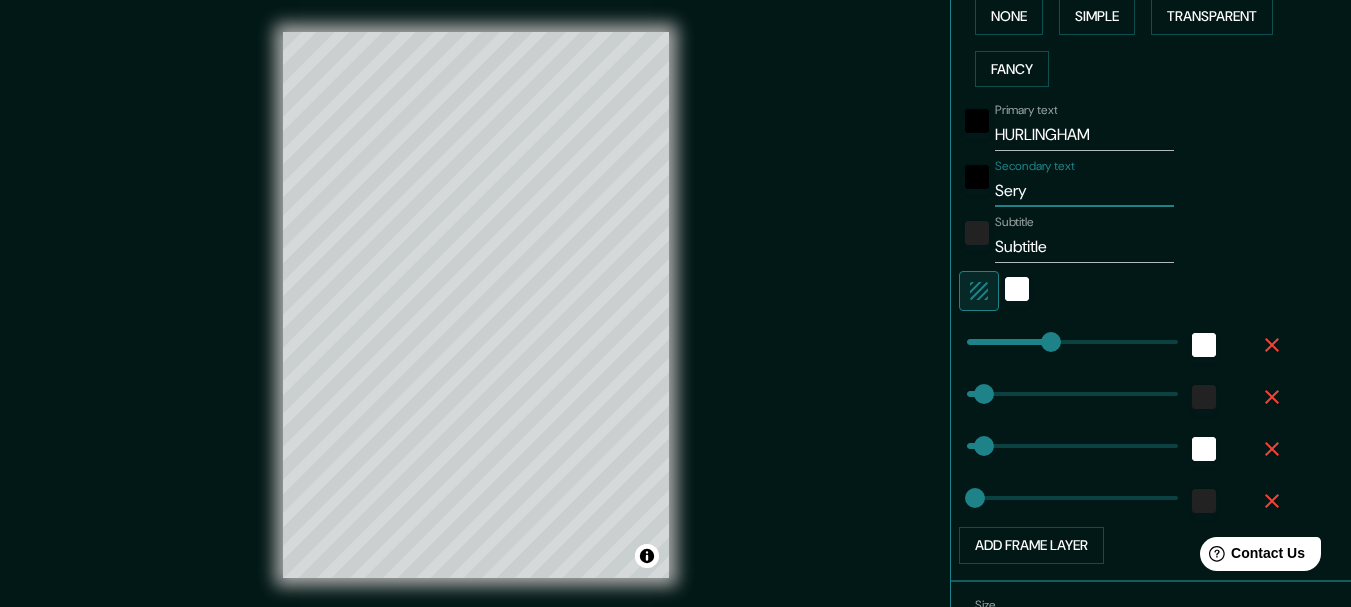 type on "Sey" 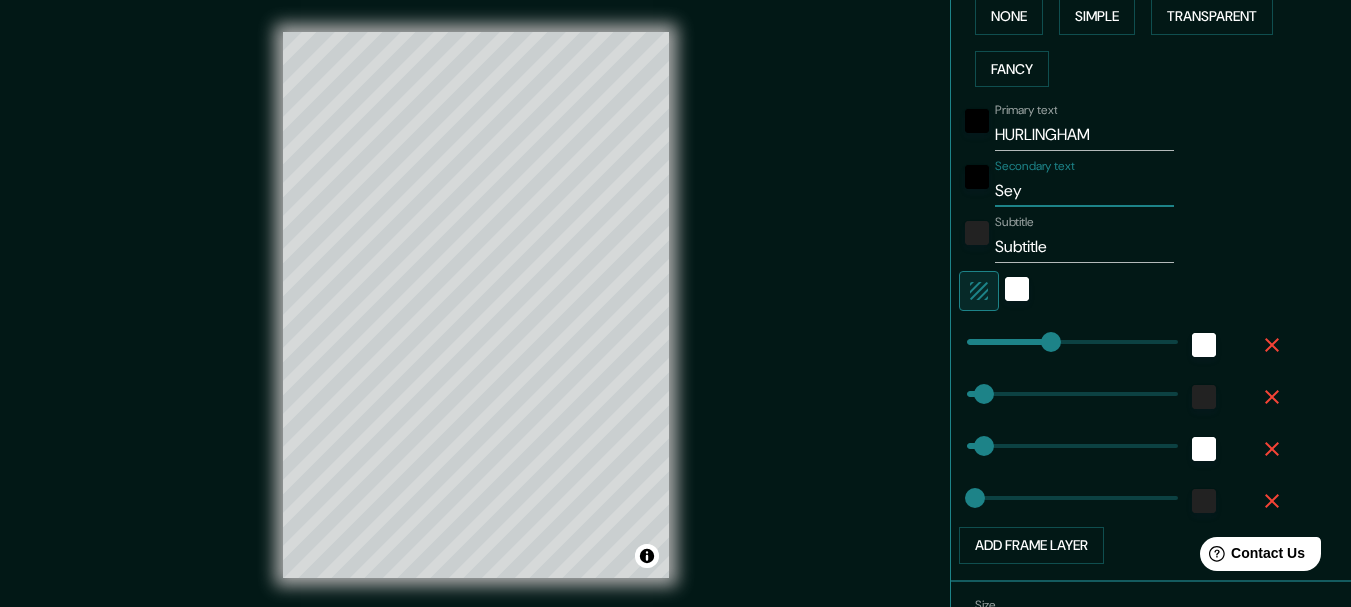 type on "154" 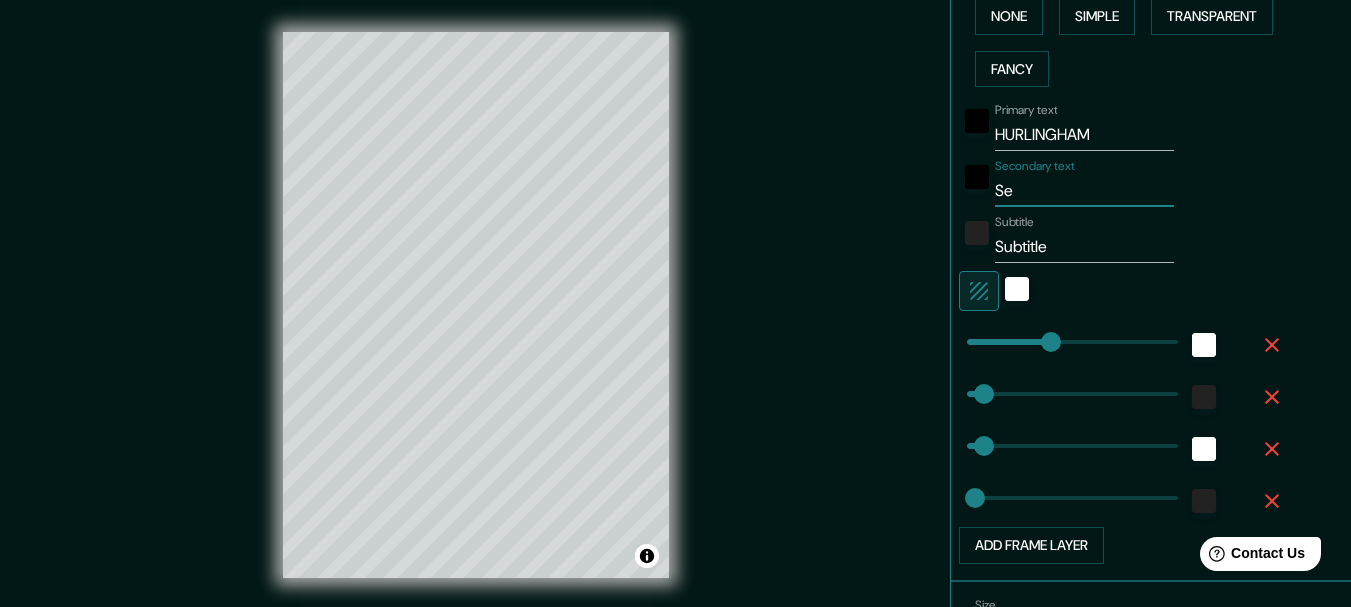 type on "S" 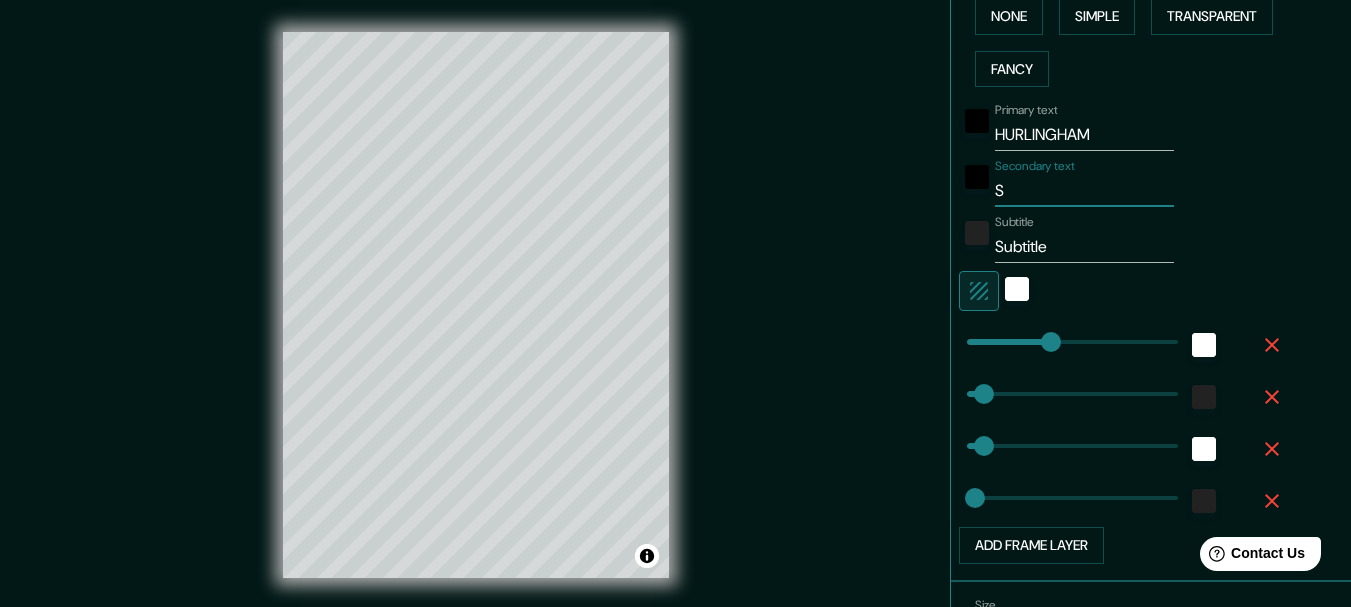 type 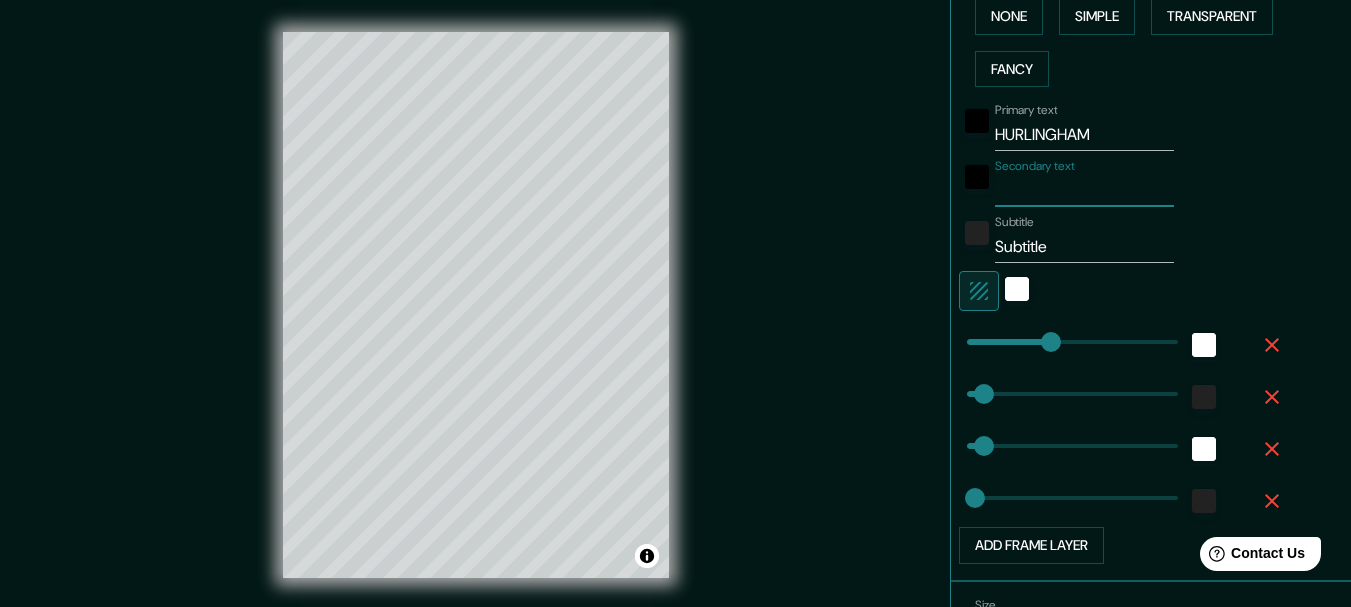 type on "31" 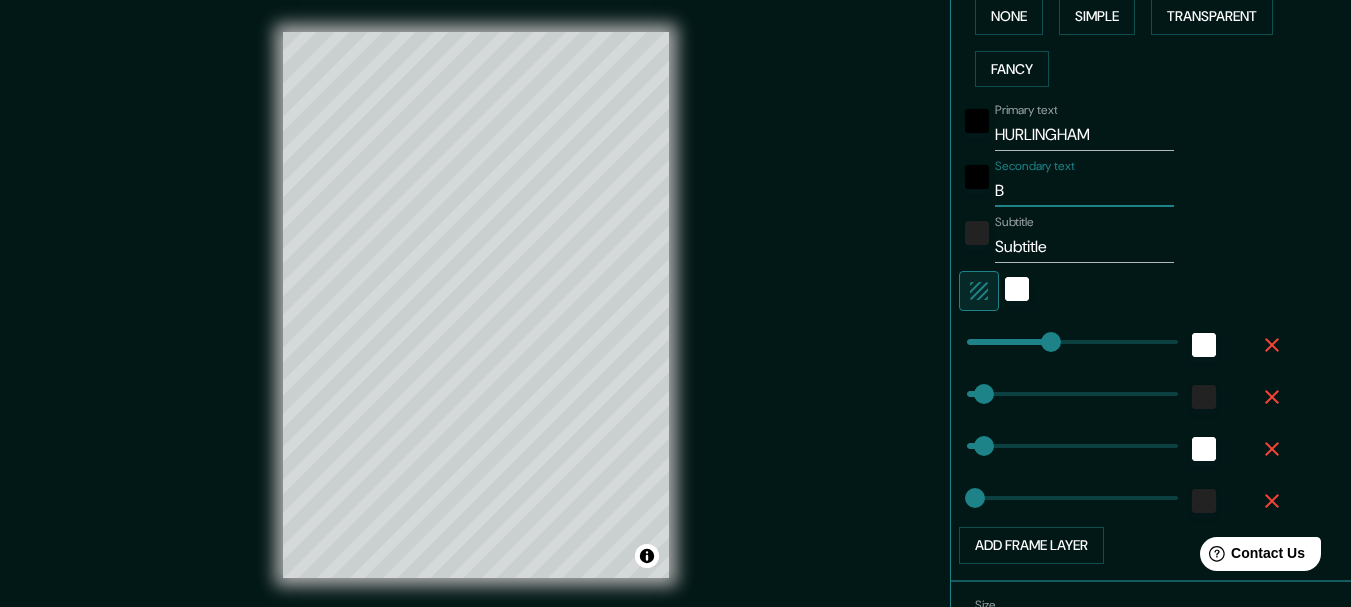 type on "BU" 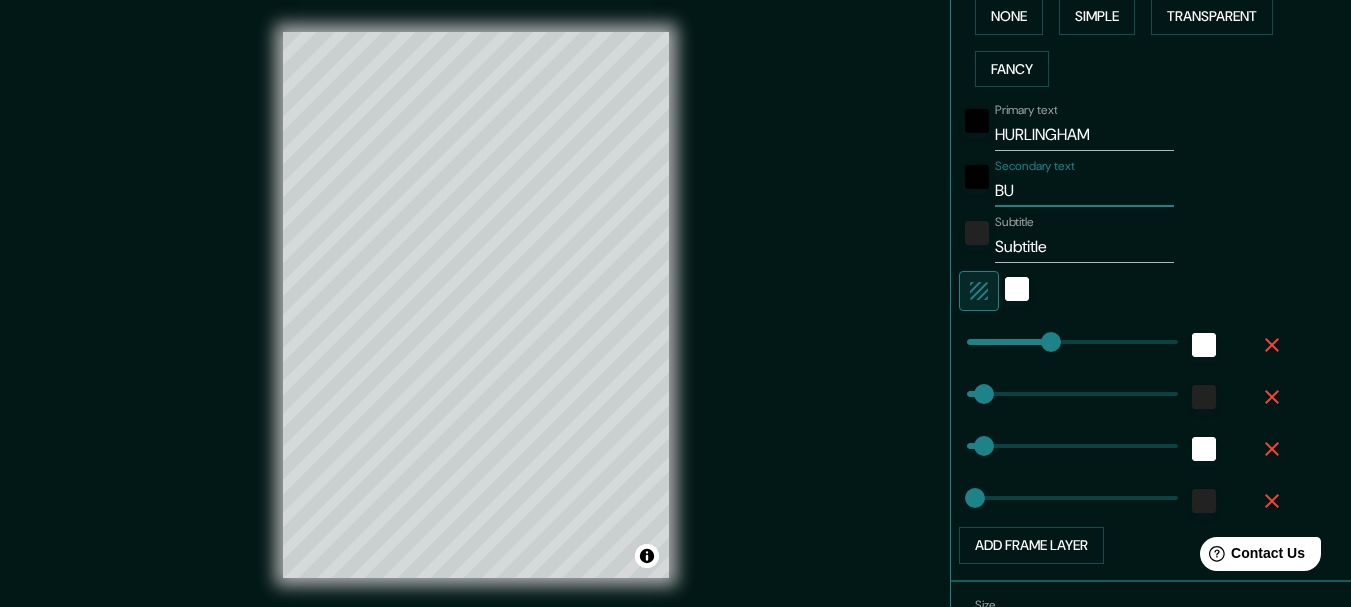 type on "BUE" 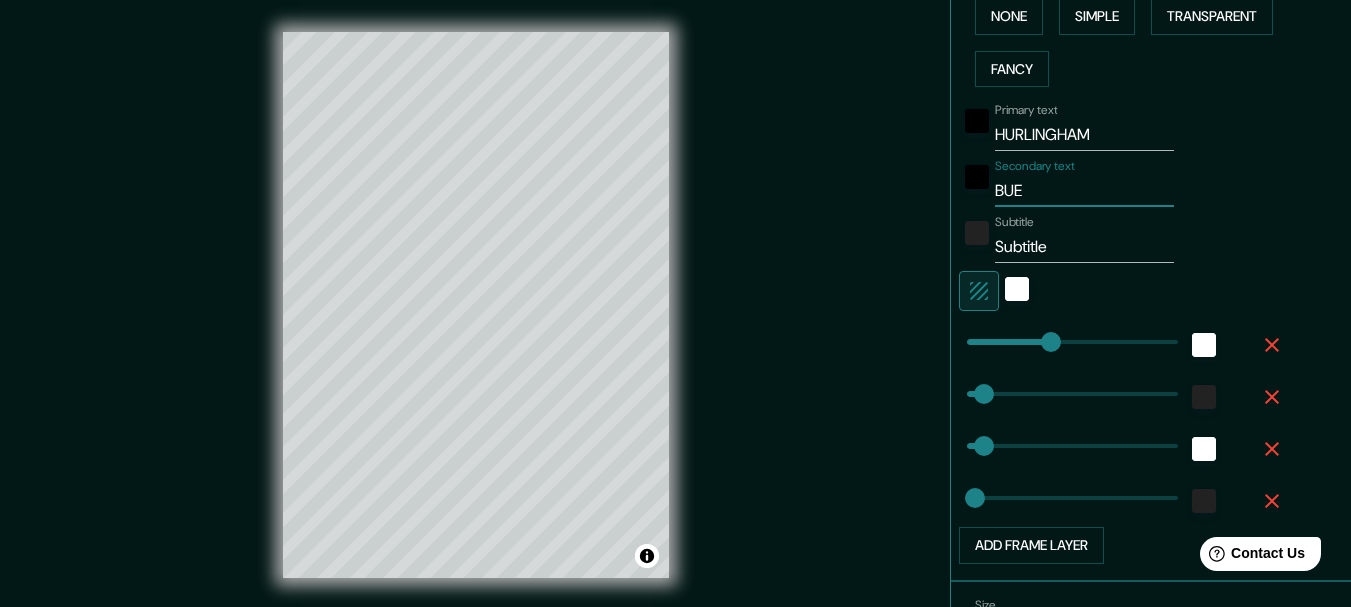 type on "BUEN" 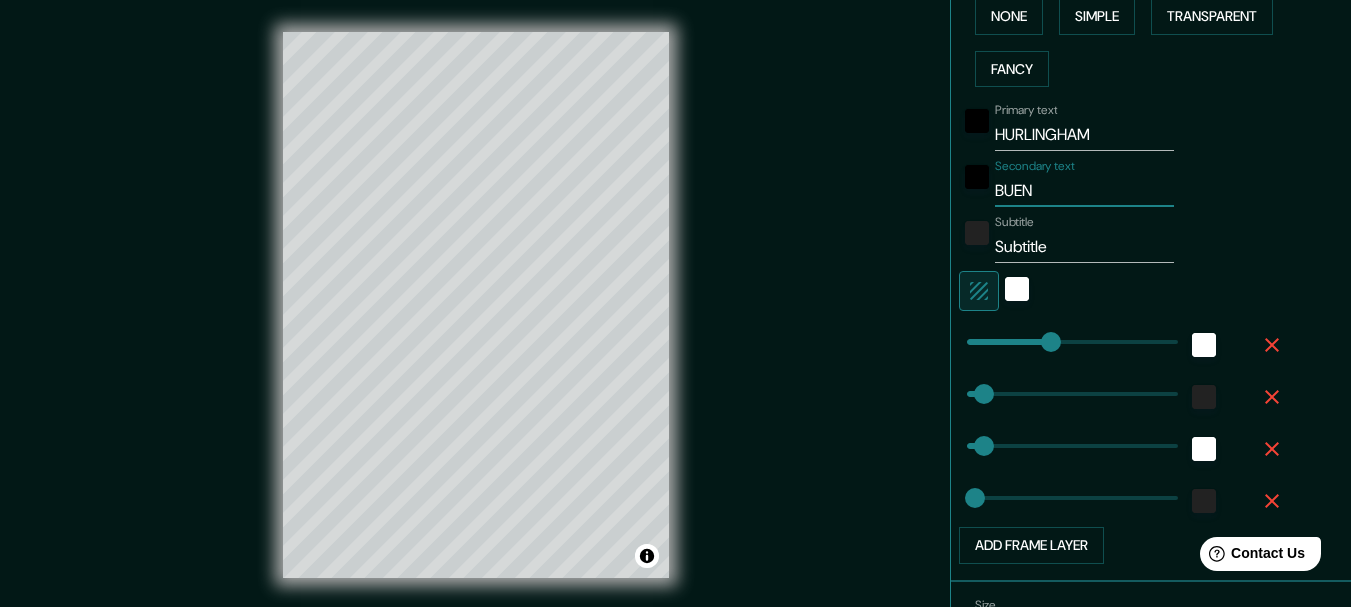 type on "BUENO" 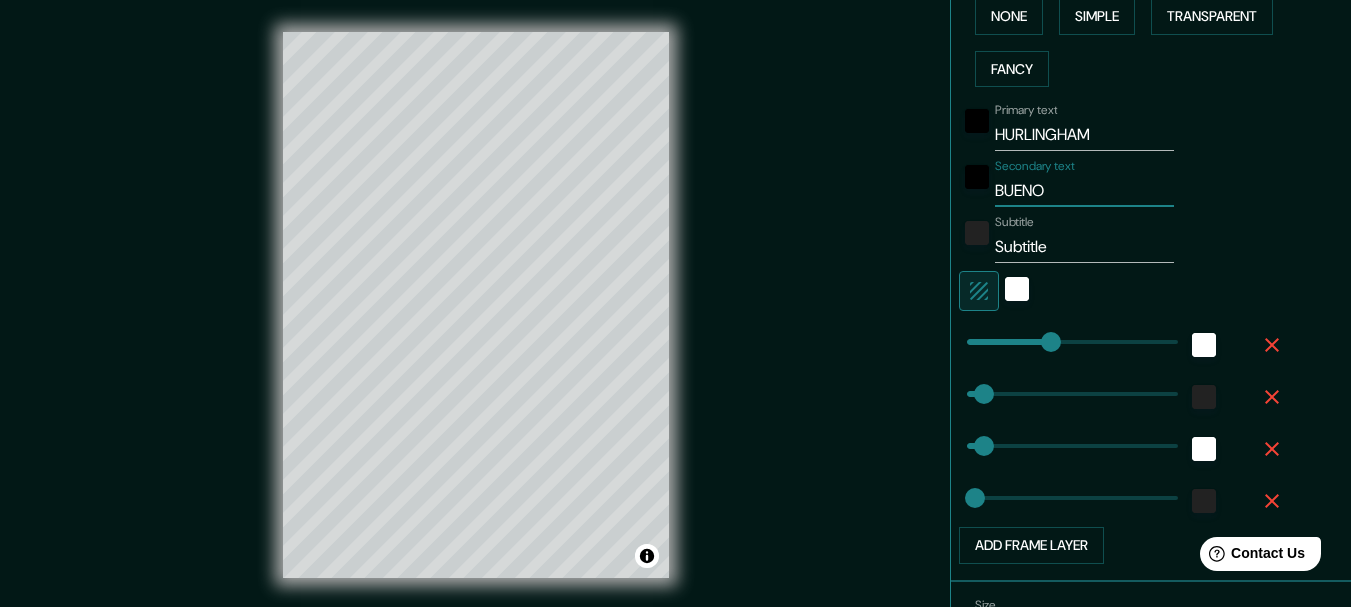 type on "BUENOS" 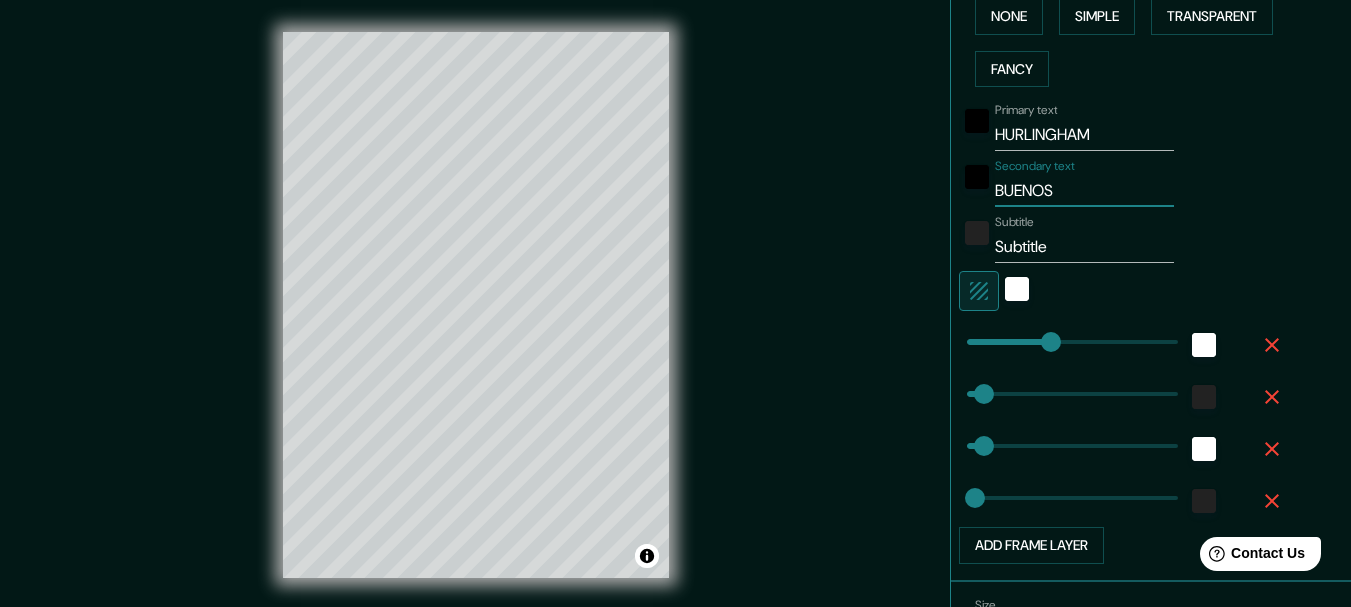 type on "154" 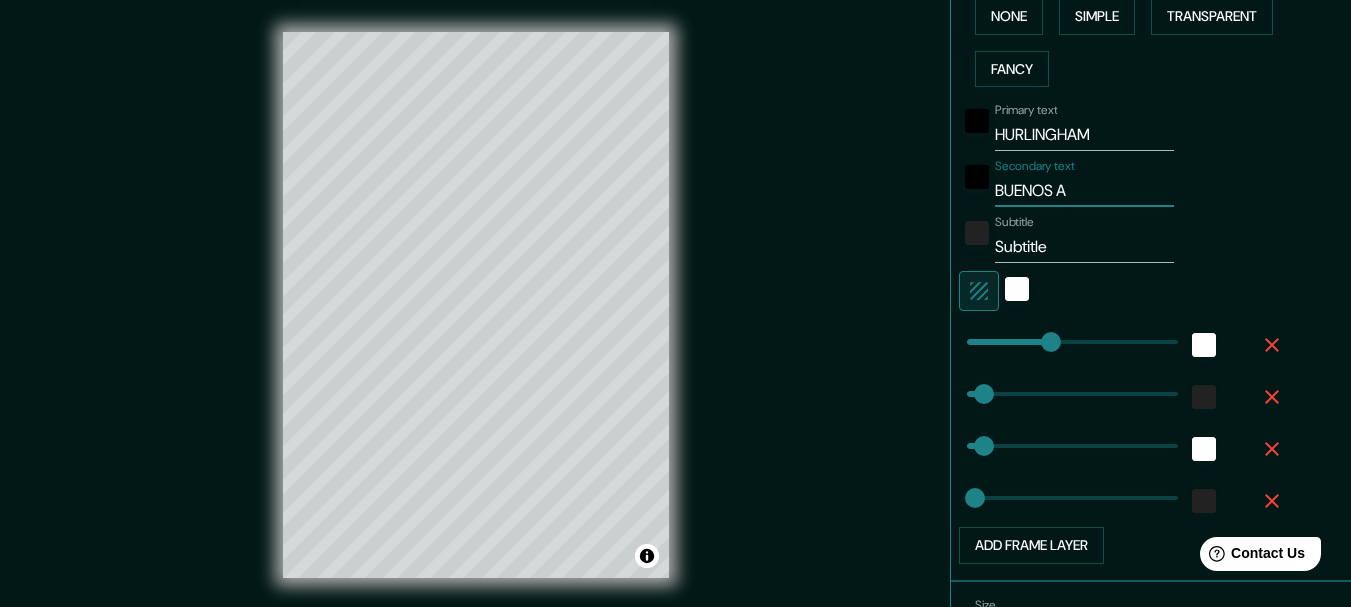 type on "BUENOS AI" 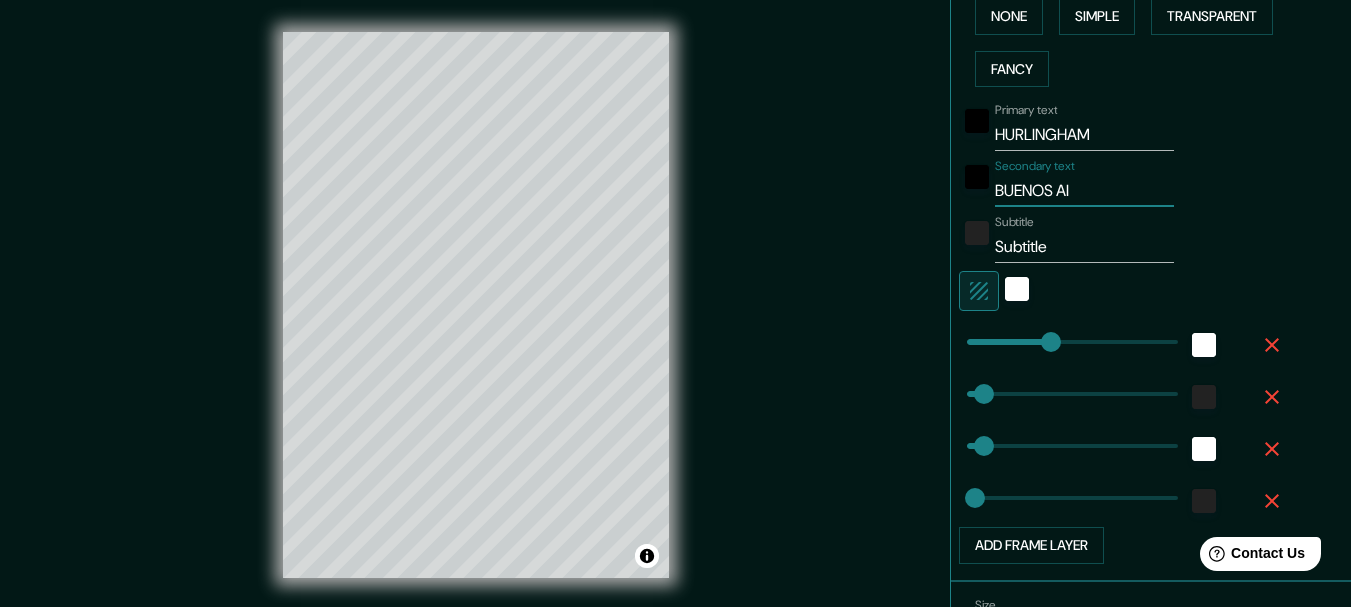 type on "BUENOS AIR" 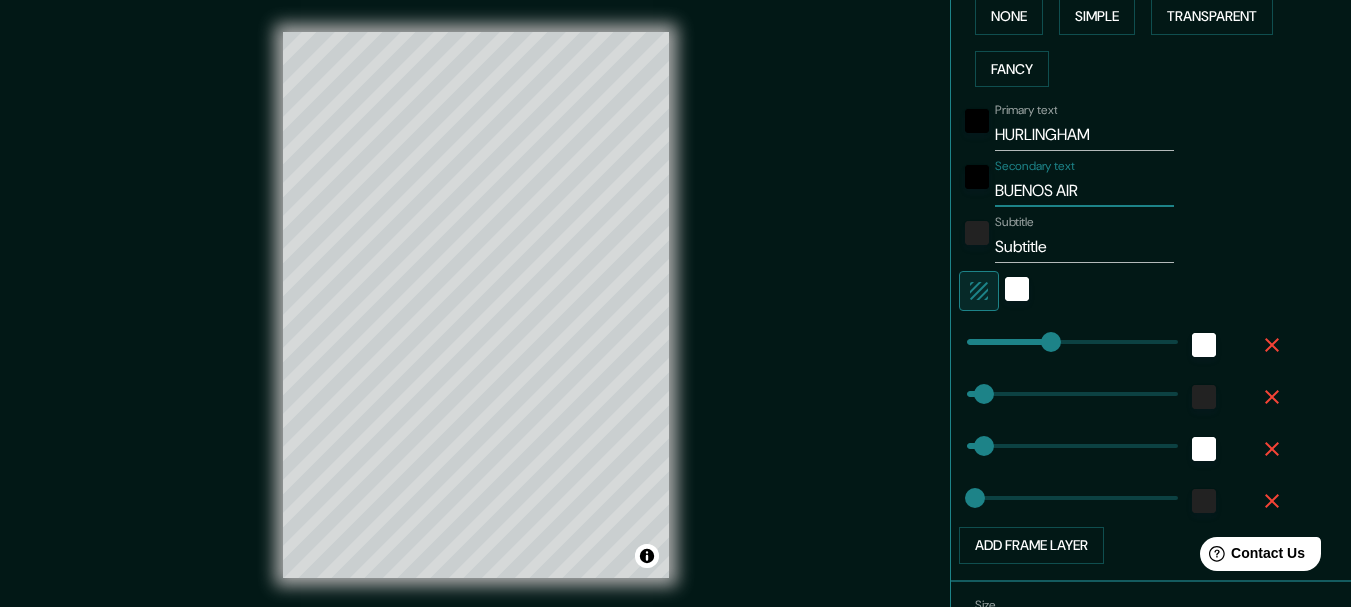 type on "154" 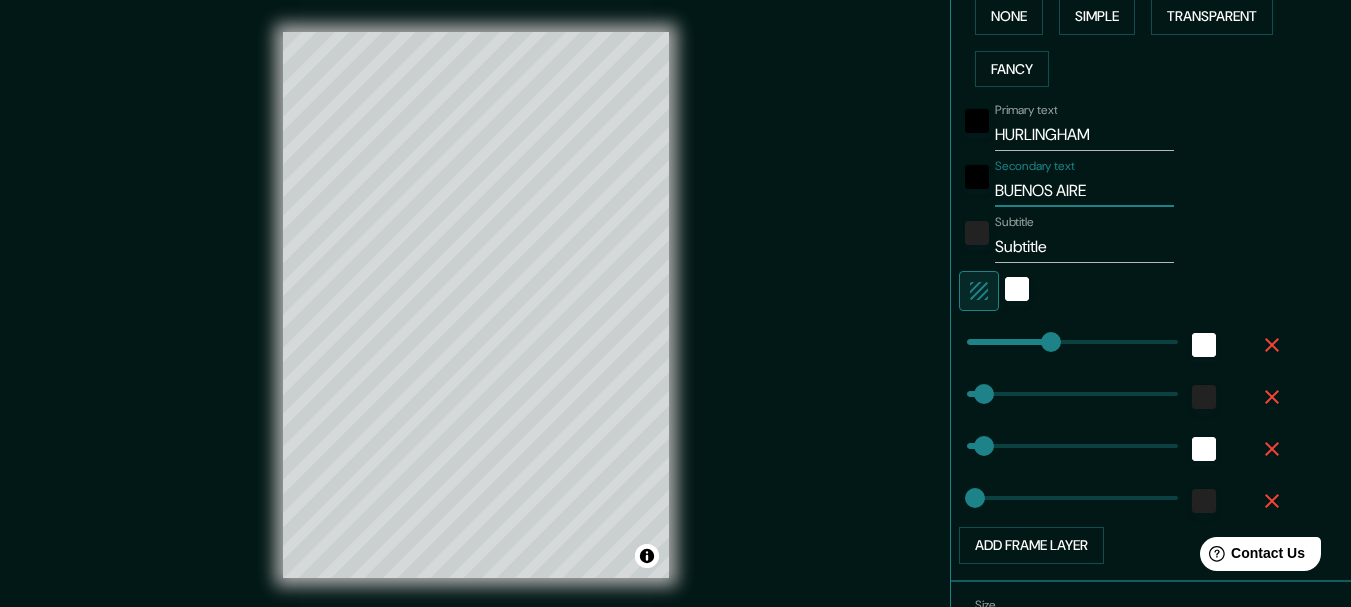 type on "154" 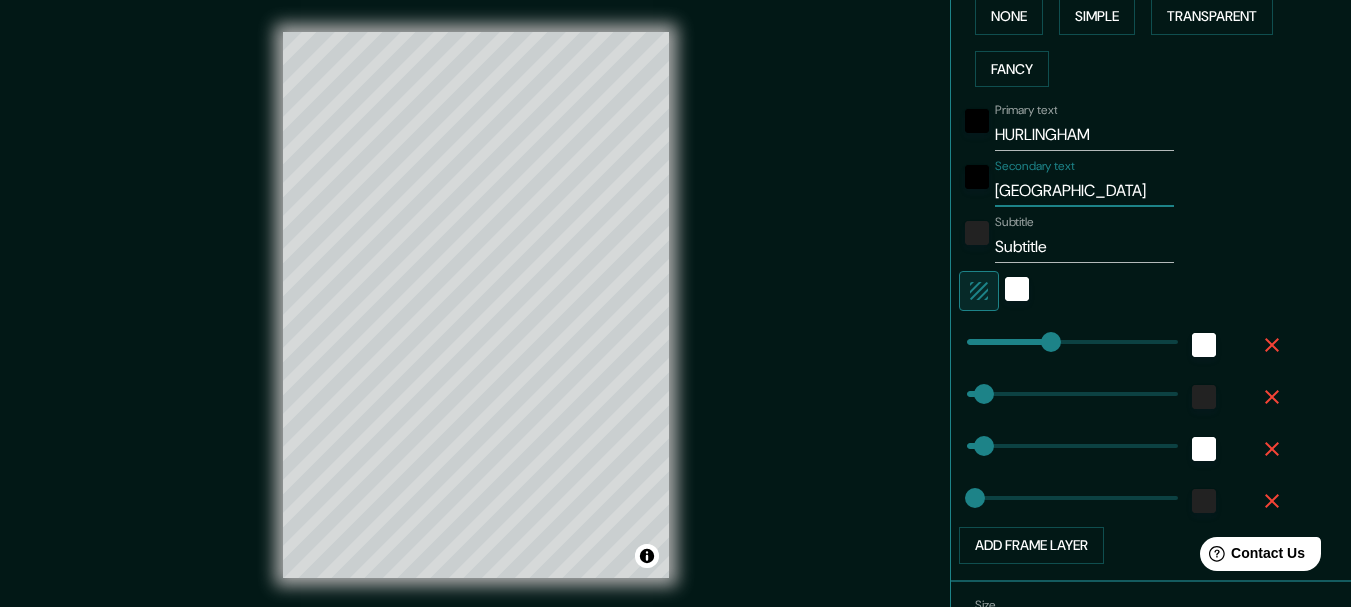 type on "[GEOGRAPHIC_DATA]" 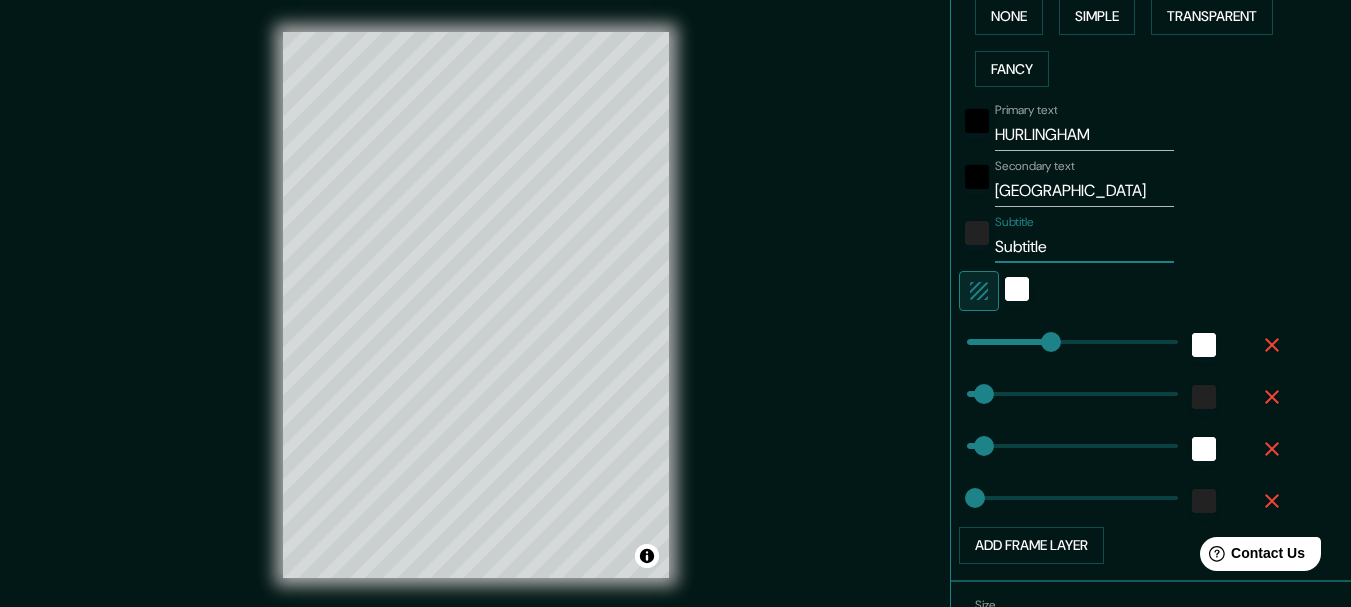 click on "Subtitle" at bounding box center [1084, 247] 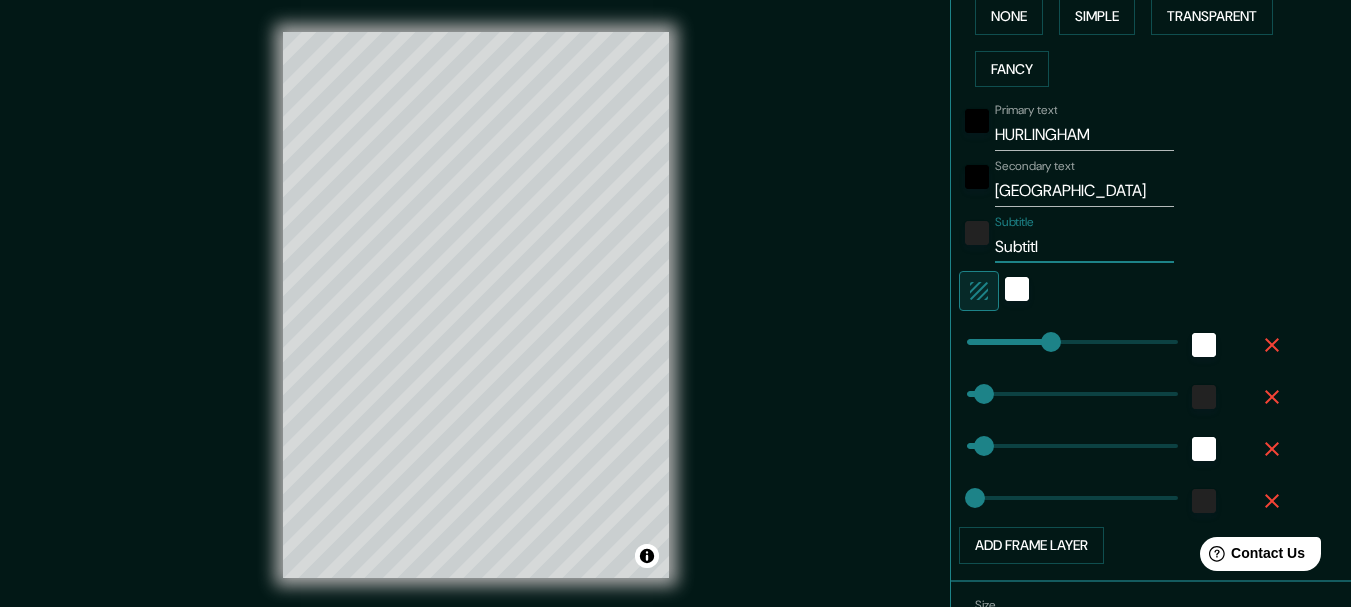 type on "154" 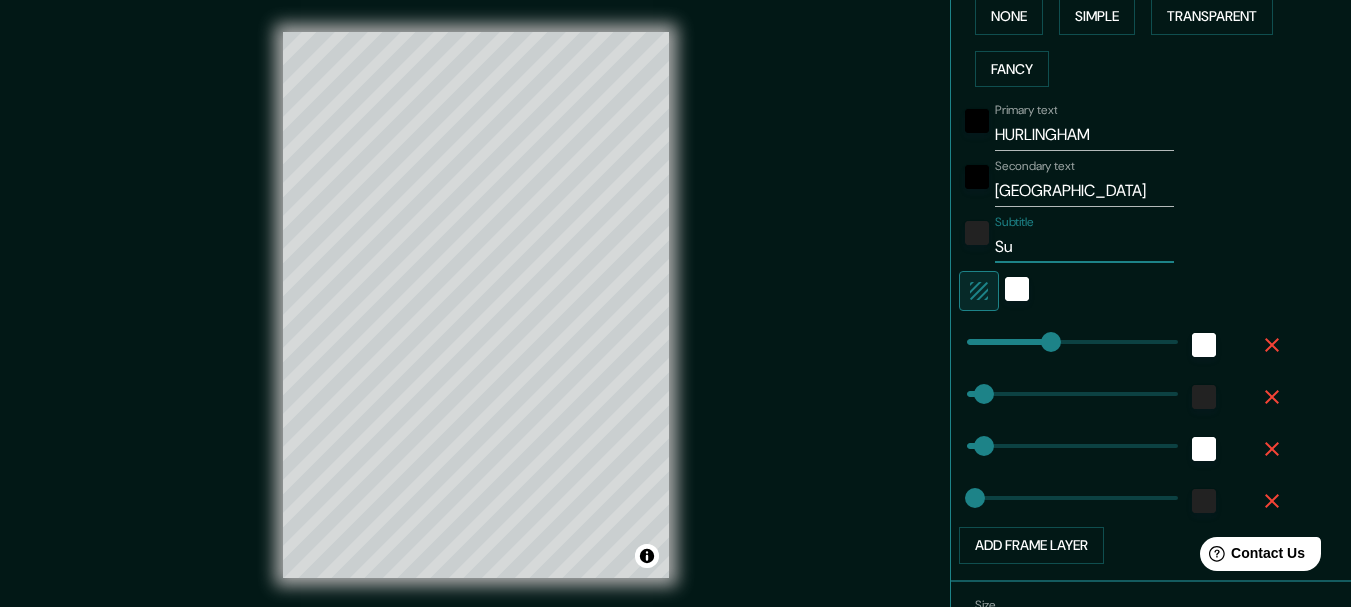 type on "S" 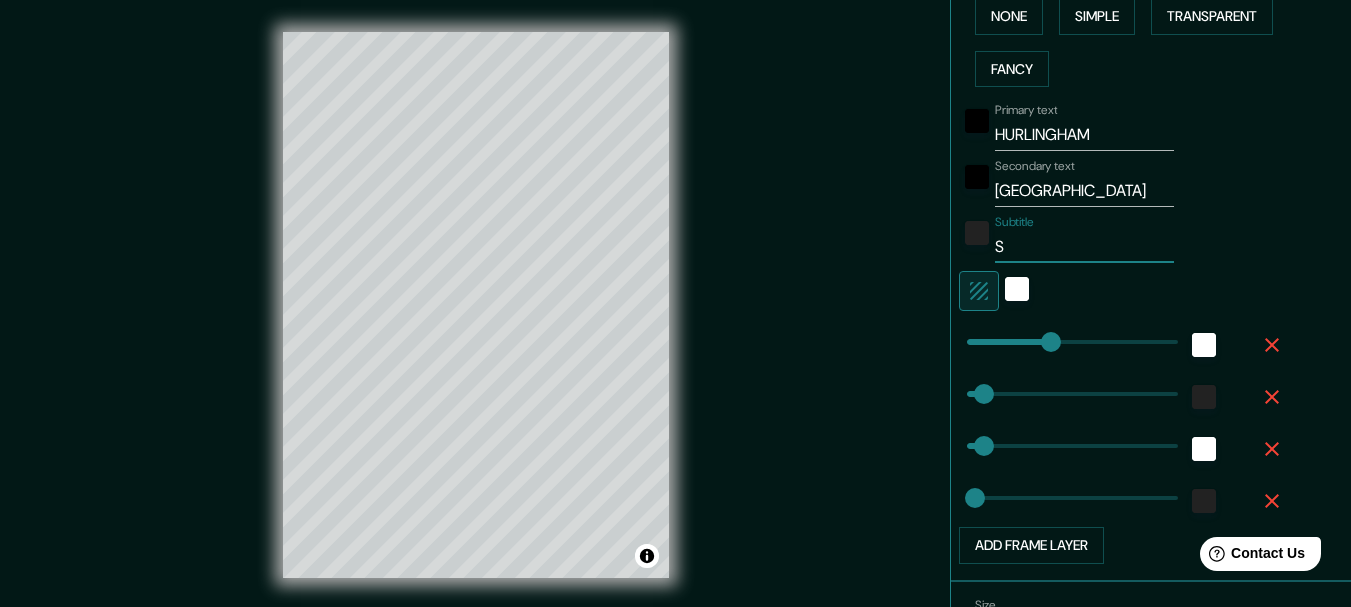 type 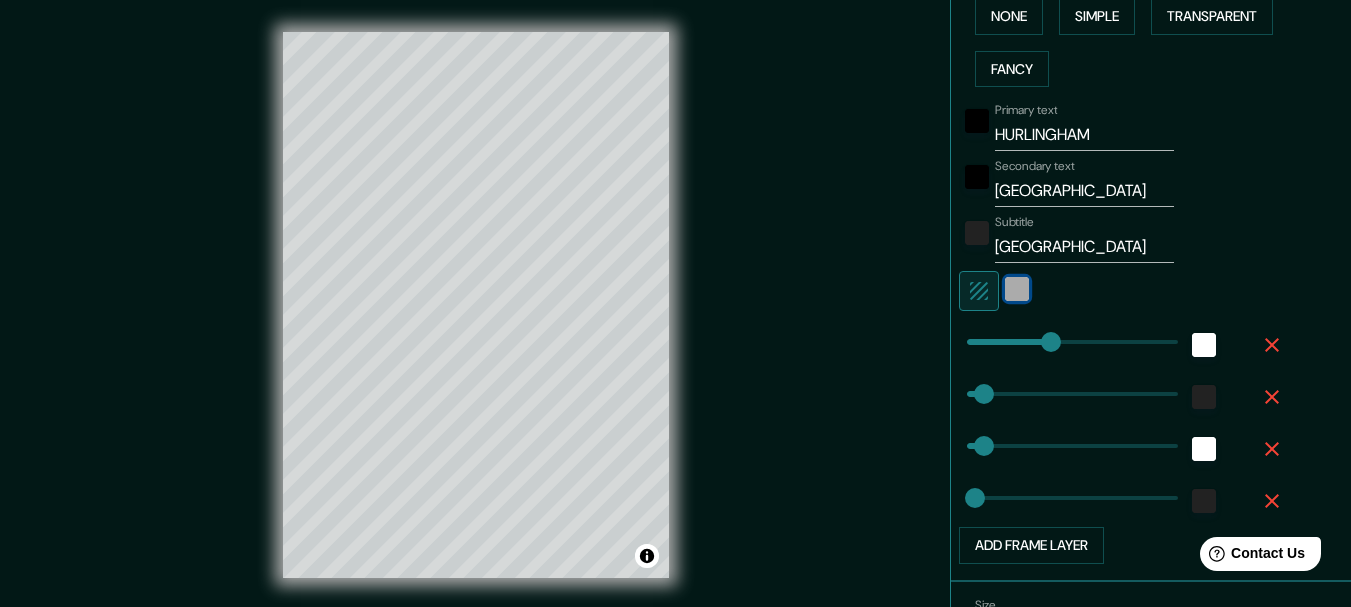 click at bounding box center (1017, 289) 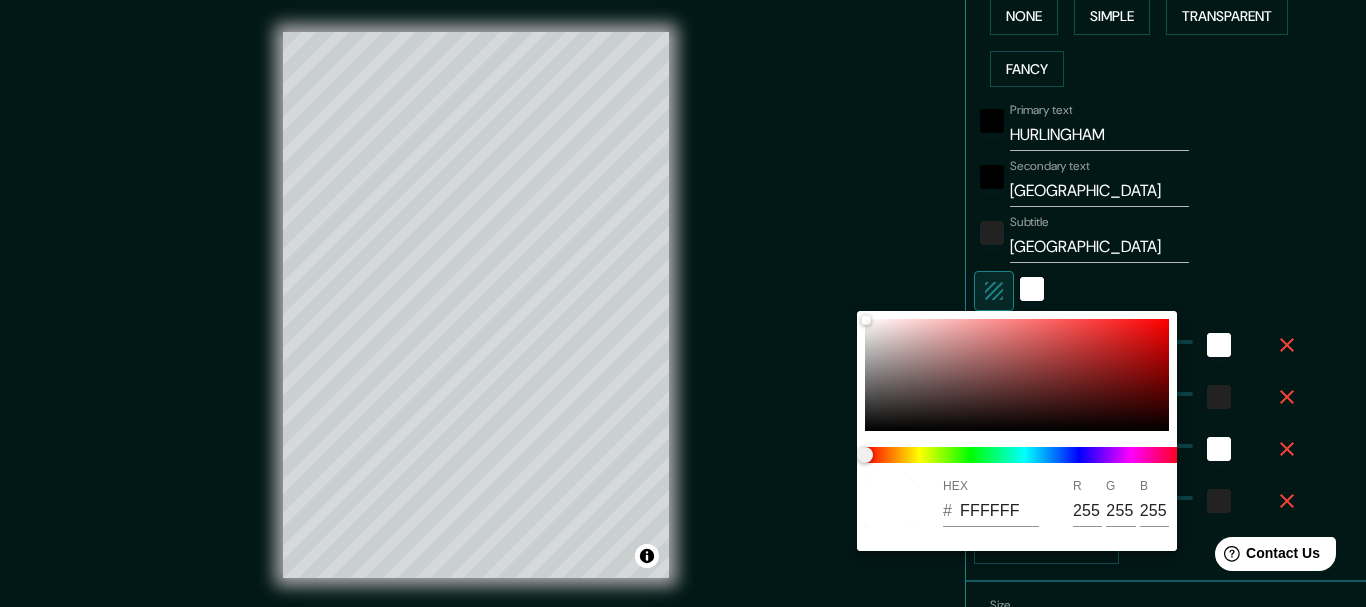 click at bounding box center [683, 303] 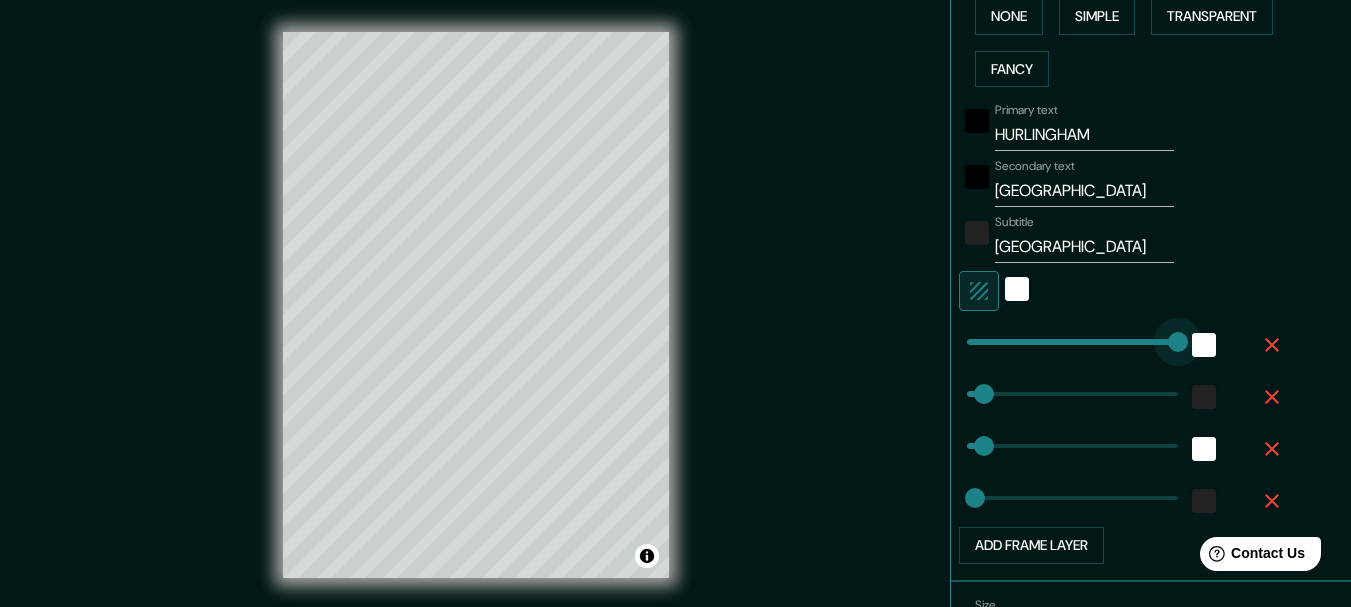drag, startPoint x: 1038, startPoint y: 342, endPoint x: 1172, endPoint y: 334, distance: 134.23859 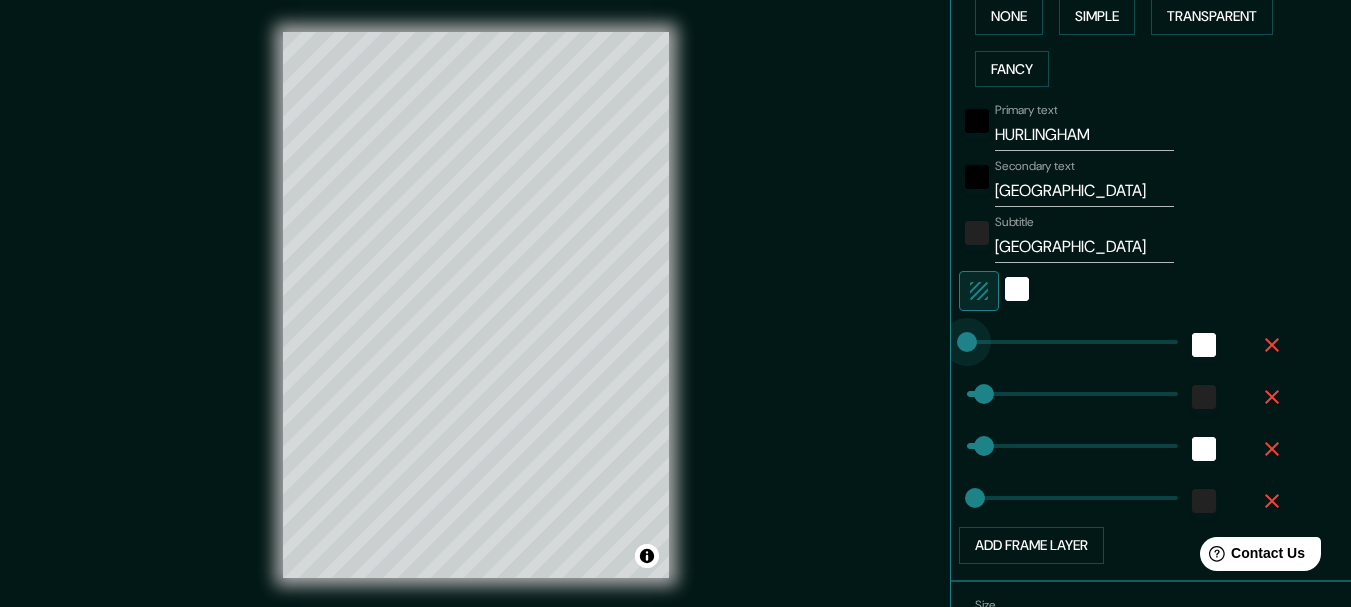 drag, startPoint x: 1159, startPoint y: 345, endPoint x: 928, endPoint y: 345, distance: 231 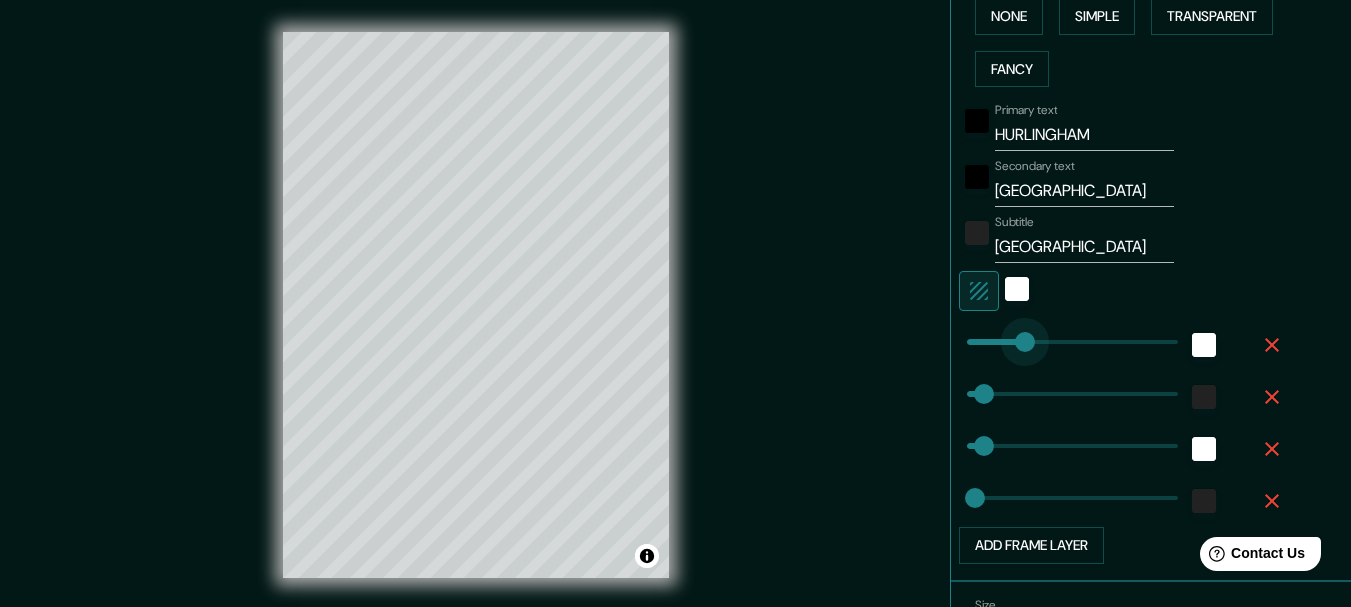 drag, startPoint x: 947, startPoint y: 346, endPoint x: 1010, endPoint y: 344, distance: 63.03174 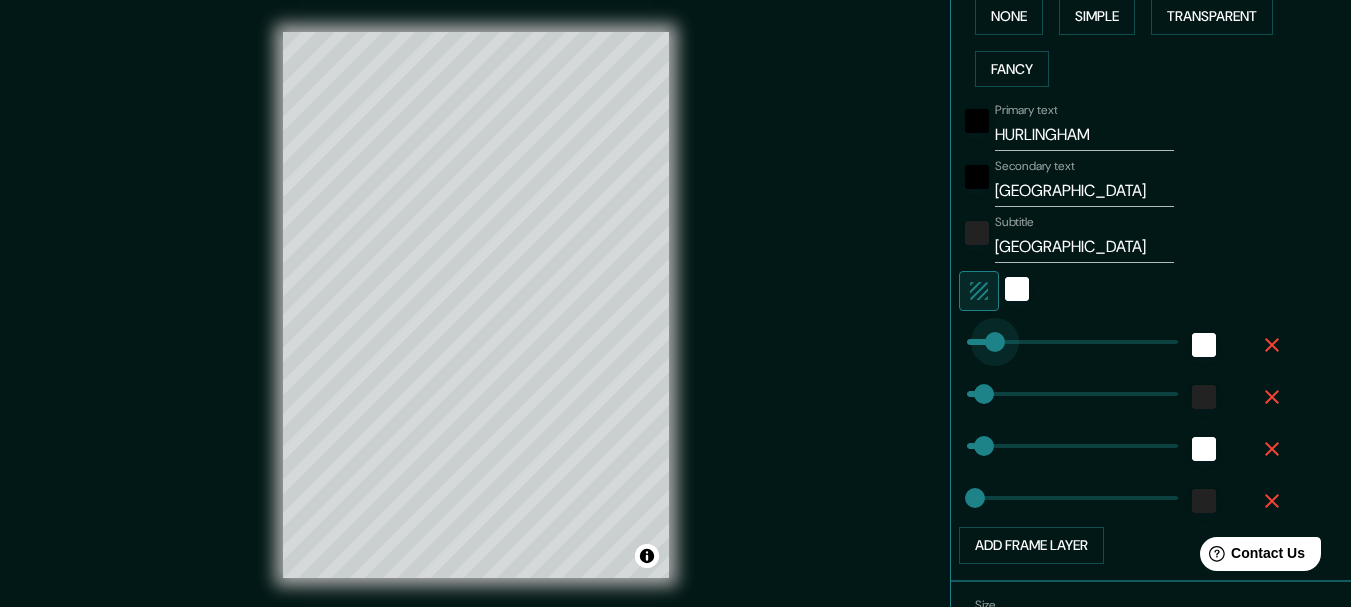 drag, startPoint x: 1010, startPoint y: 344, endPoint x: 980, endPoint y: 353, distance: 31.320919 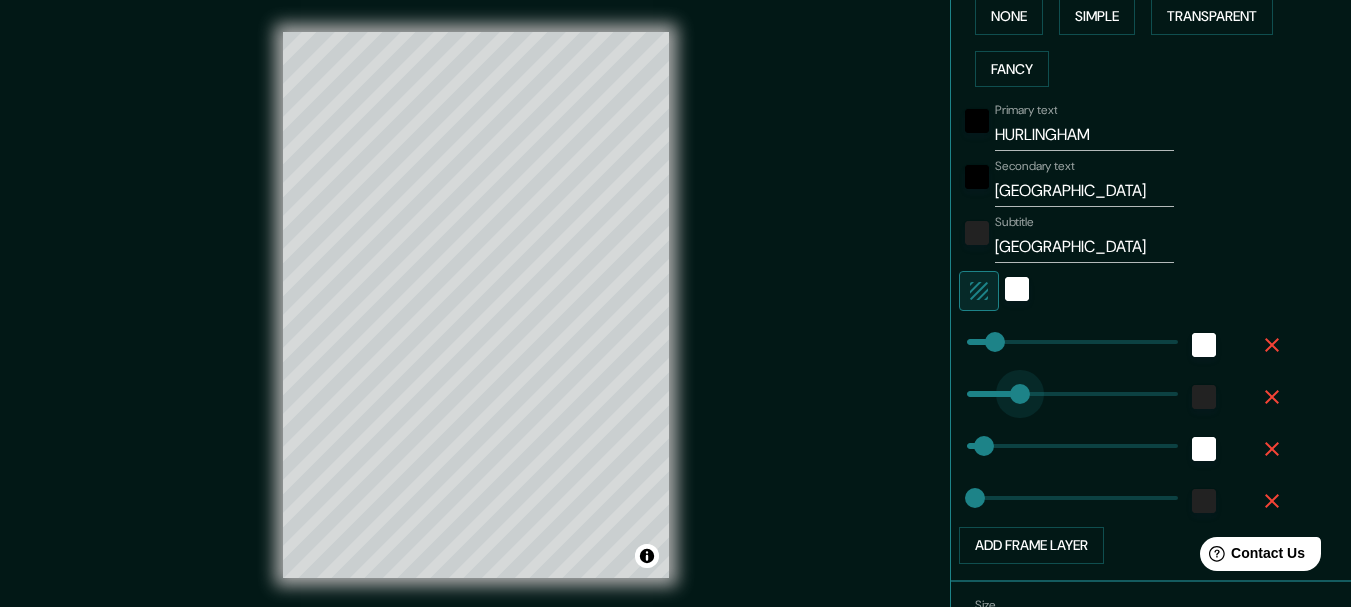 drag, startPoint x: 967, startPoint y: 401, endPoint x: 1005, endPoint y: 396, distance: 38.327538 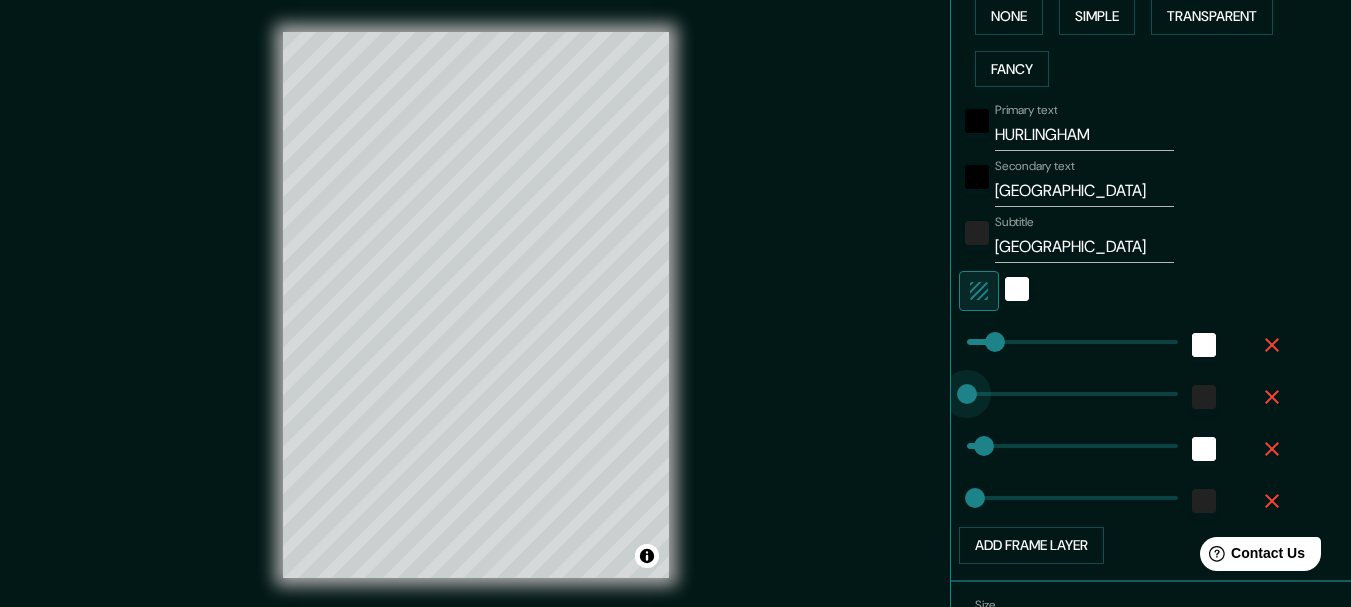 drag, startPoint x: 1005, startPoint y: 396, endPoint x: 933, endPoint y: 400, distance: 72.11102 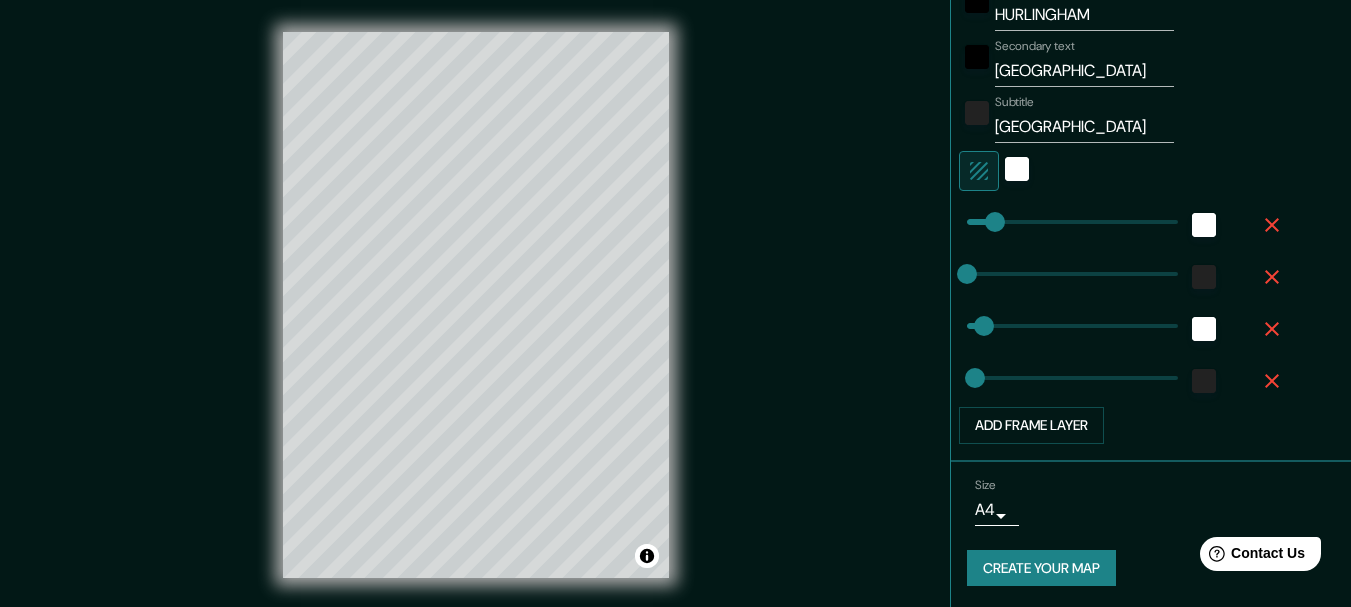 scroll, scrollTop: 635, scrollLeft: 0, axis: vertical 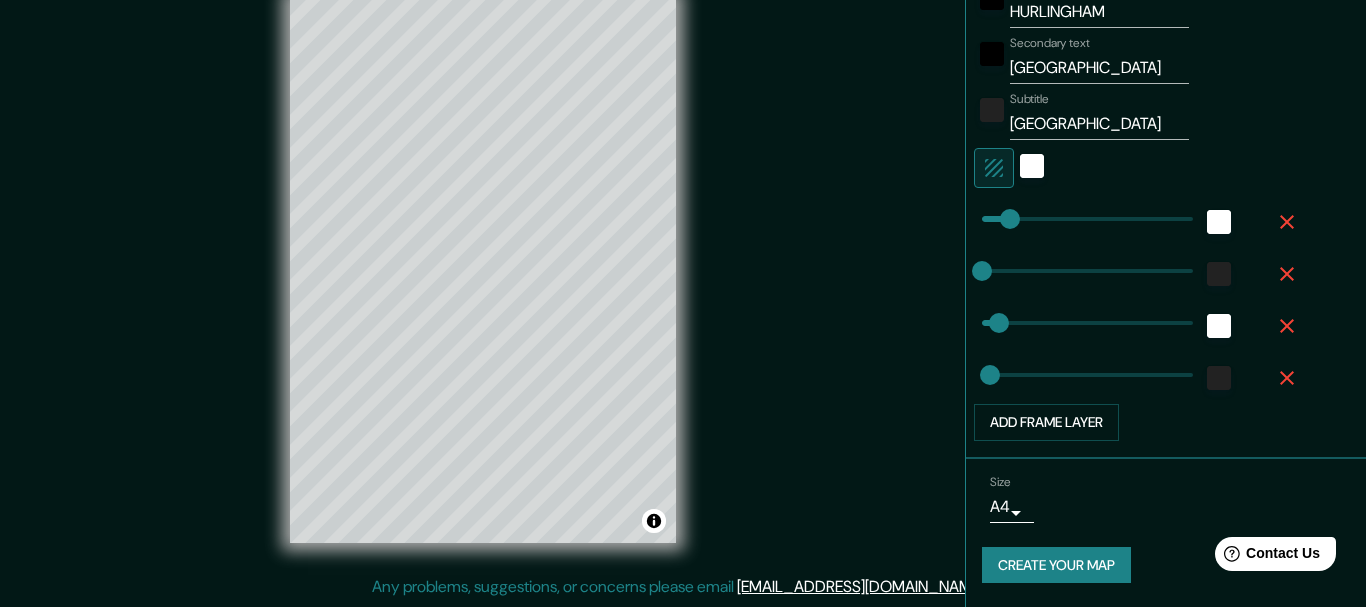 click on "Mappin Location [GEOGRAPHIC_DATA], [GEOGRAPHIC_DATA], [GEOGRAPHIC_DATA] Pins Style Layout Border Choose a border.  Hint : you can make layers of the frame opaque to create some cool effects. None Simple Transparent Fancy Primary text HURLINGHAM Secondary text BUENOS AIRES Subtitle [GEOGRAPHIC_DATA] Add frame layer Size A4 single Create your map © Mapbox   © OpenStreetMap   Improve this map Any problems, suggestions, or concerns please email    [EMAIL_ADDRESS][DOMAIN_NAME] . . ." at bounding box center [683, 268] 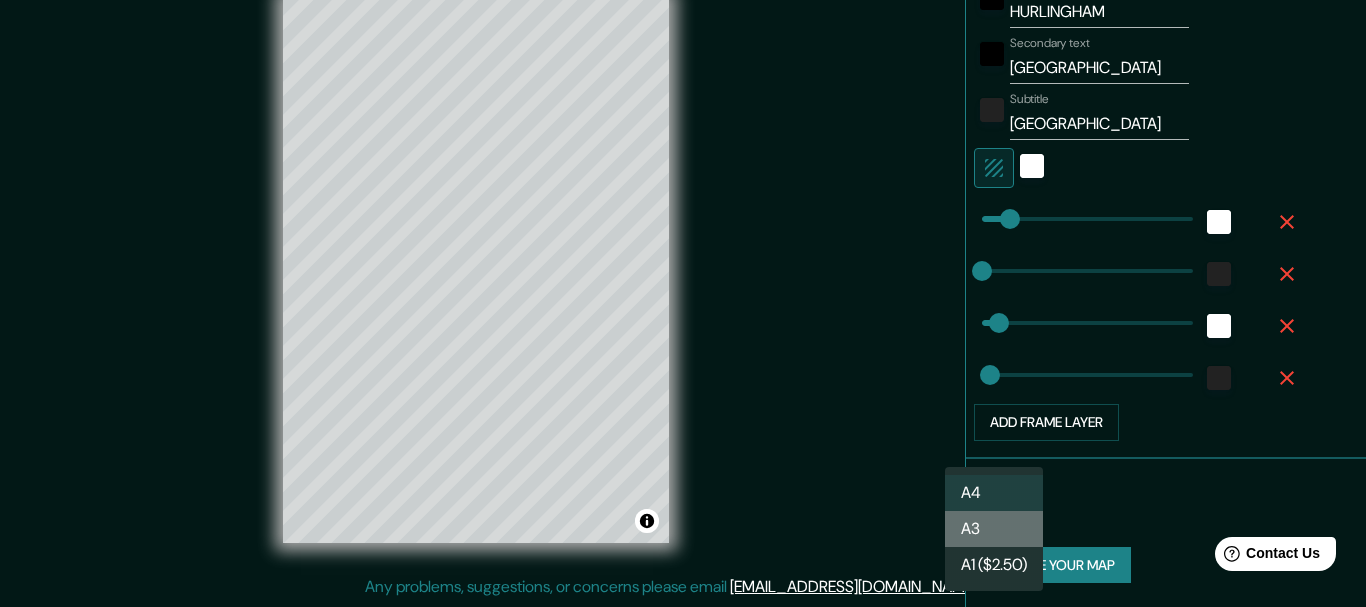 click on "A3" at bounding box center [994, 529] 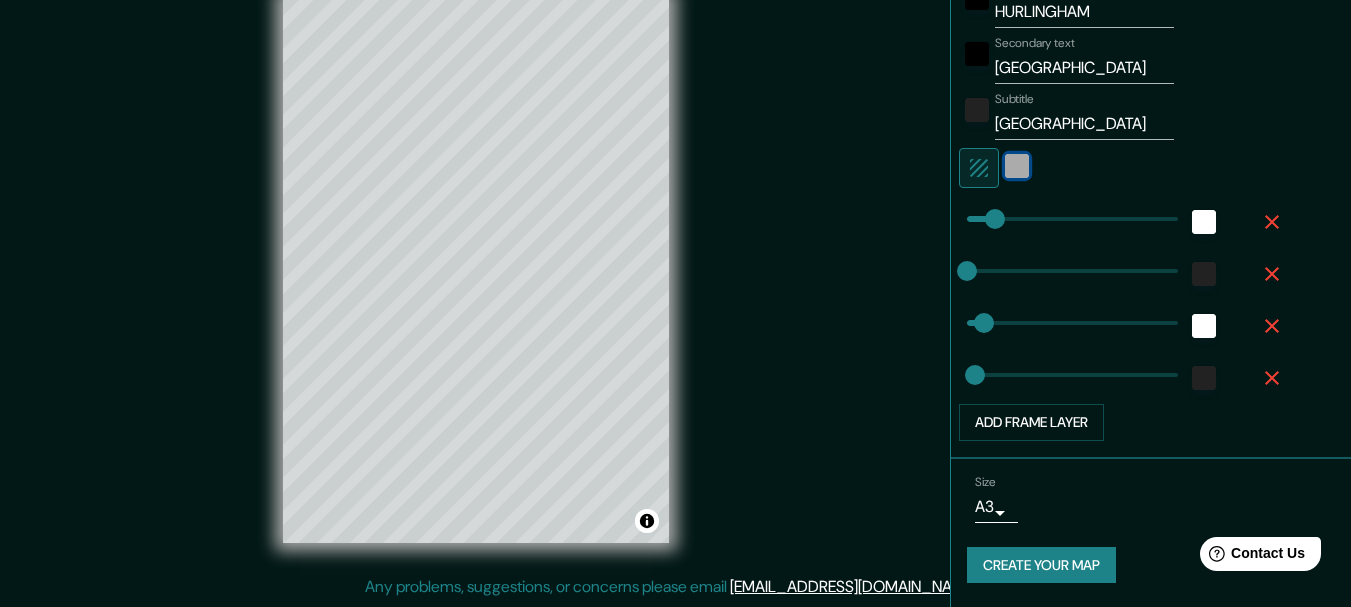 click at bounding box center (1017, 166) 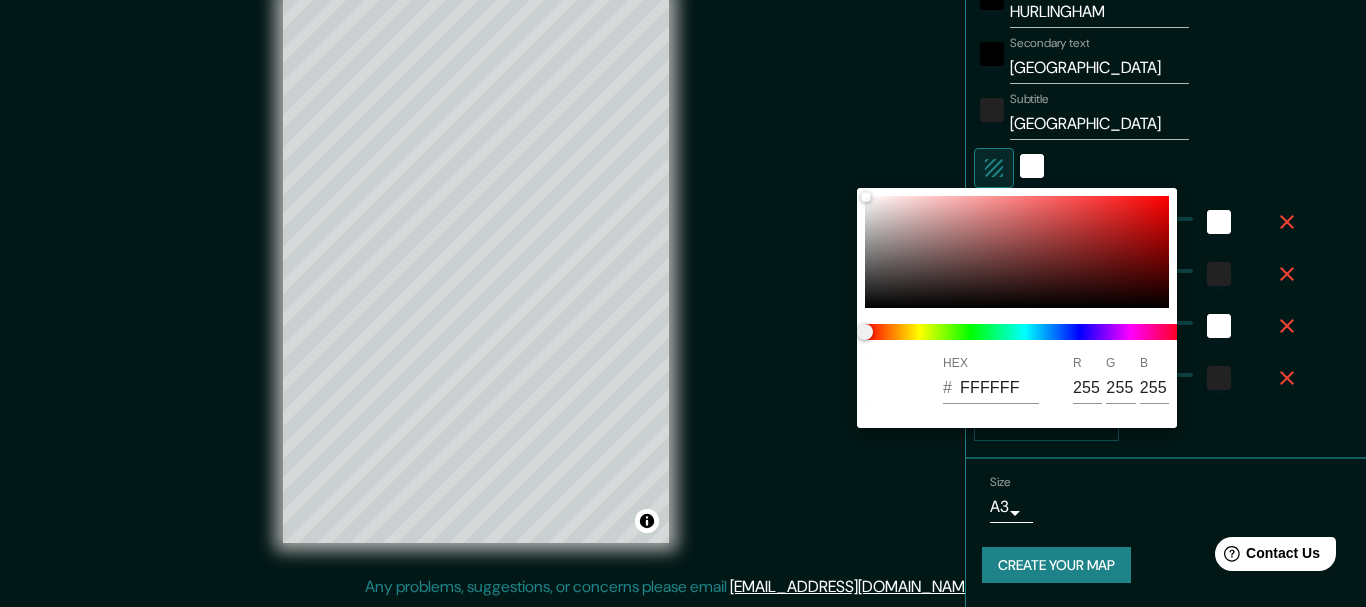 click at bounding box center [683, 303] 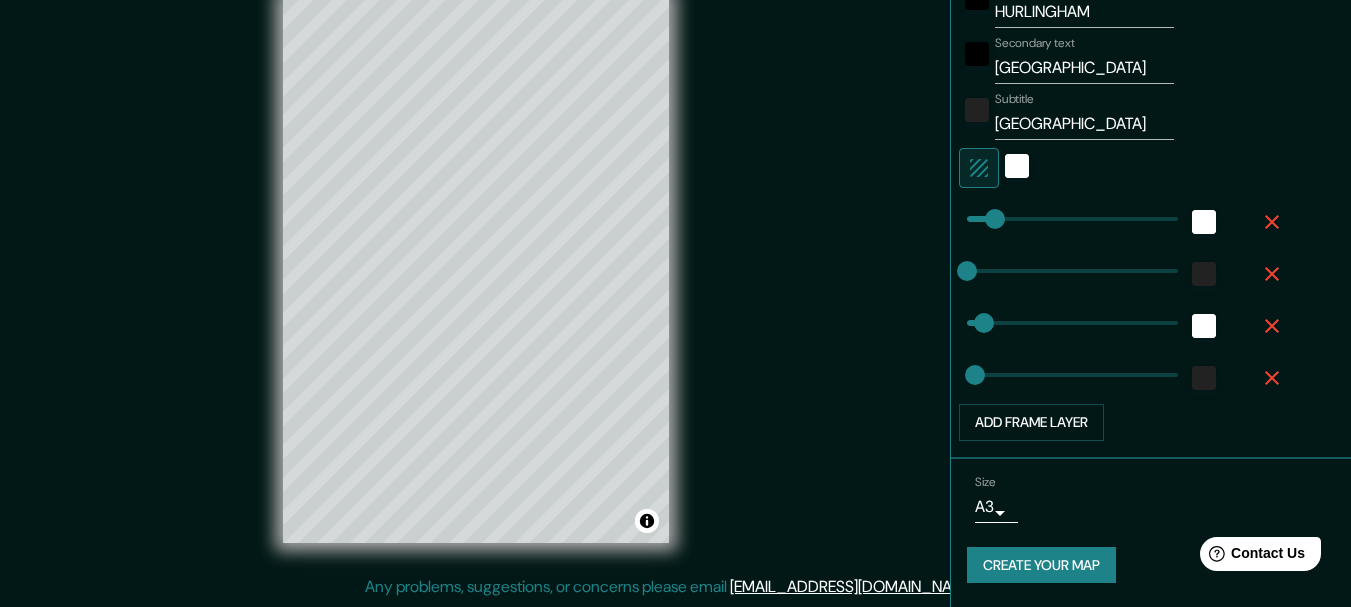 click on "Subtitle ARGENTINA" at bounding box center [1123, 116] 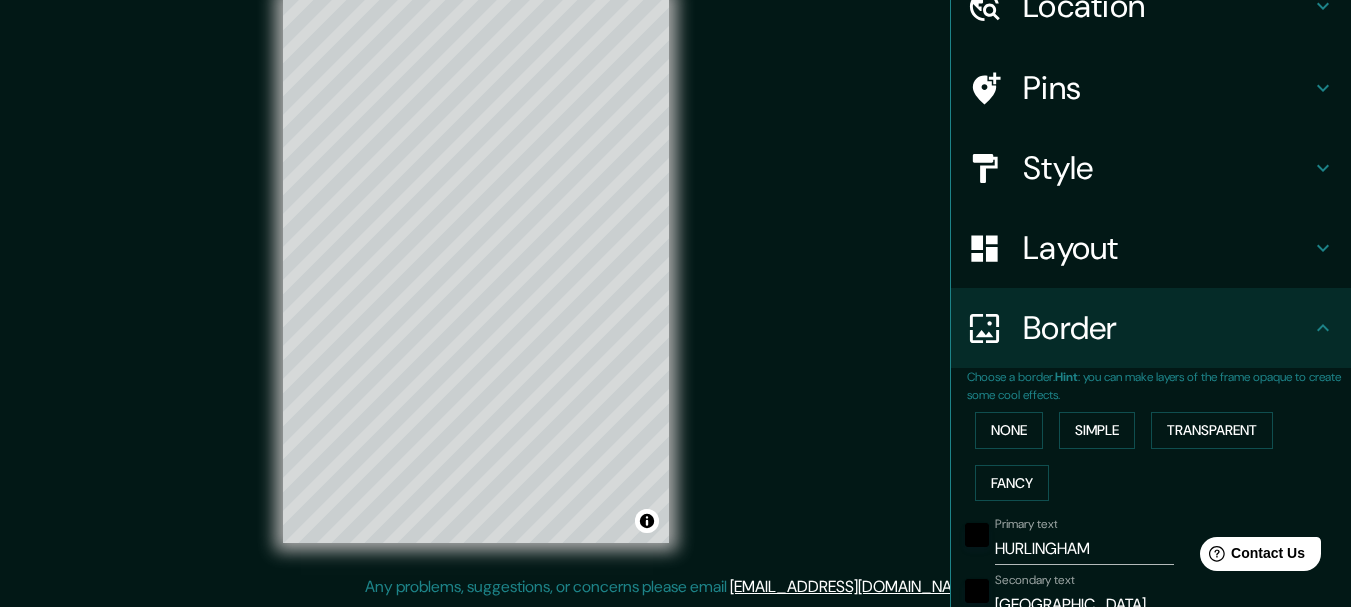 scroll, scrollTop: 35, scrollLeft: 0, axis: vertical 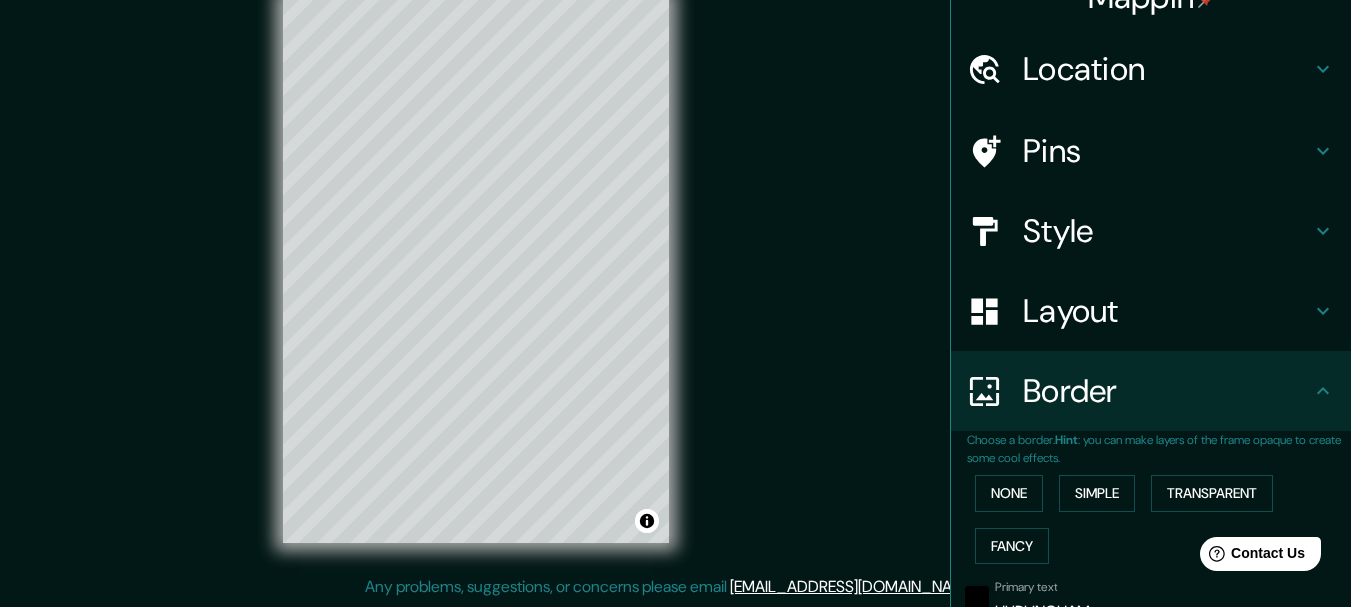click 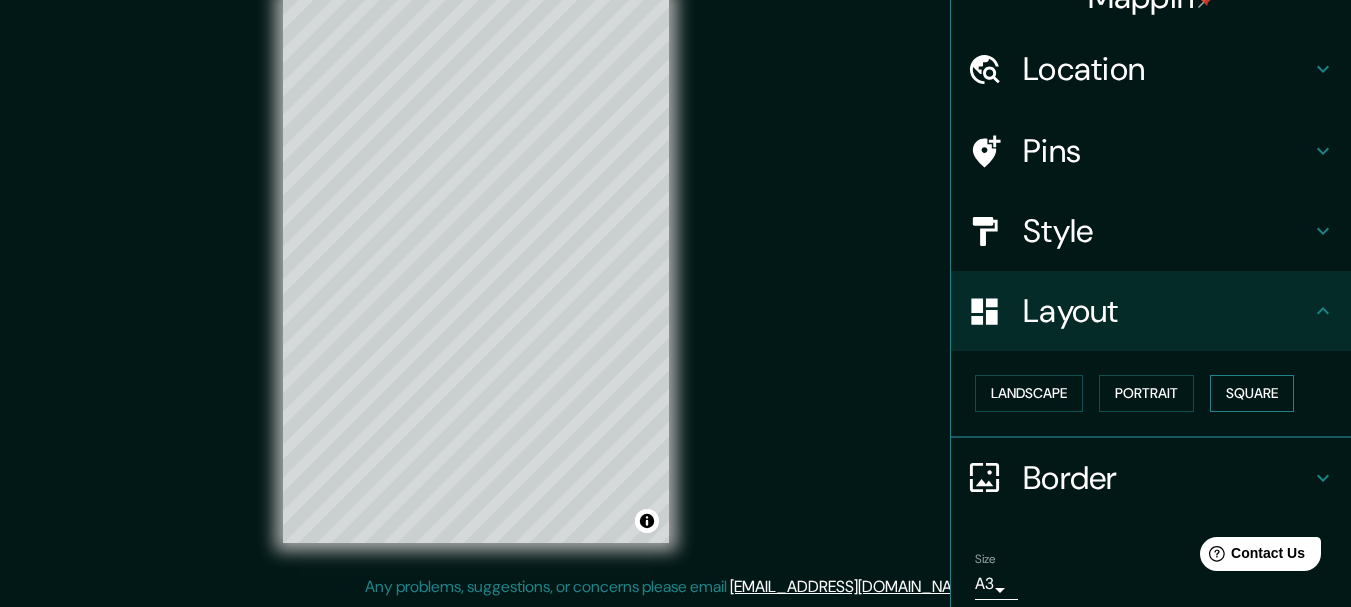 click on "Square" at bounding box center [1252, 393] 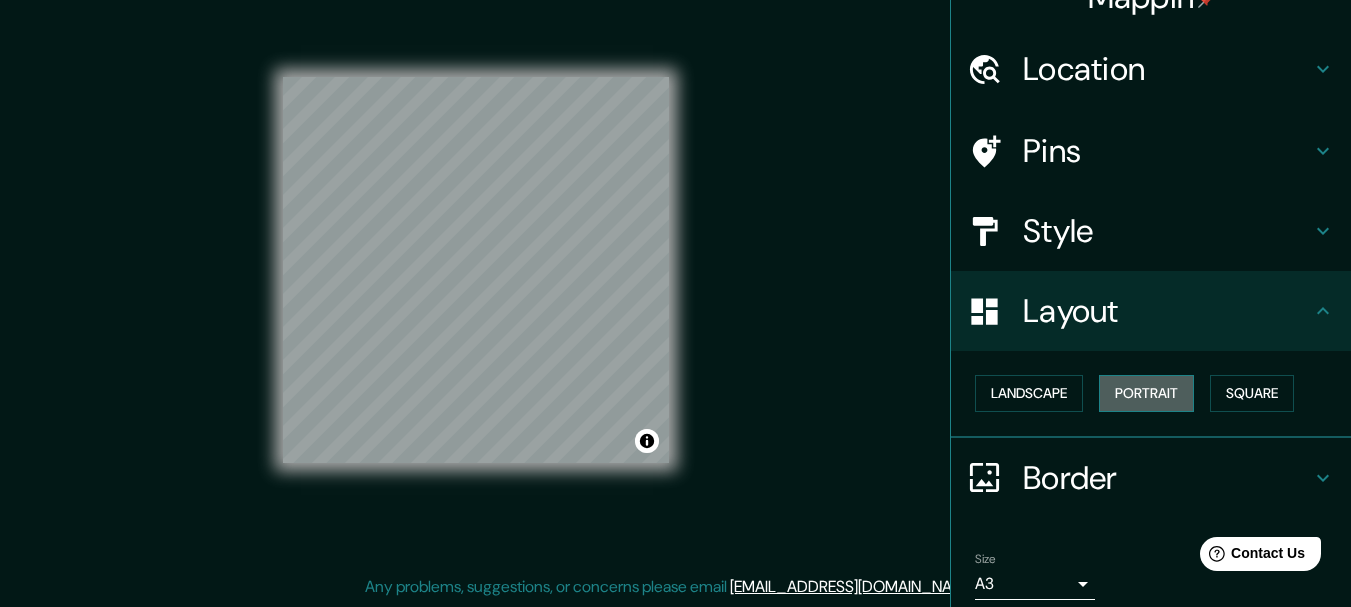 click on "Portrait" at bounding box center [1146, 393] 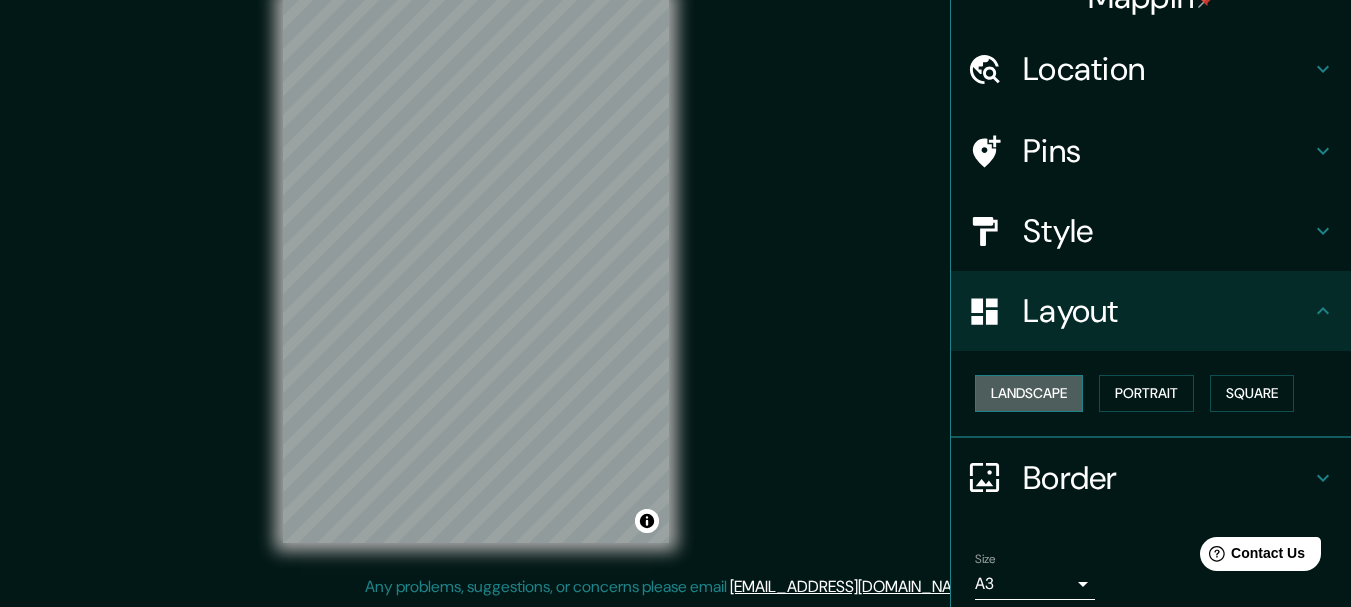 click on "Landscape" at bounding box center [1029, 393] 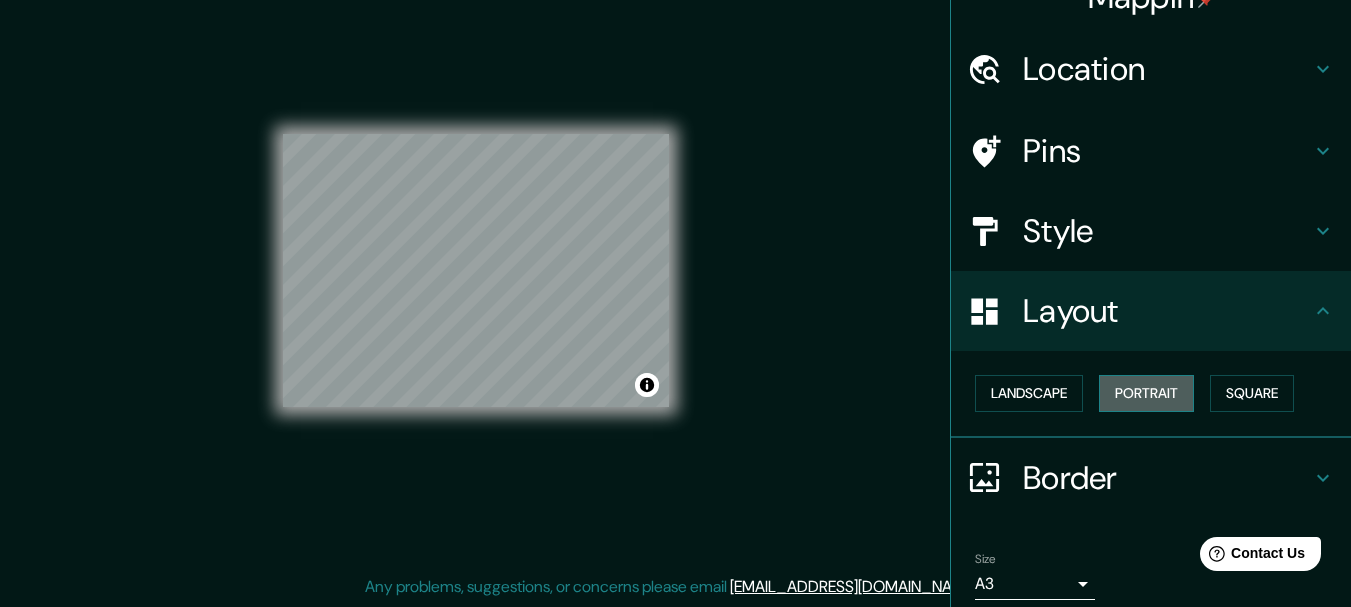 click on "Portrait" at bounding box center [1146, 393] 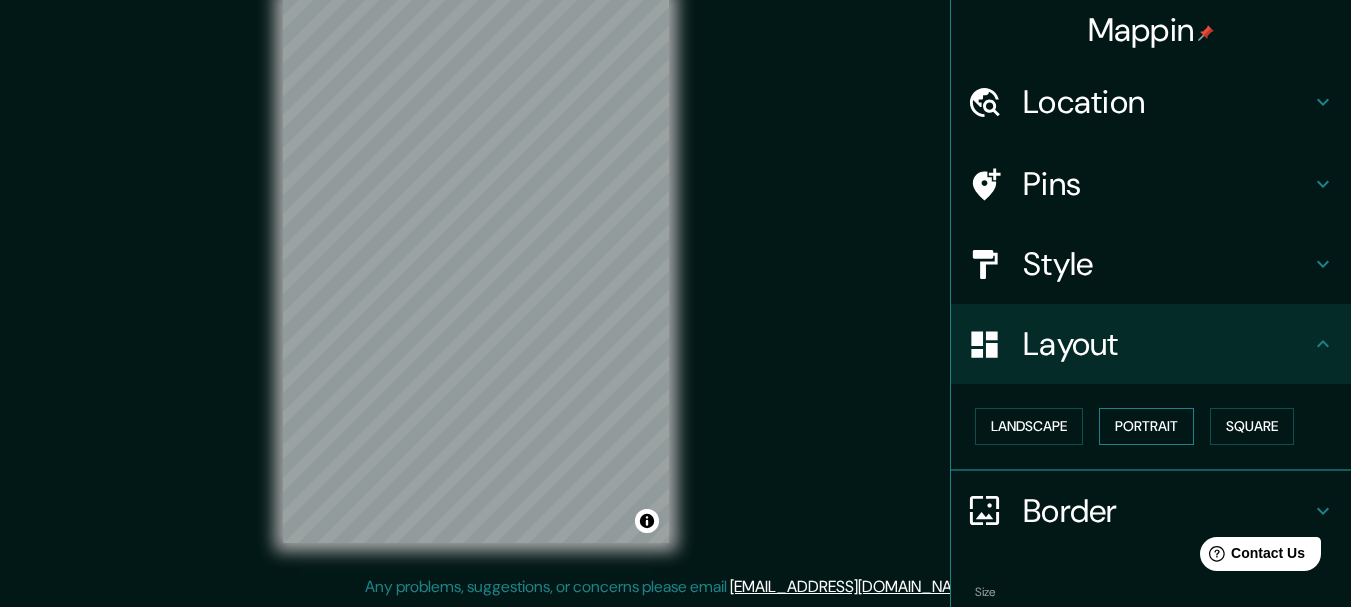 scroll, scrollTop: 0, scrollLeft: 0, axis: both 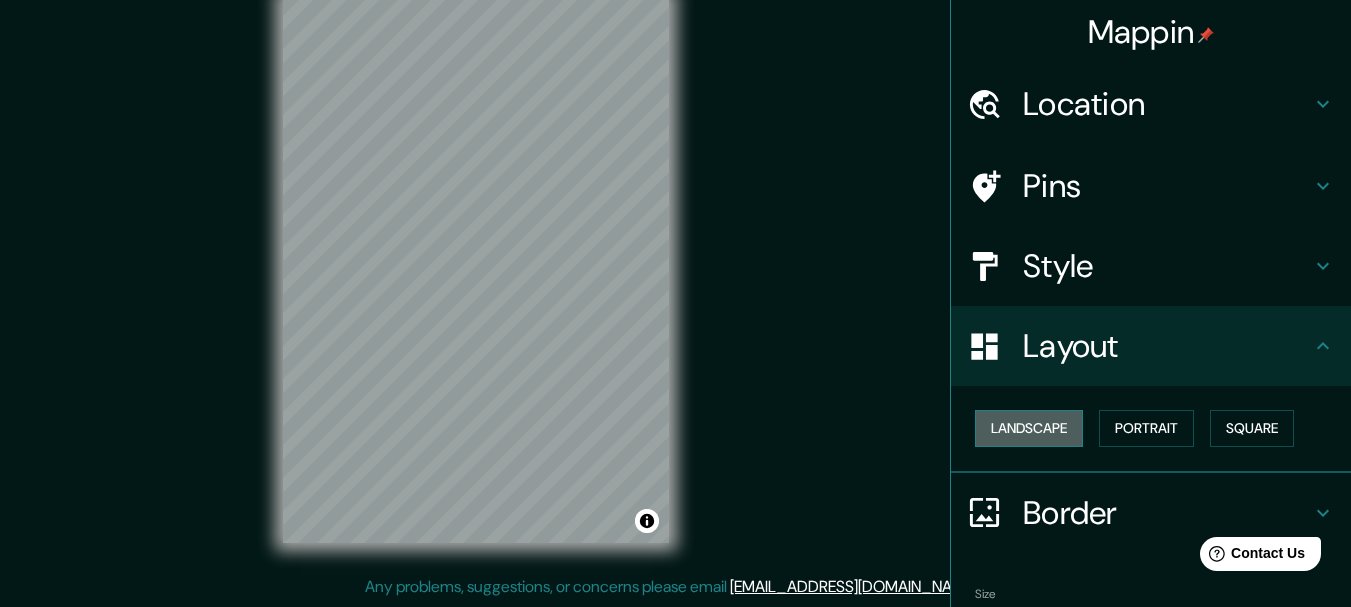 click on "Landscape" at bounding box center [1029, 428] 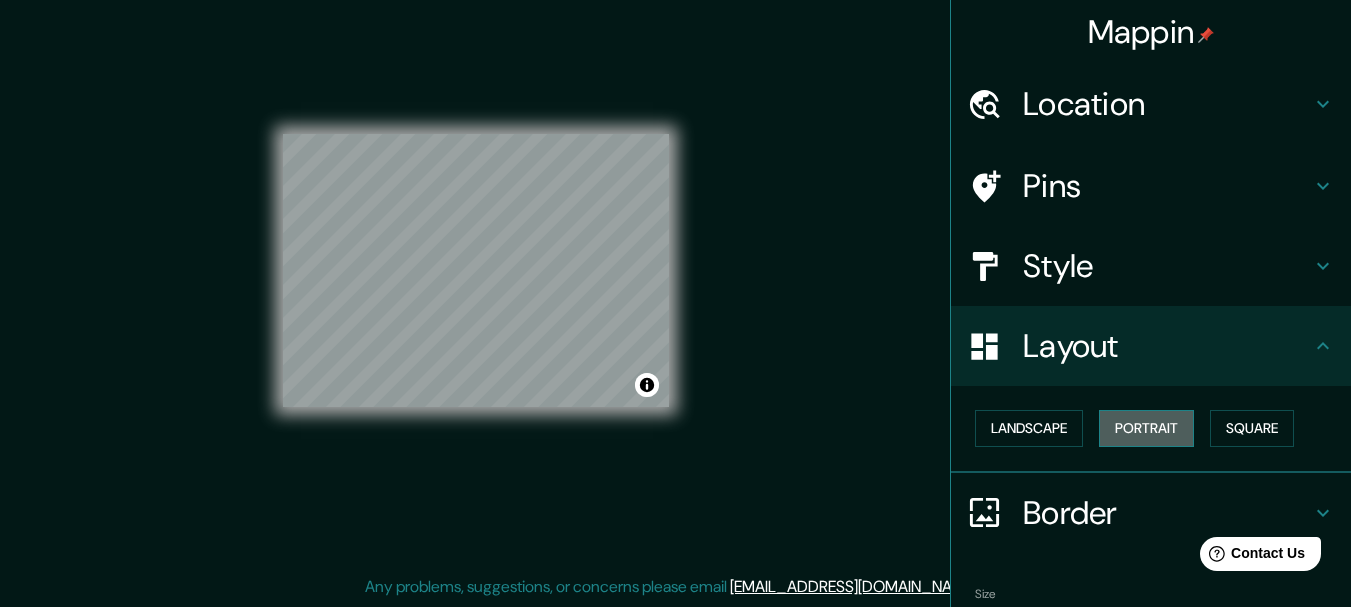 click on "Portrait" at bounding box center (1146, 428) 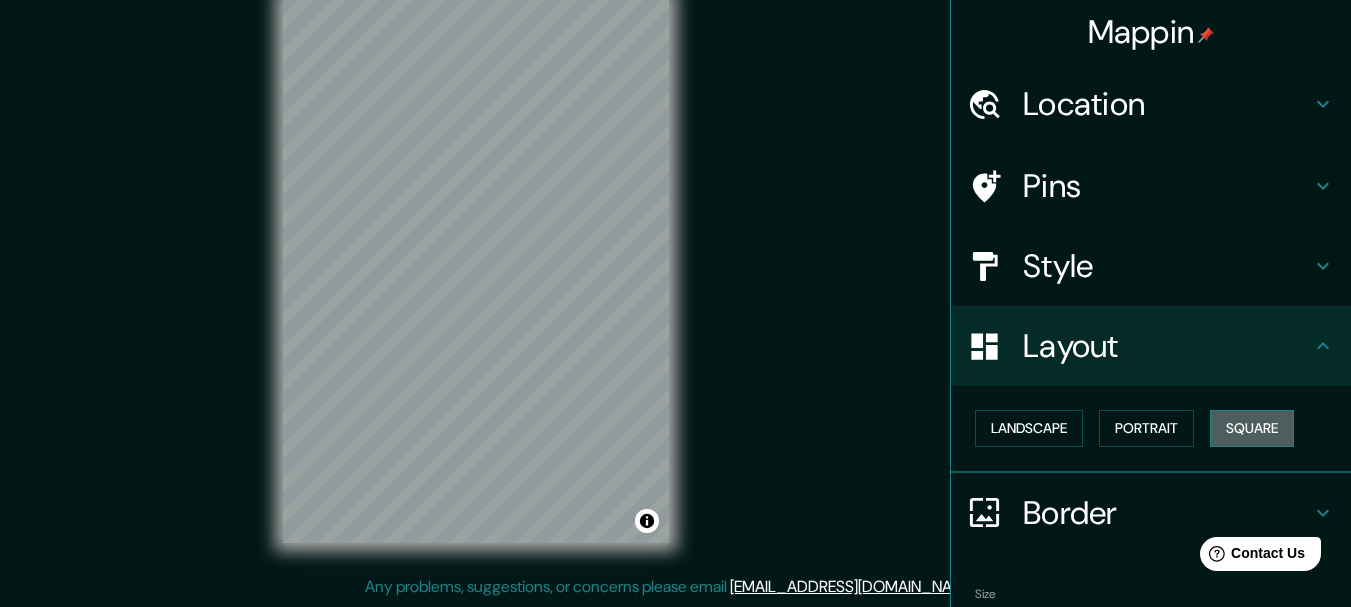 click on "Square" at bounding box center [1252, 428] 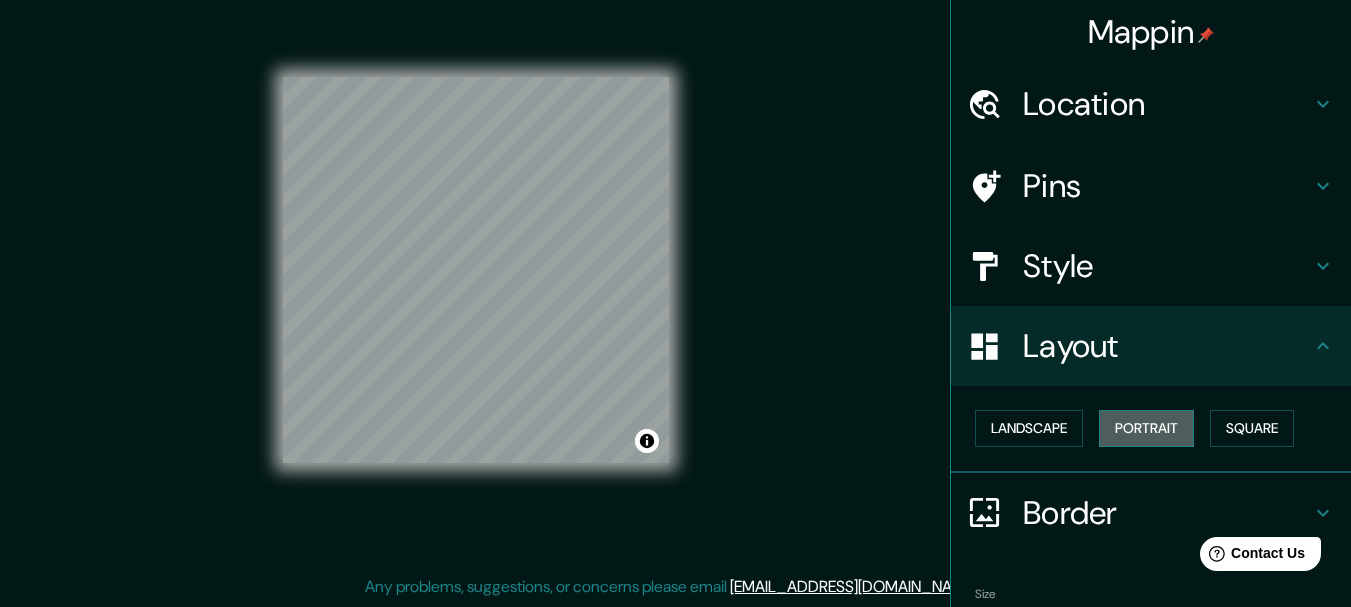 click on "Portrait" at bounding box center [1146, 428] 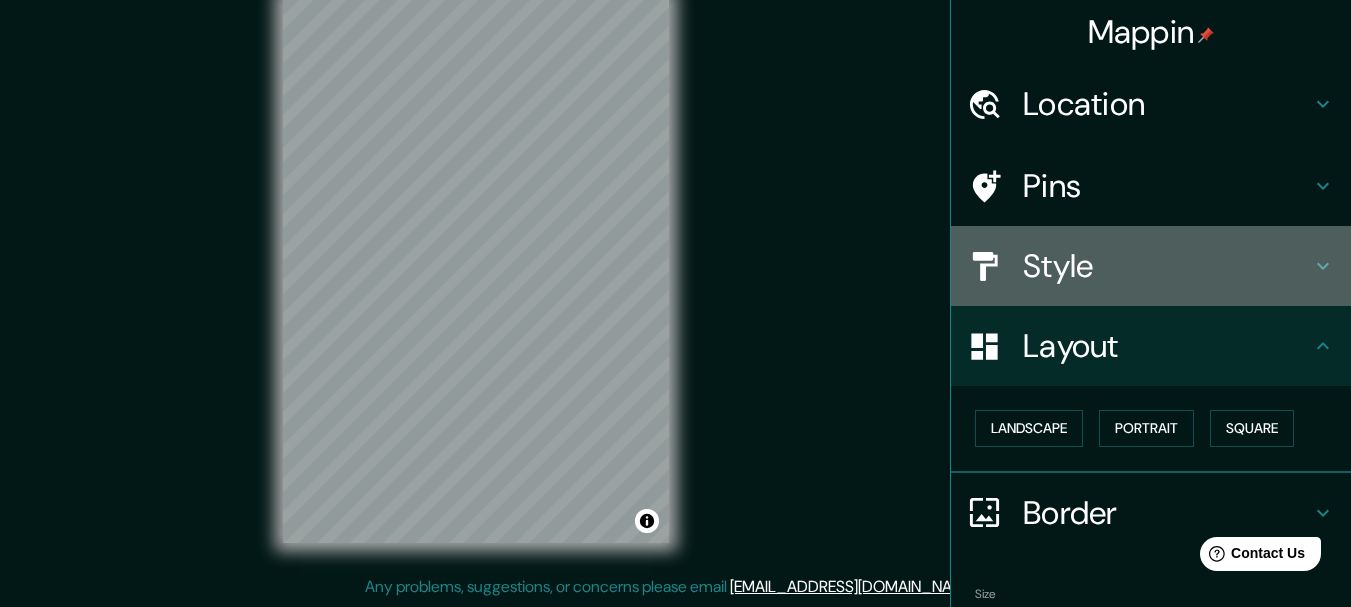 click on "Style" at bounding box center (1167, 266) 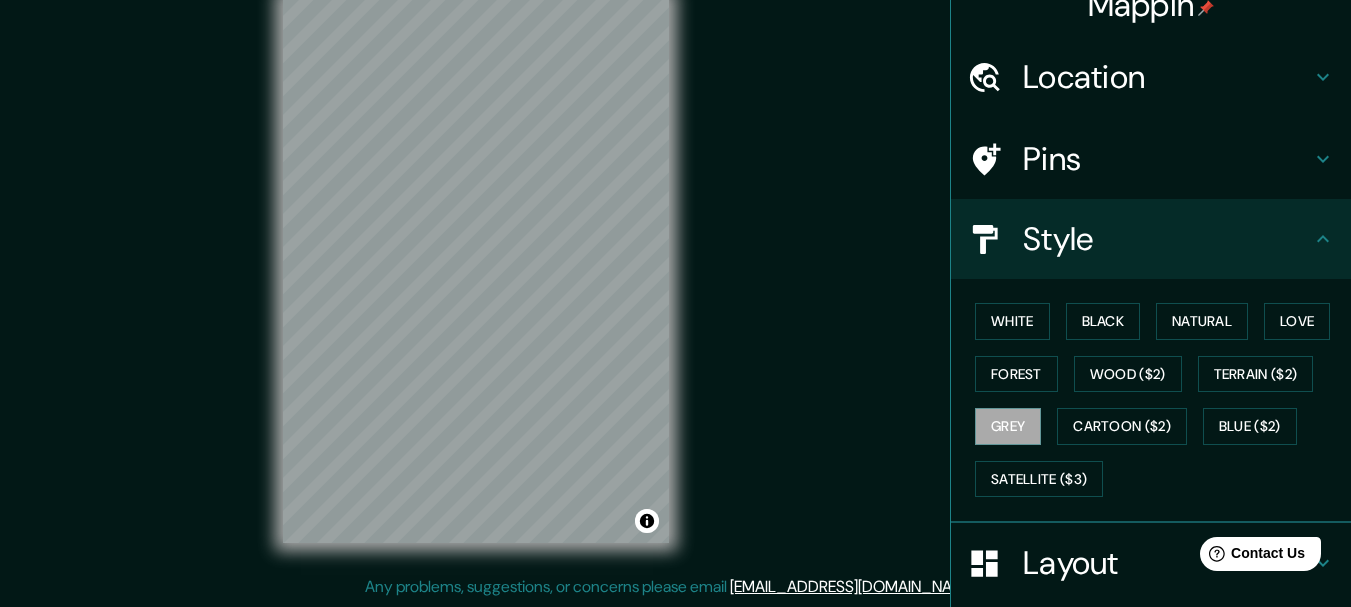 scroll, scrollTop: 0, scrollLeft: 0, axis: both 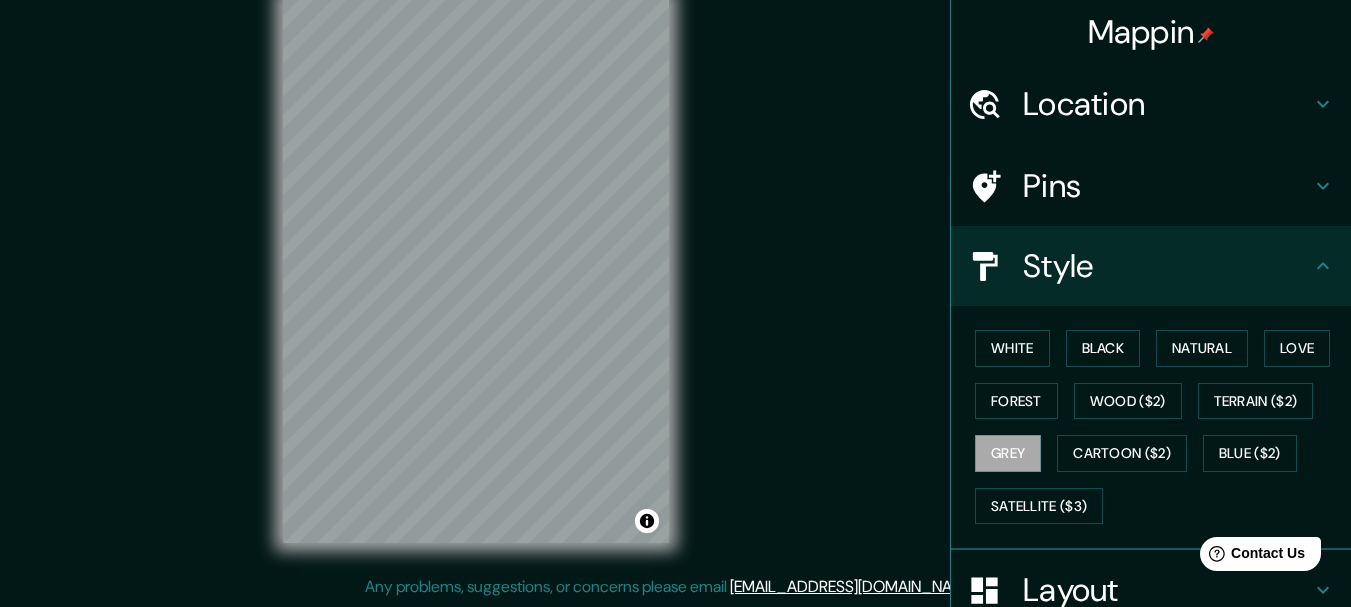 click on "Pins" at bounding box center [1167, 186] 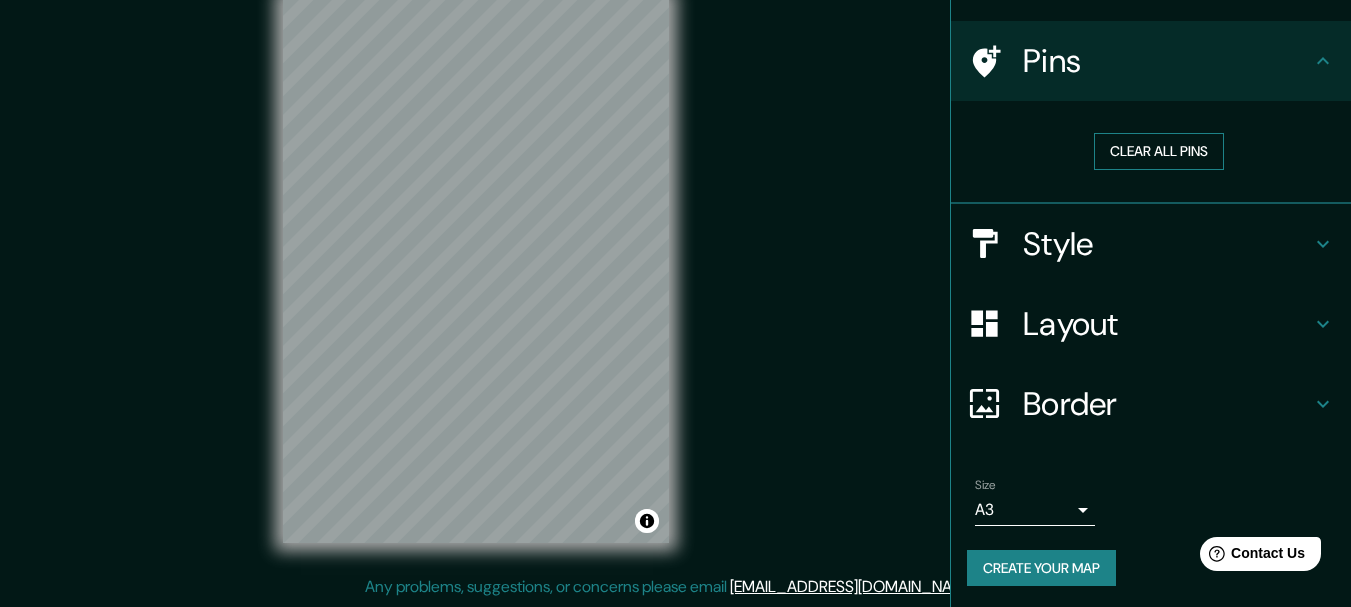 scroll, scrollTop: 128, scrollLeft: 0, axis: vertical 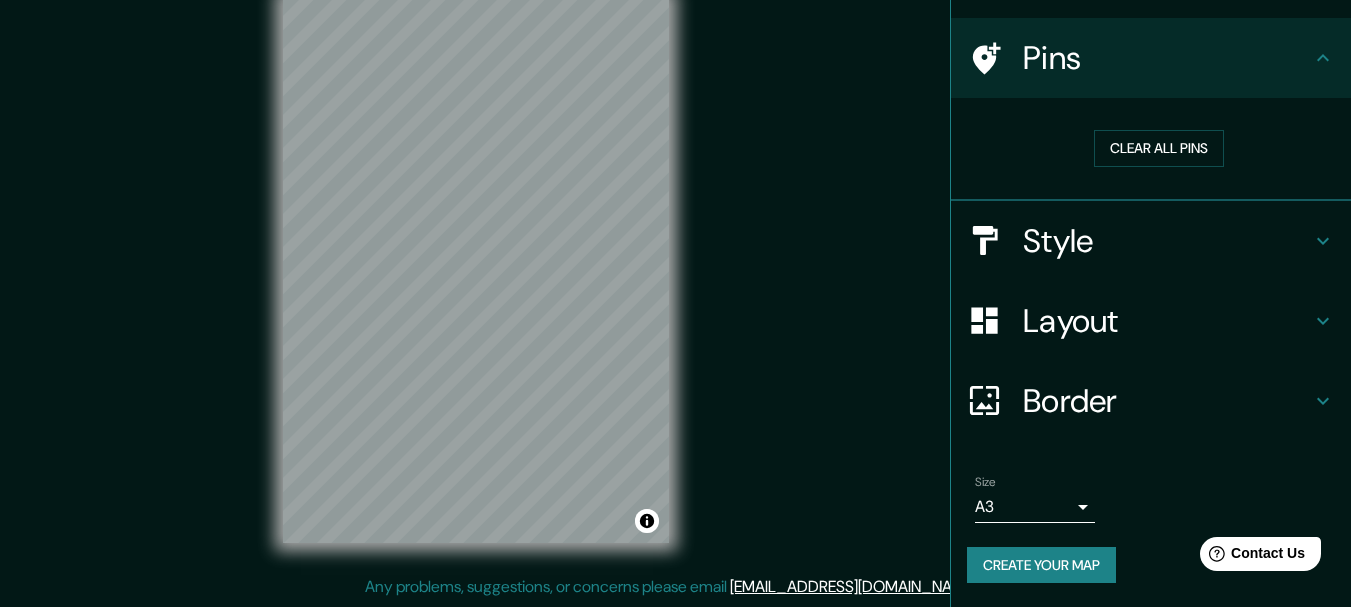 click on "Mappin Location Hurlingham, Provincia de Buenos Aires, Argentina Pins Clear all pins Style Layout Border Choose a border.  Hint : you can make layers of the frame opaque to create some cool effects. None Simple Transparent Fancy Size A3 a4 Create your map © Mapbox   © OpenStreetMap   Improve this map Any problems, suggestions, or concerns please email    help@mappin.pro . . ." at bounding box center (675, 286) 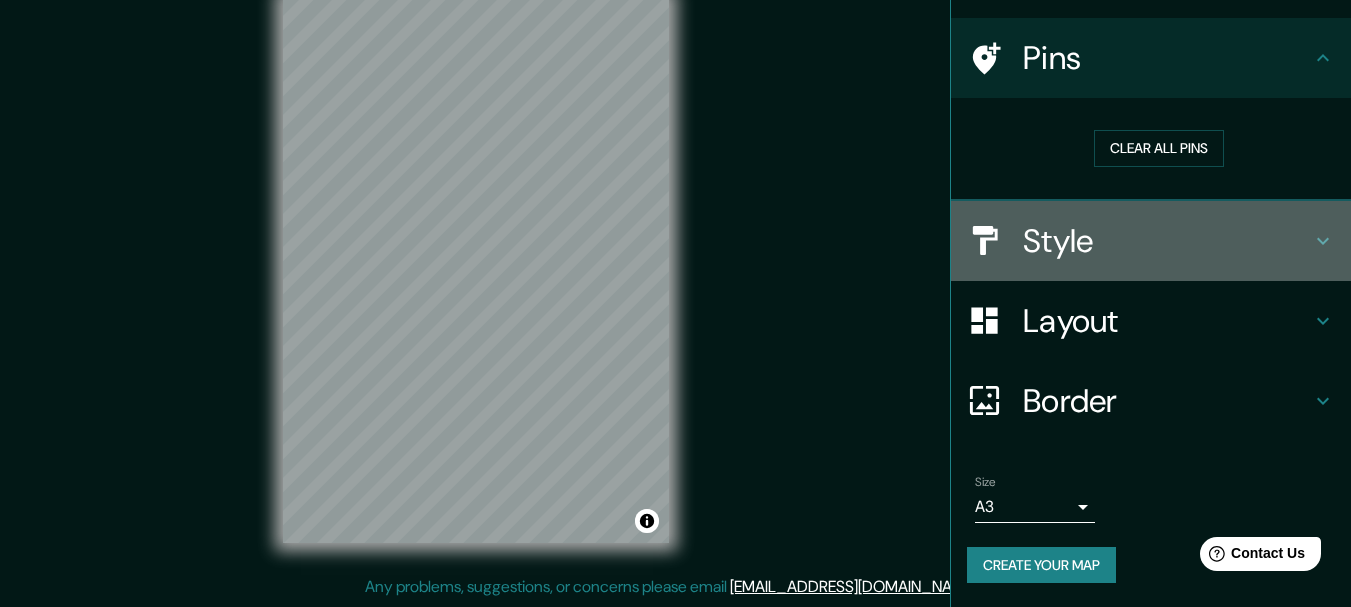 click 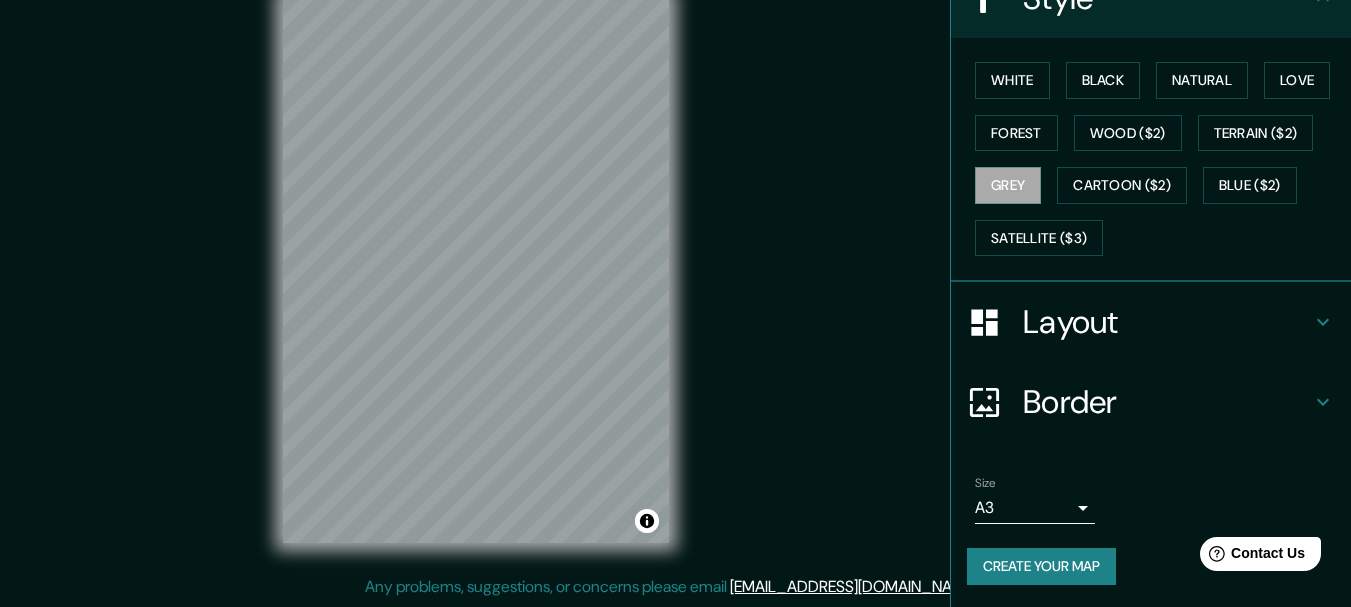 scroll, scrollTop: 270, scrollLeft: 0, axis: vertical 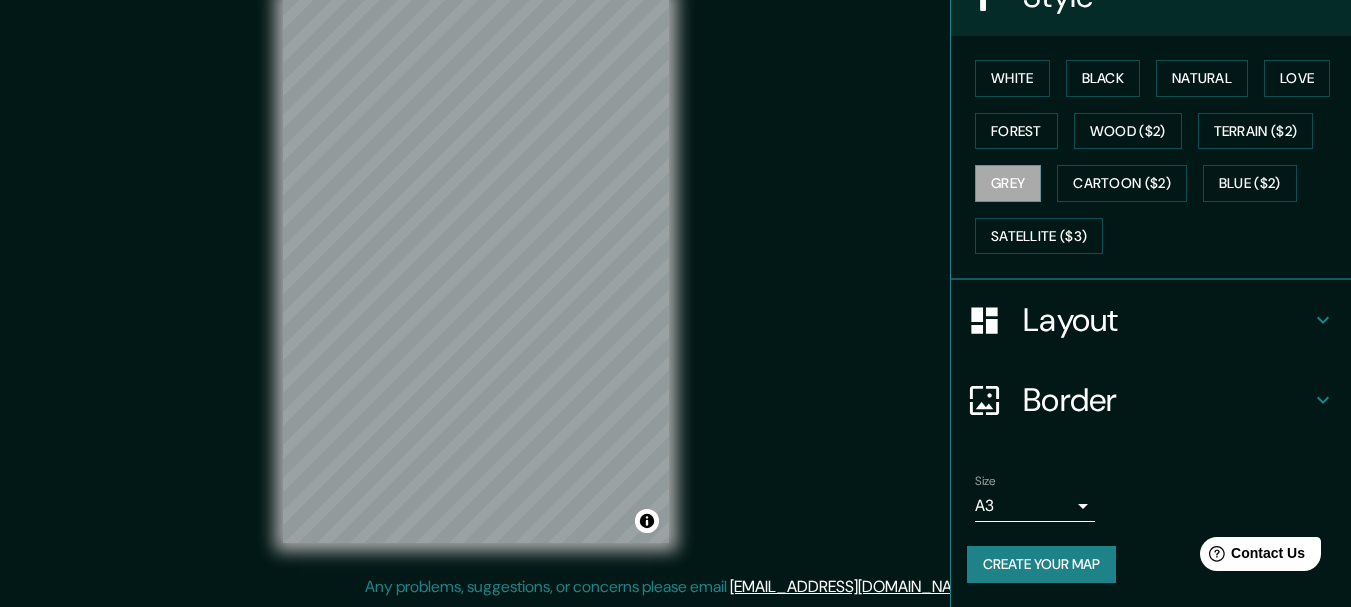 click 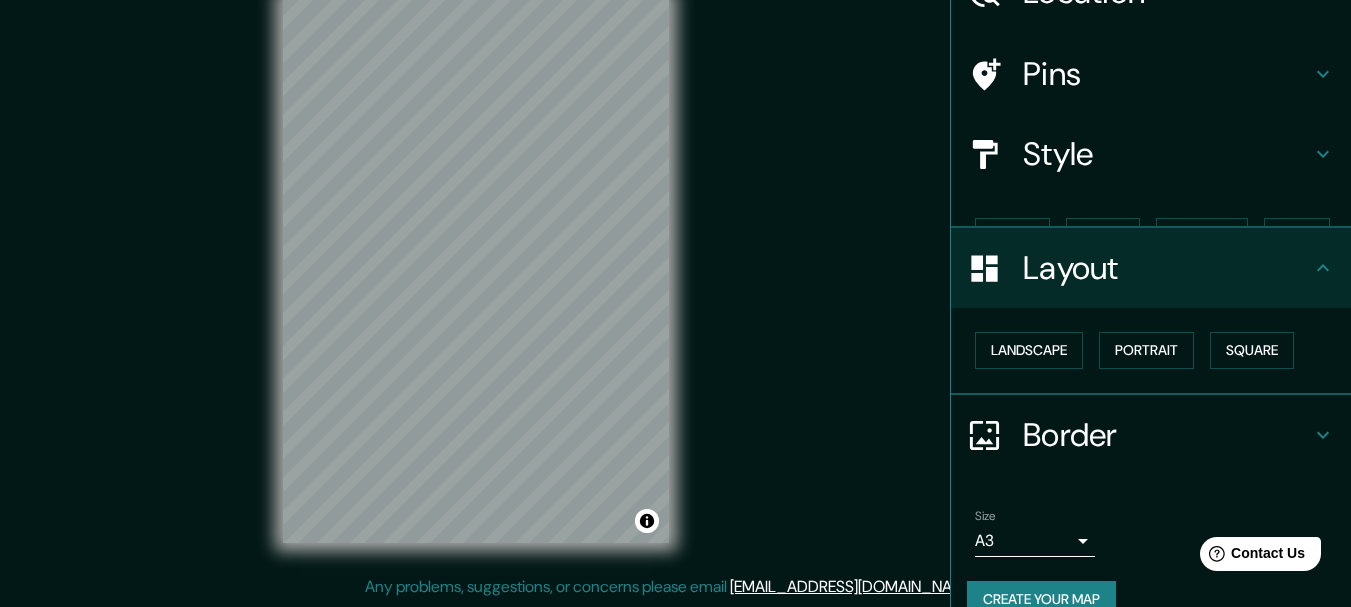 scroll, scrollTop: 112, scrollLeft: 0, axis: vertical 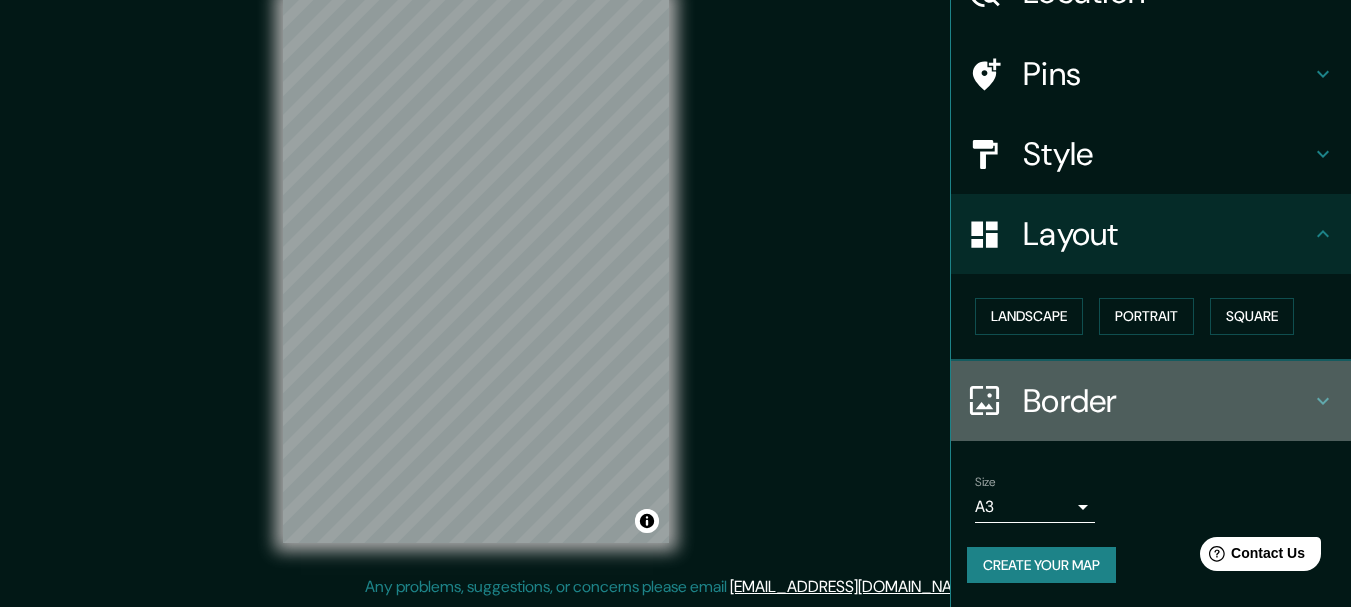 click 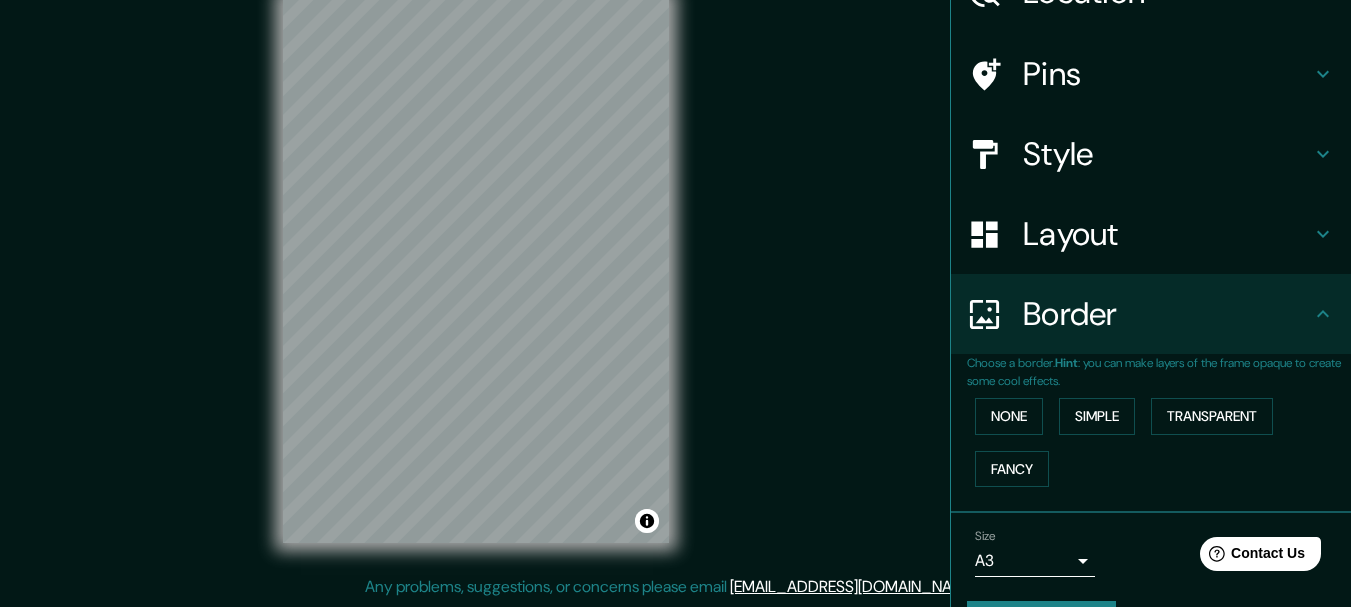 scroll, scrollTop: 167, scrollLeft: 0, axis: vertical 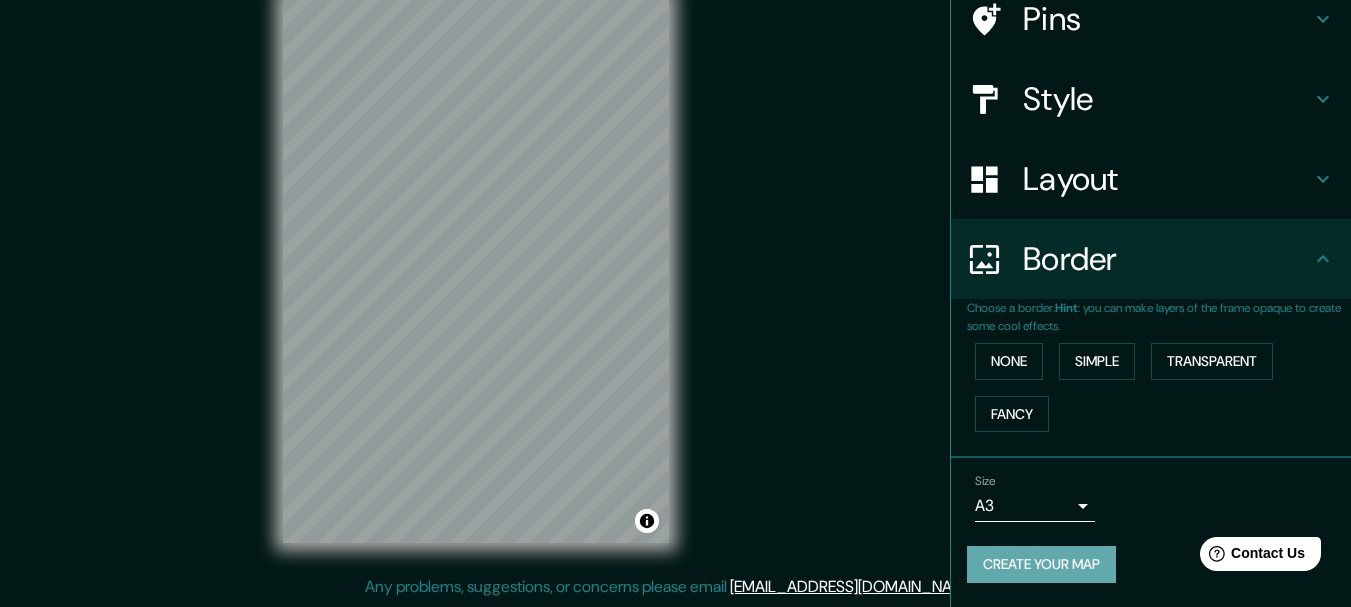 click on "Create your map" at bounding box center [1041, 564] 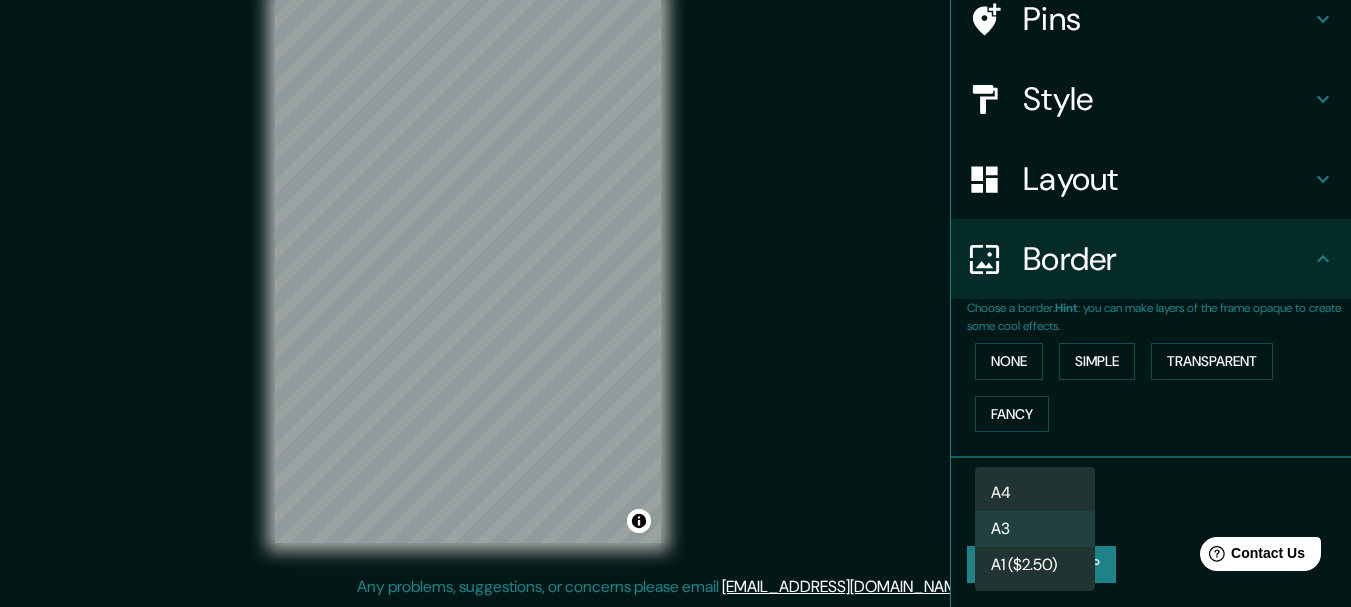 click on "Mappin Location Hurlingham, Provincia de Buenos Aires, Argentina Pins Style Layout Border Choose a border.  Hint : you can make layers of the frame opaque to create some cool effects. None Simple Transparent Fancy Size A3 a4 Create your map © Mapbox   © OpenStreetMap   Improve this map Any problems, suggestions, or concerns please email    help@mappin.pro . . . A4 A3 A1 ($2.50)" at bounding box center (675, 268) 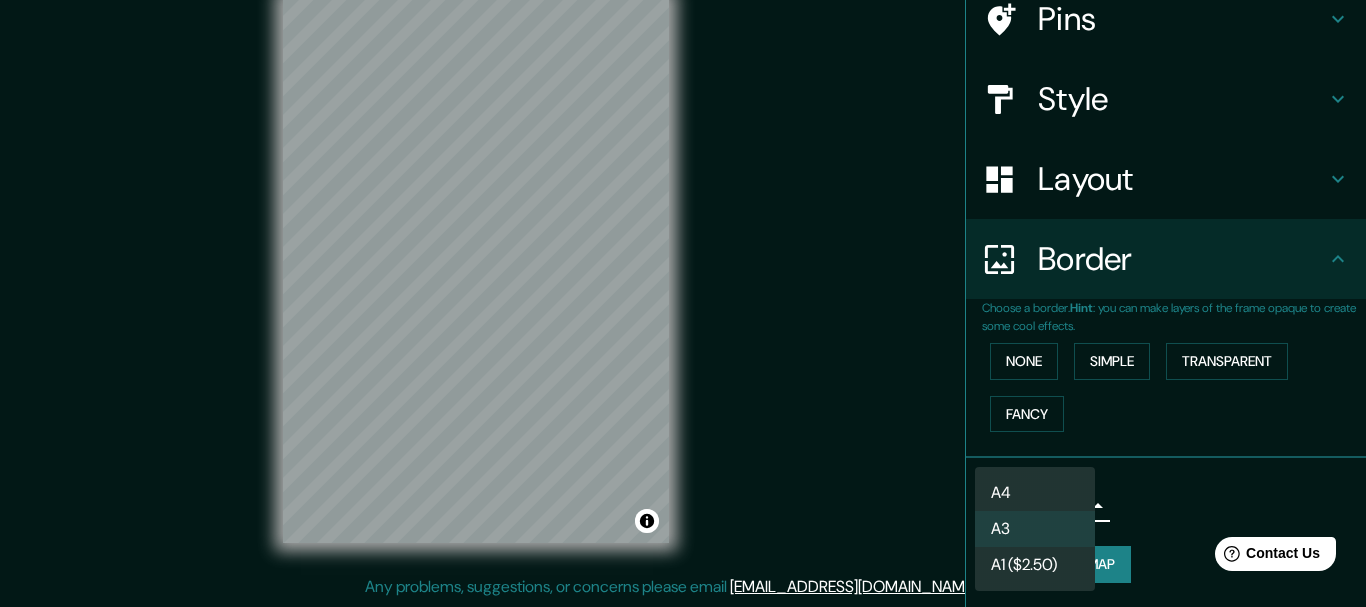 click on "A4" at bounding box center [1035, 493] 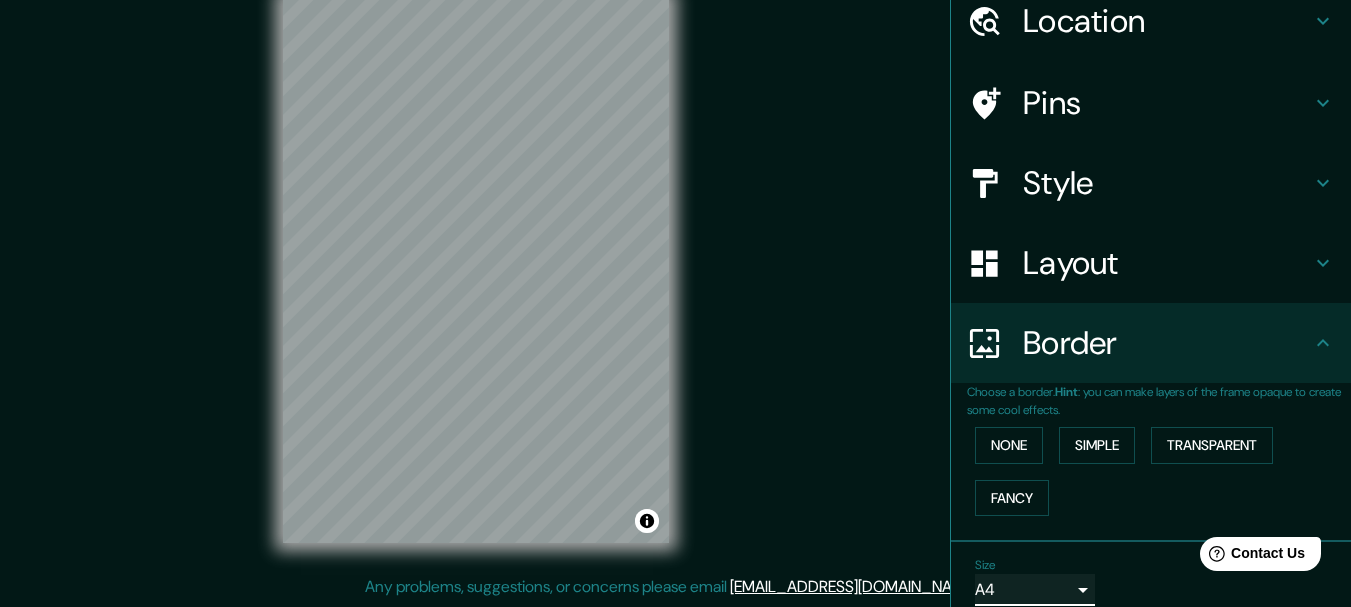 scroll, scrollTop: 0, scrollLeft: 0, axis: both 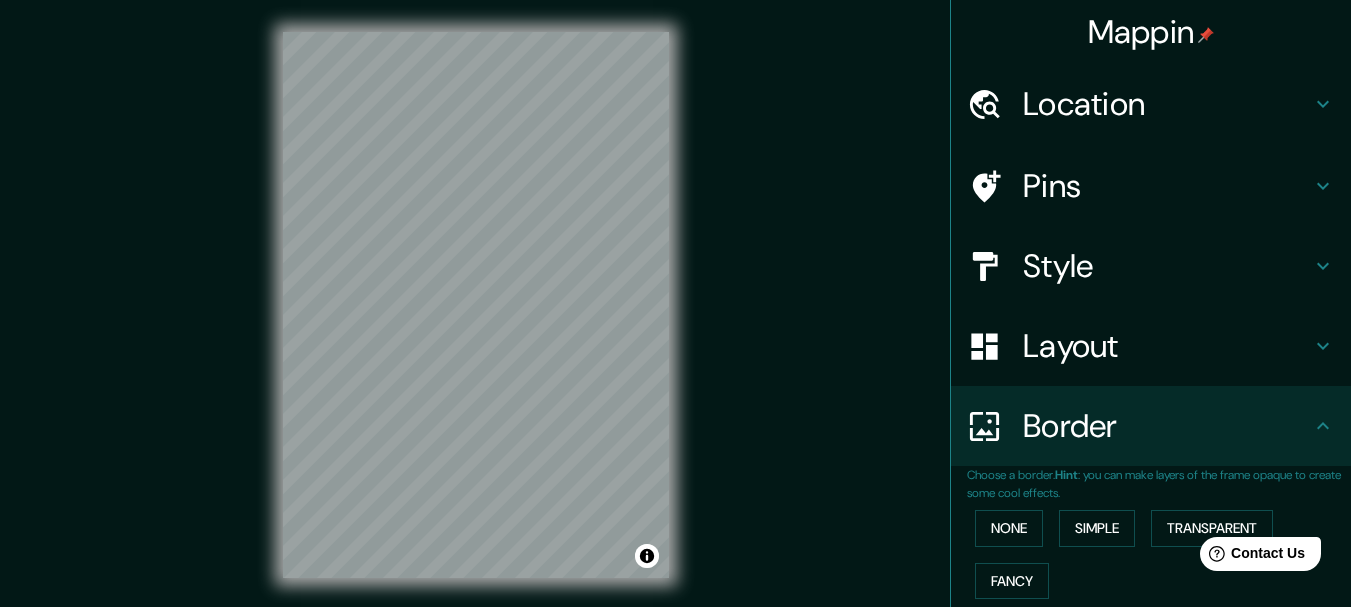 click 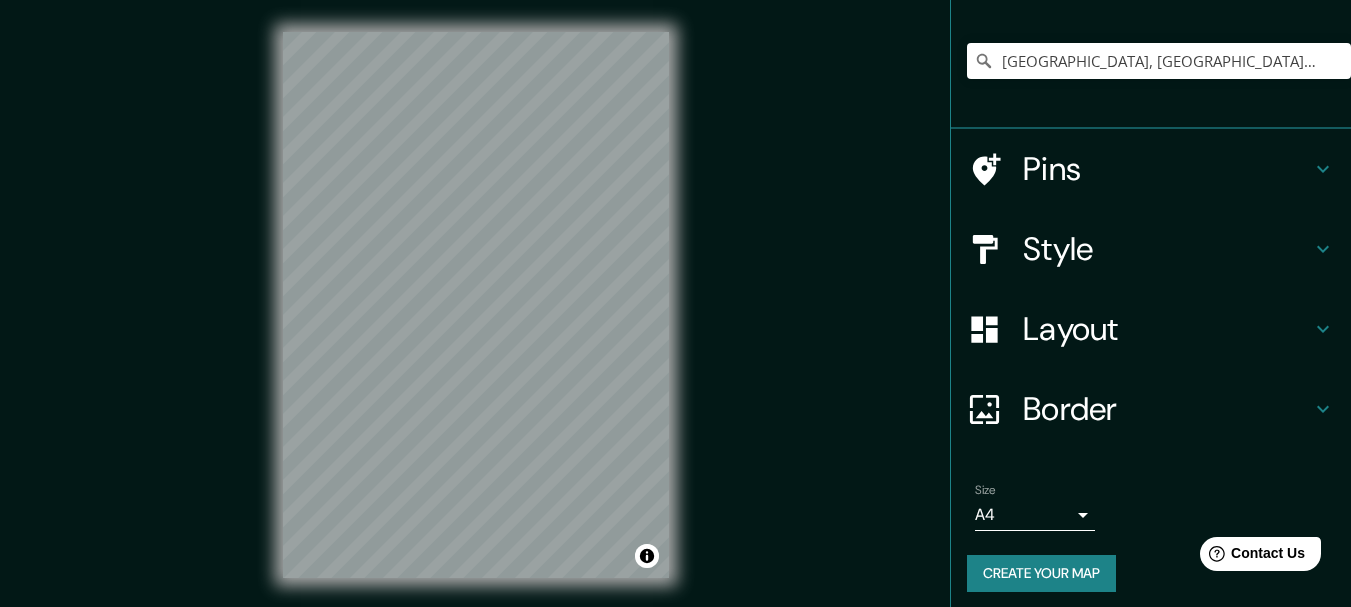 scroll, scrollTop: 158, scrollLeft: 0, axis: vertical 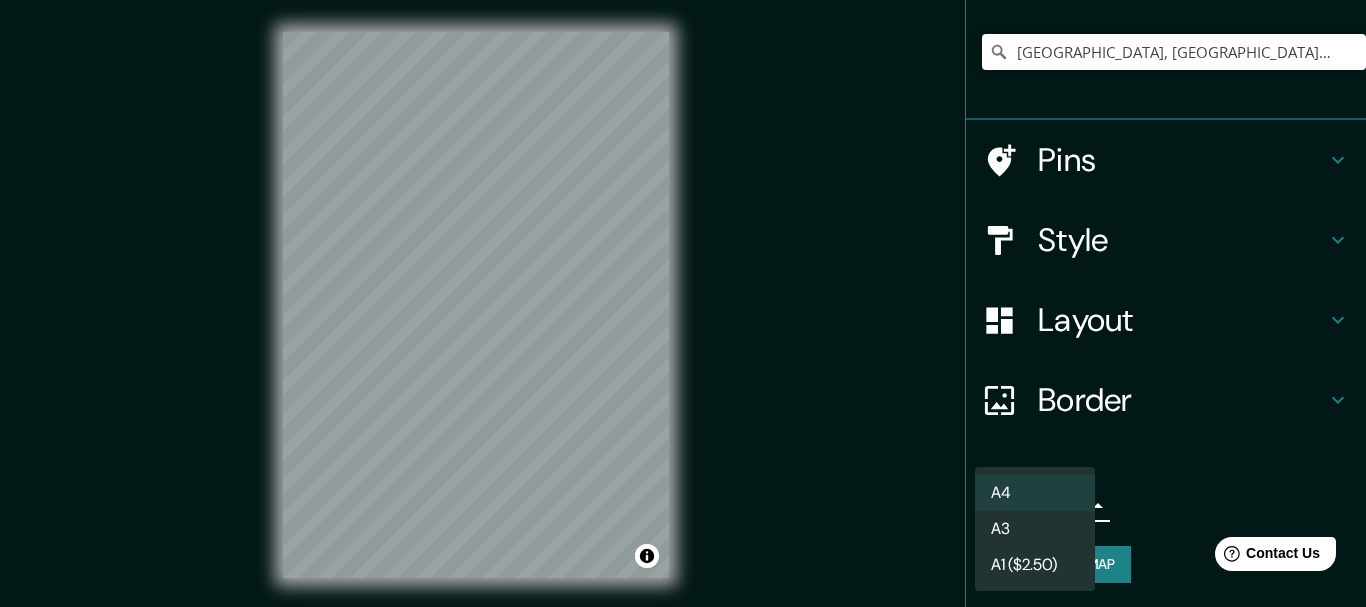 click on "Mappin Location Hurlingham, Provincia de Buenos Aires, Argentina Pins Style Layout Border Choose a border.  Hint : you can make layers of the frame opaque to create some cool effects. None Simple Transparent Fancy Size A4 single Create your map © Mapbox   © OpenStreetMap   Improve this map Any problems, suggestions, or concerns please email    help@mappin.pro . . . A4 A3 A1 ($2.50)" at bounding box center [683, 303] 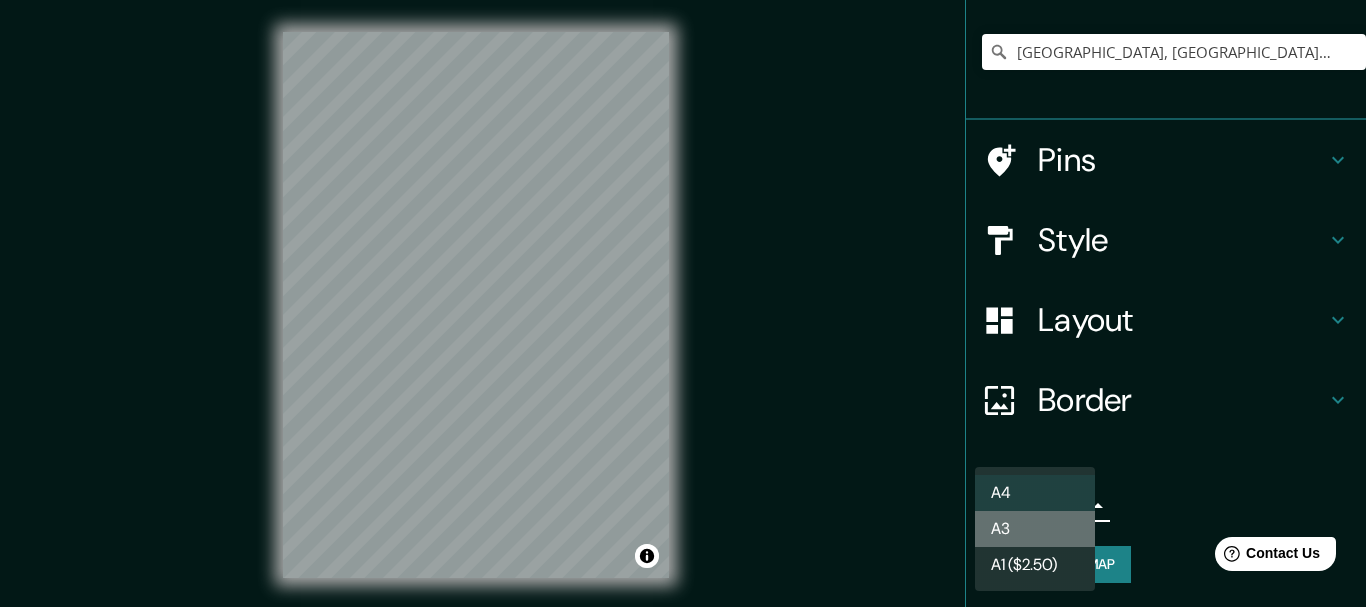 click on "A3" at bounding box center (1035, 529) 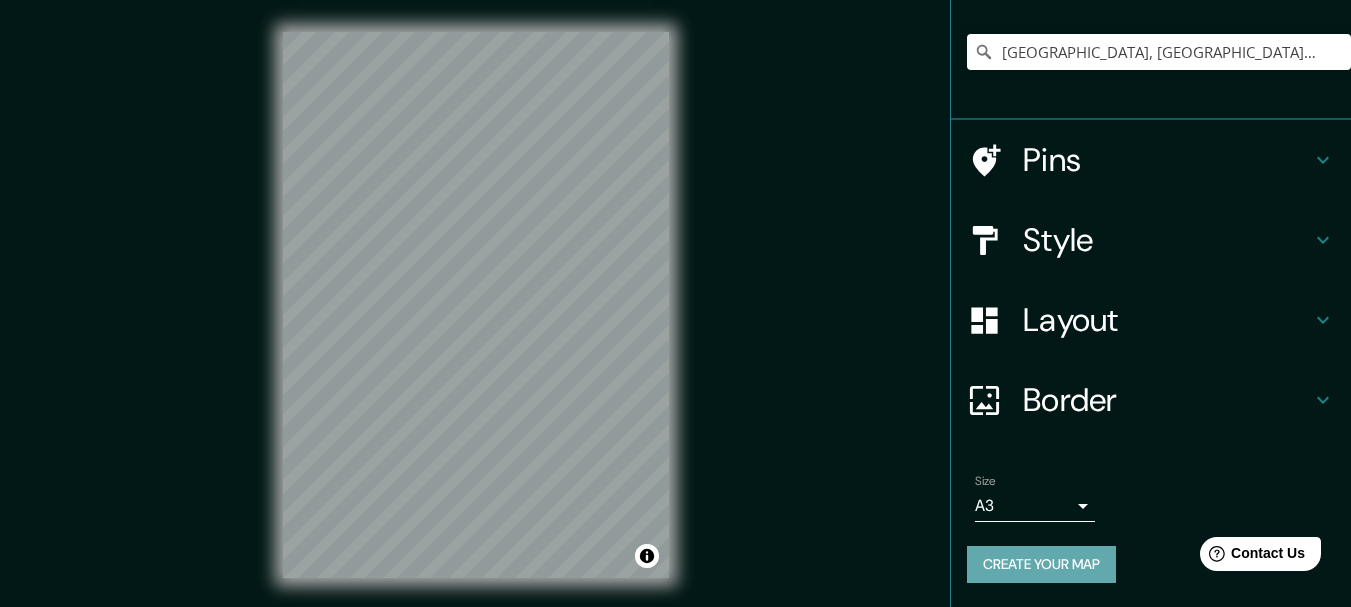 click on "Create your map" at bounding box center [1041, 564] 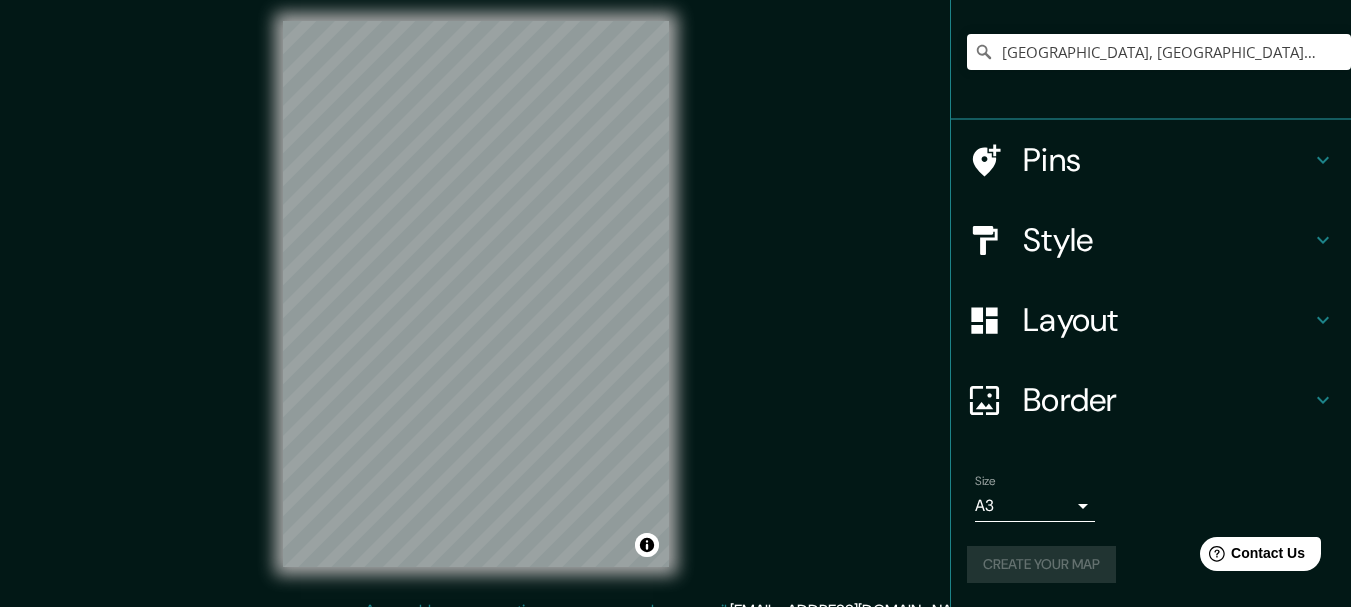 scroll, scrollTop: 0, scrollLeft: 0, axis: both 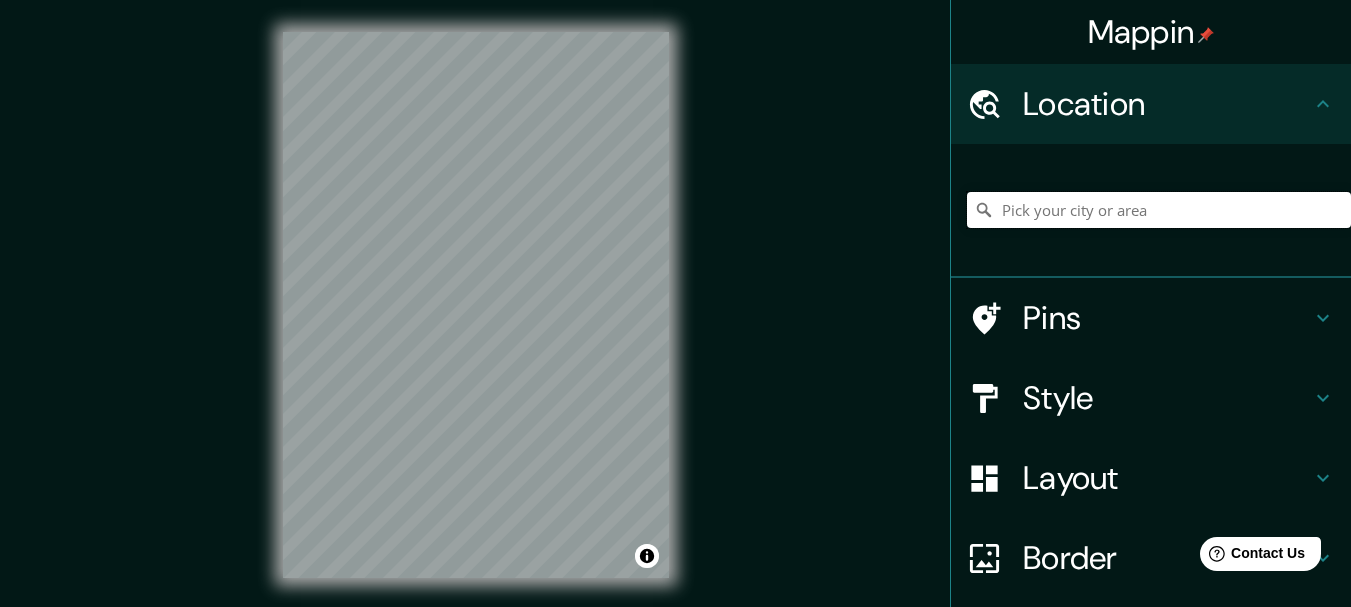 click at bounding box center [1159, 210] 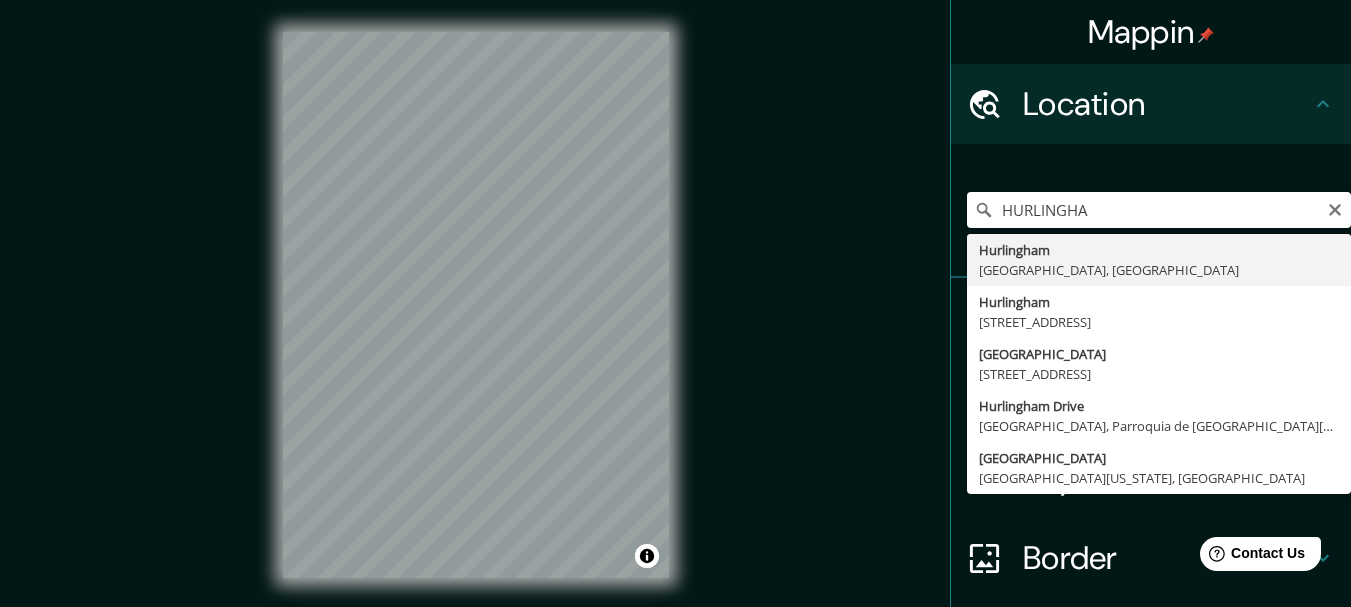 type on "[GEOGRAPHIC_DATA], [GEOGRAPHIC_DATA], [GEOGRAPHIC_DATA]" 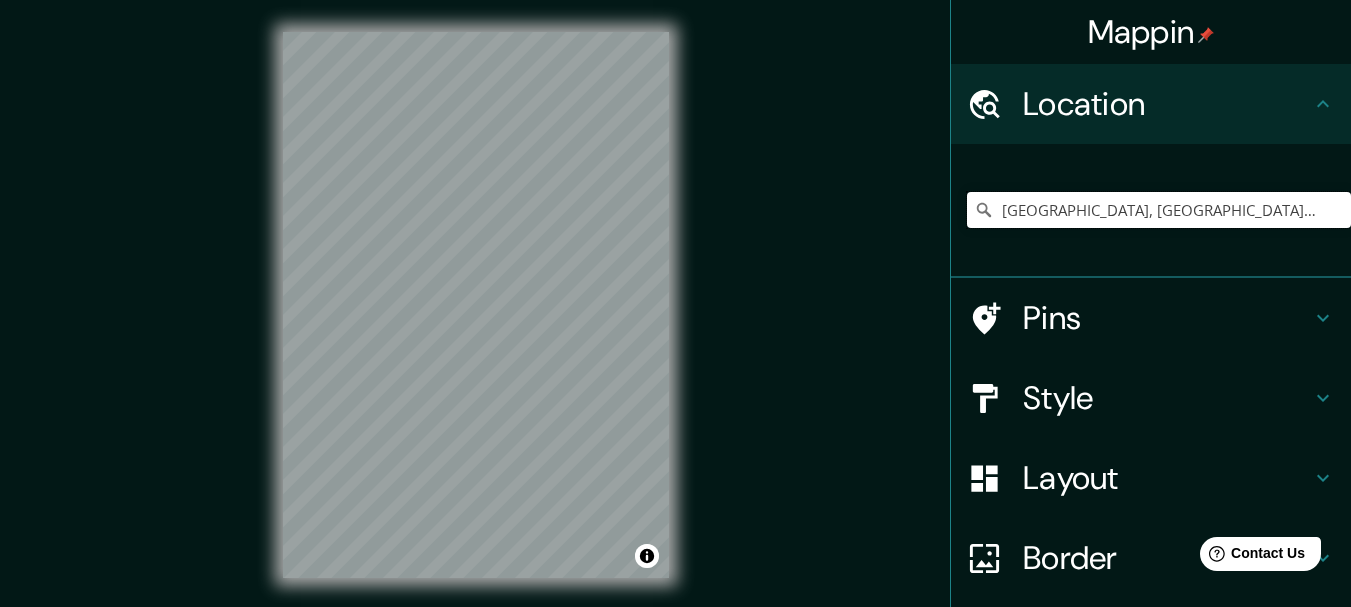 scroll, scrollTop: 0, scrollLeft: 0, axis: both 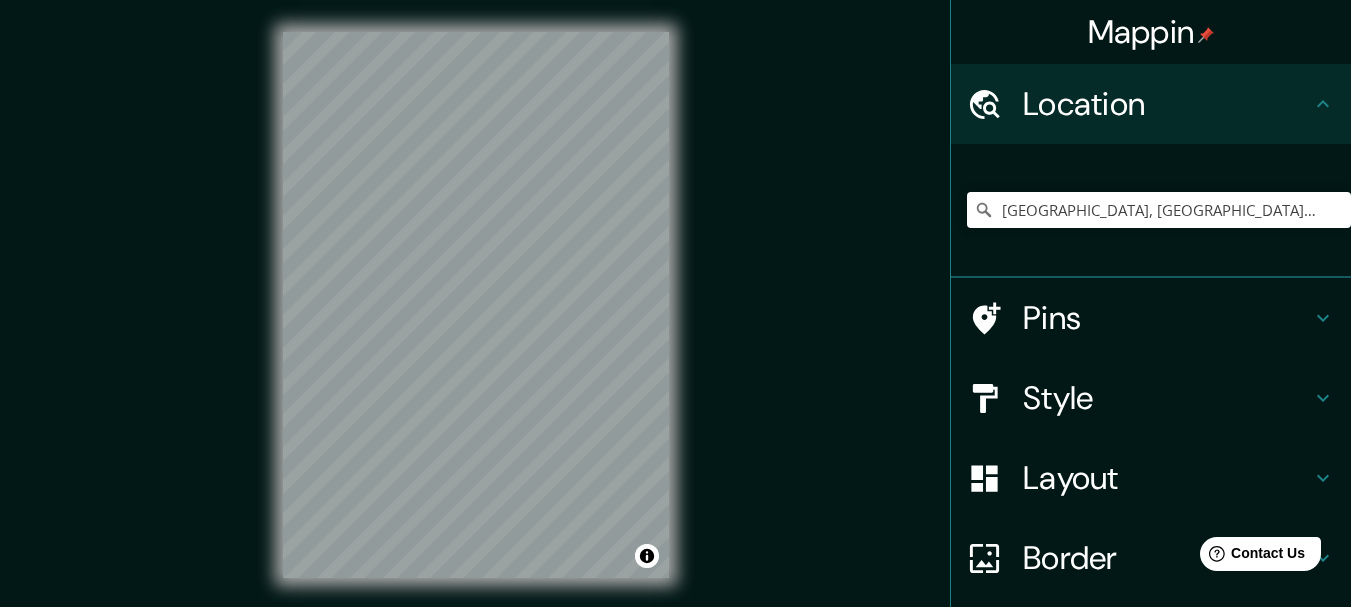 click 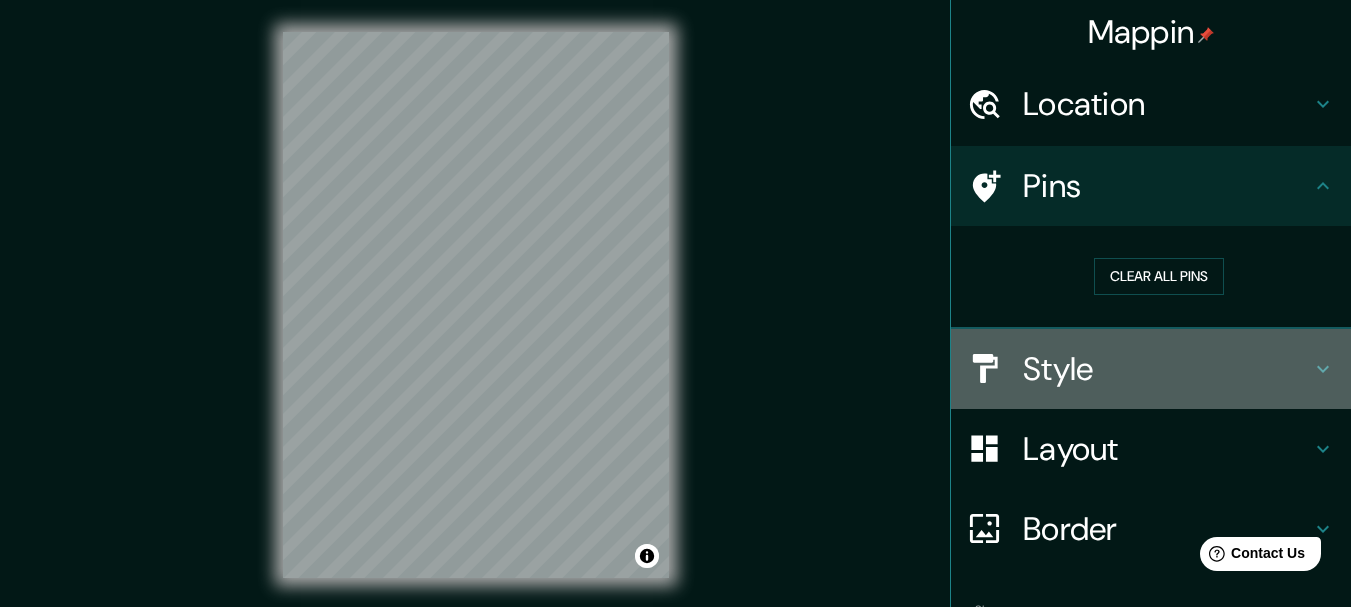 click 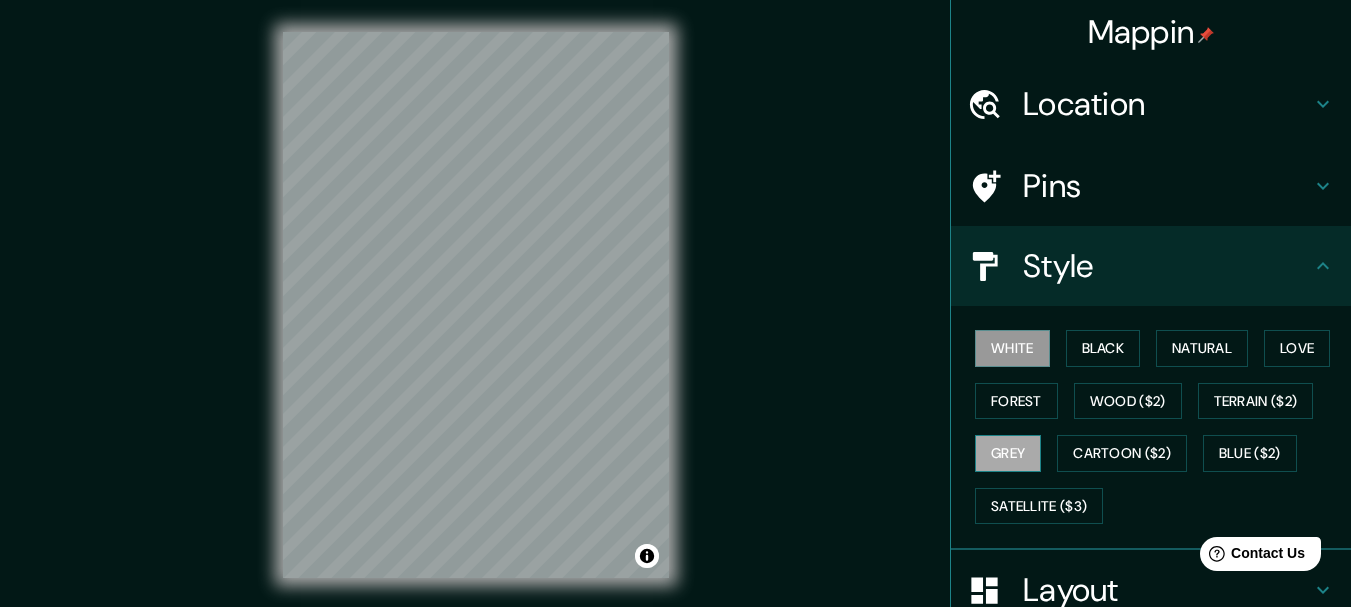 click on "Grey" at bounding box center [1008, 453] 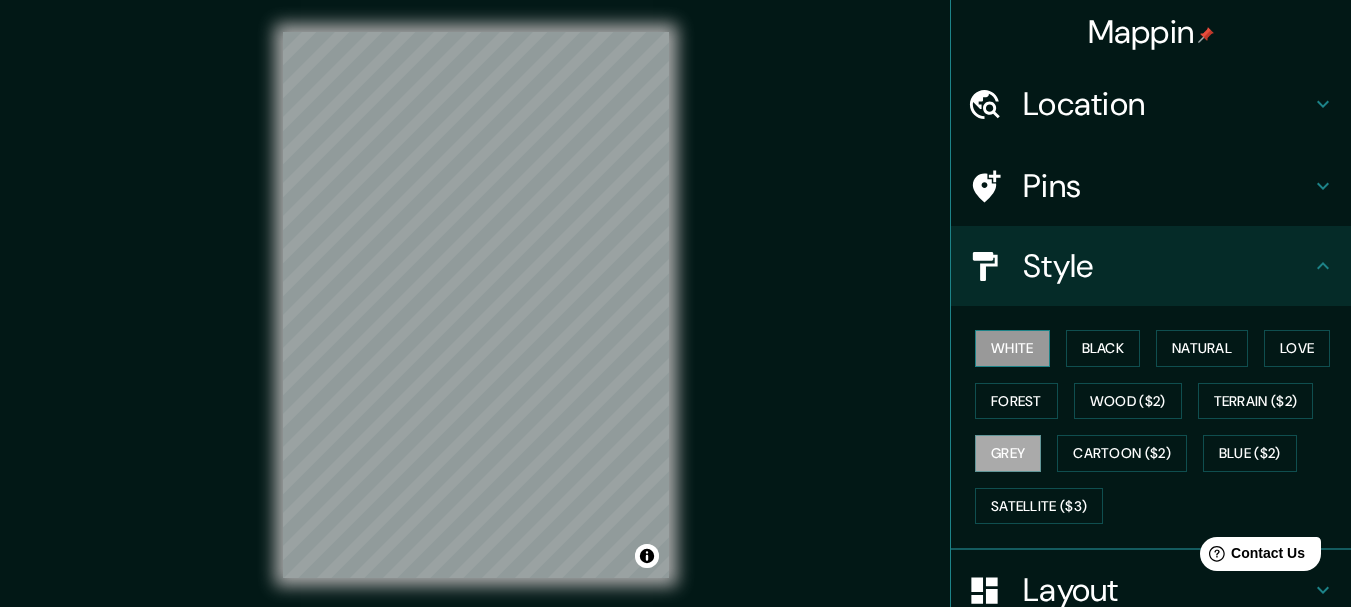 click on "White" at bounding box center (1012, 348) 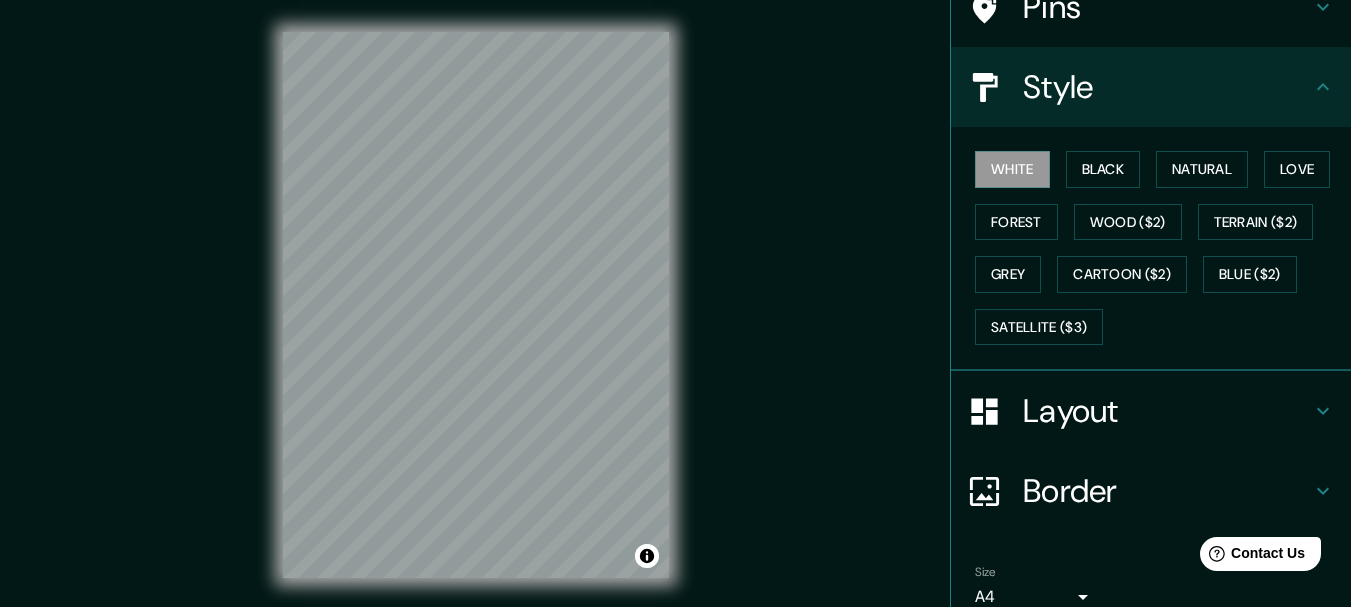 scroll, scrollTop: 200, scrollLeft: 0, axis: vertical 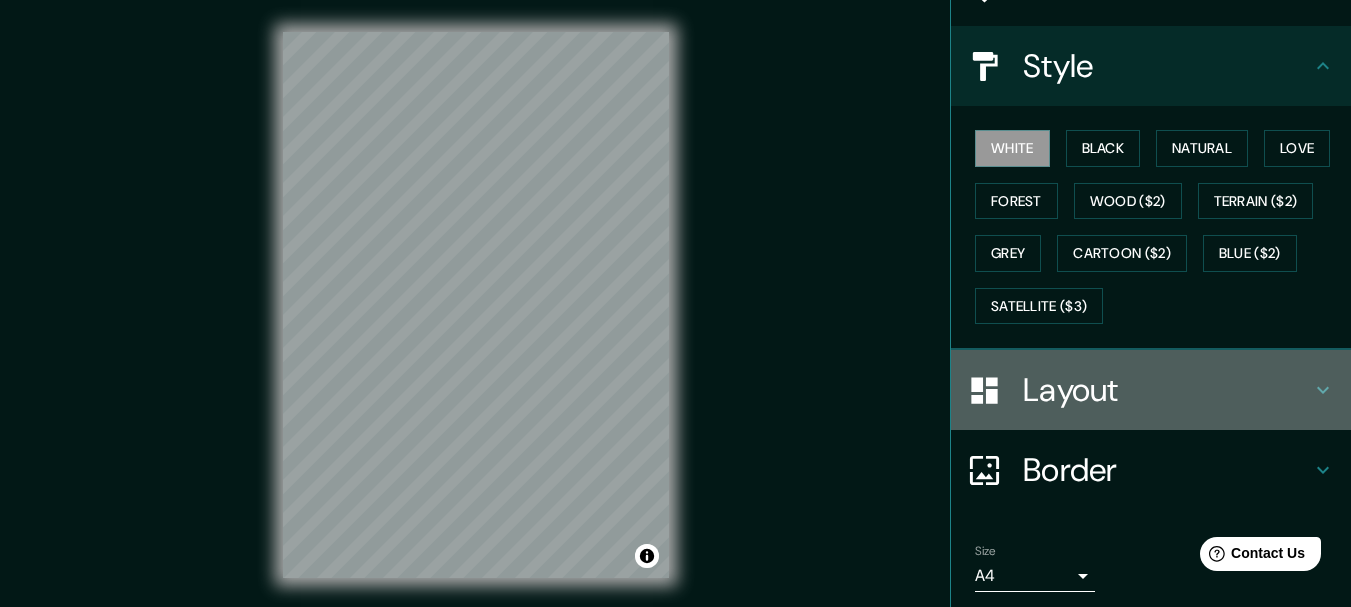 click on "Layout" at bounding box center [1167, 390] 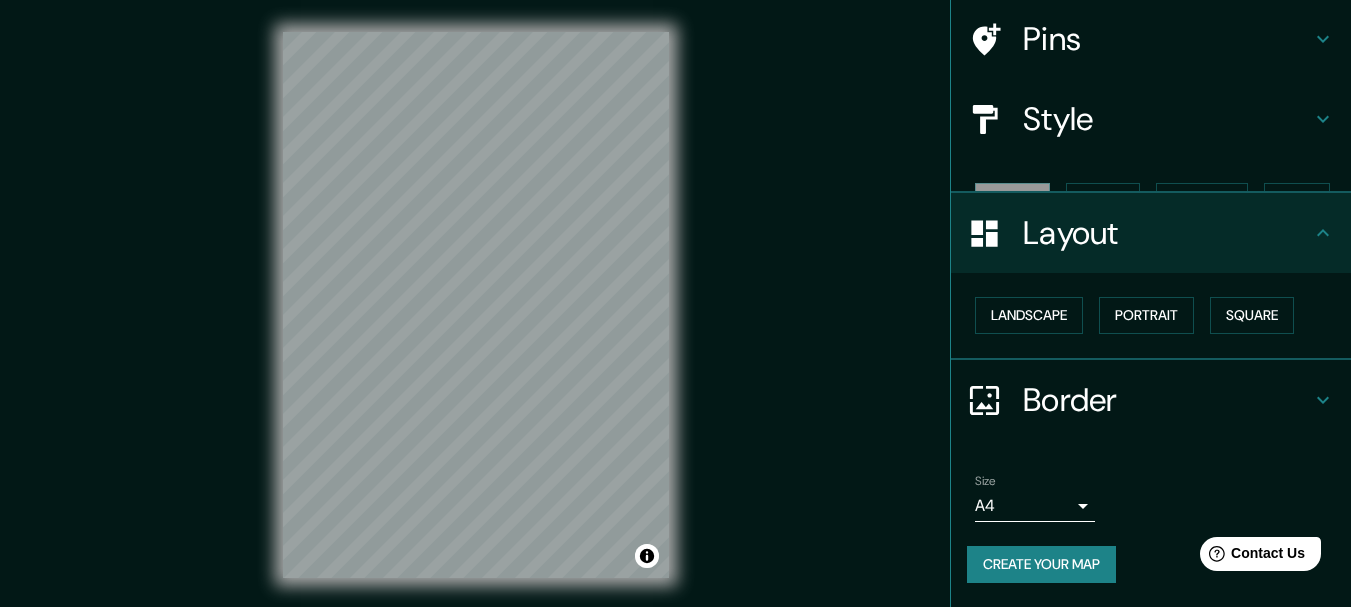 scroll, scrollTop: 112, scrollLeft: 0, axis: vertical 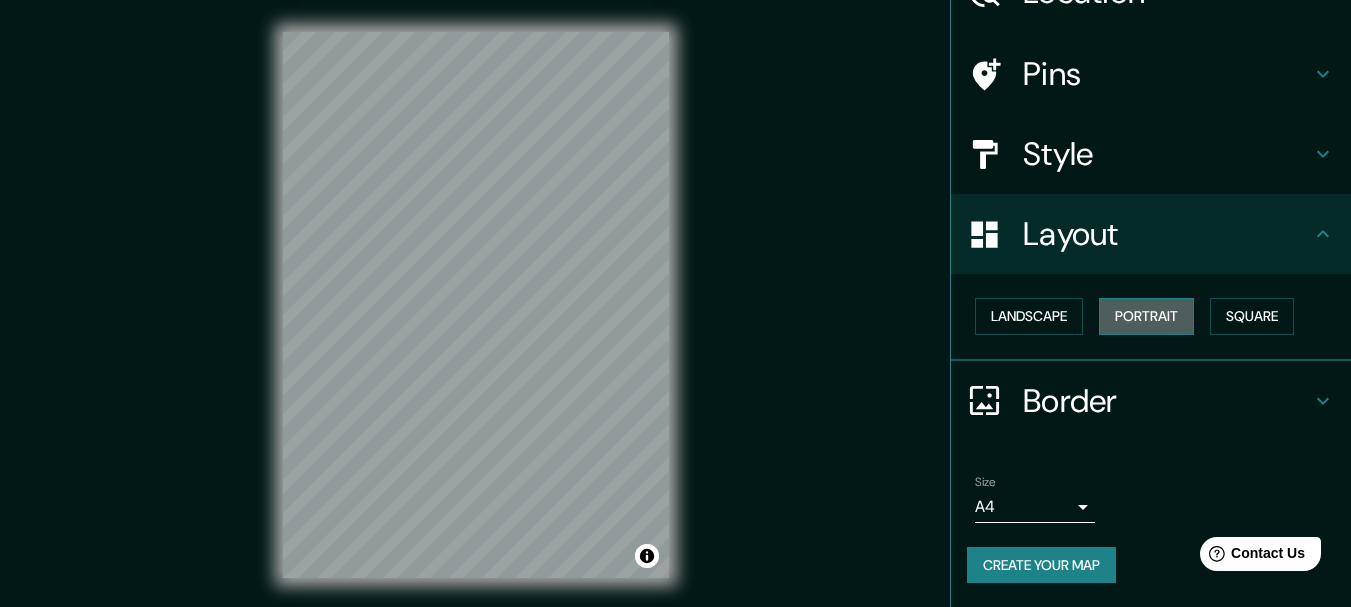 click on "Portrait" at bounding box center (1146, 316) 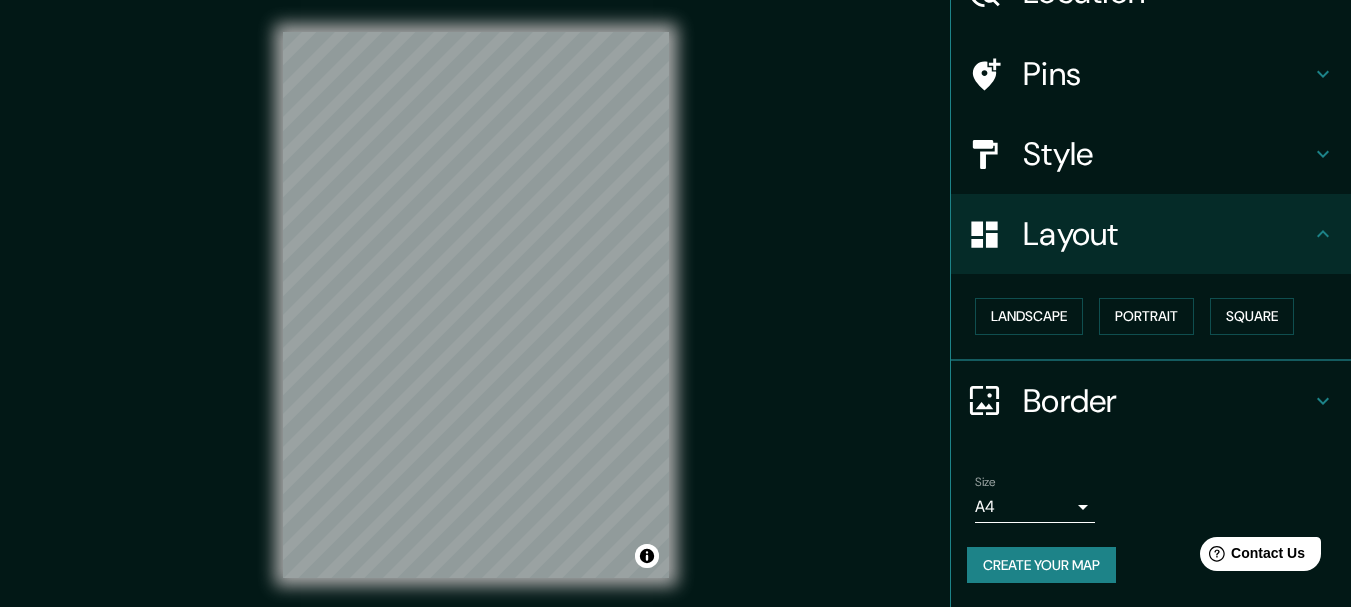 click on "Border" at bounding box center [1167, 401] 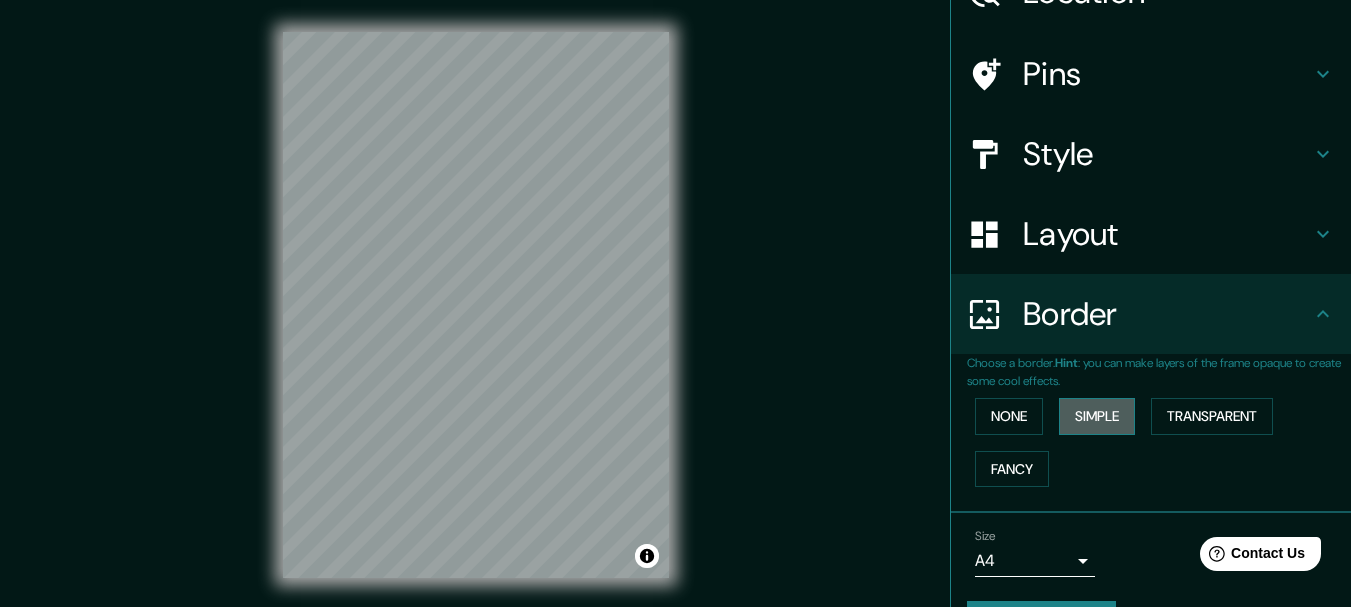 click on "Simple" at bounding box center (1097, 416) 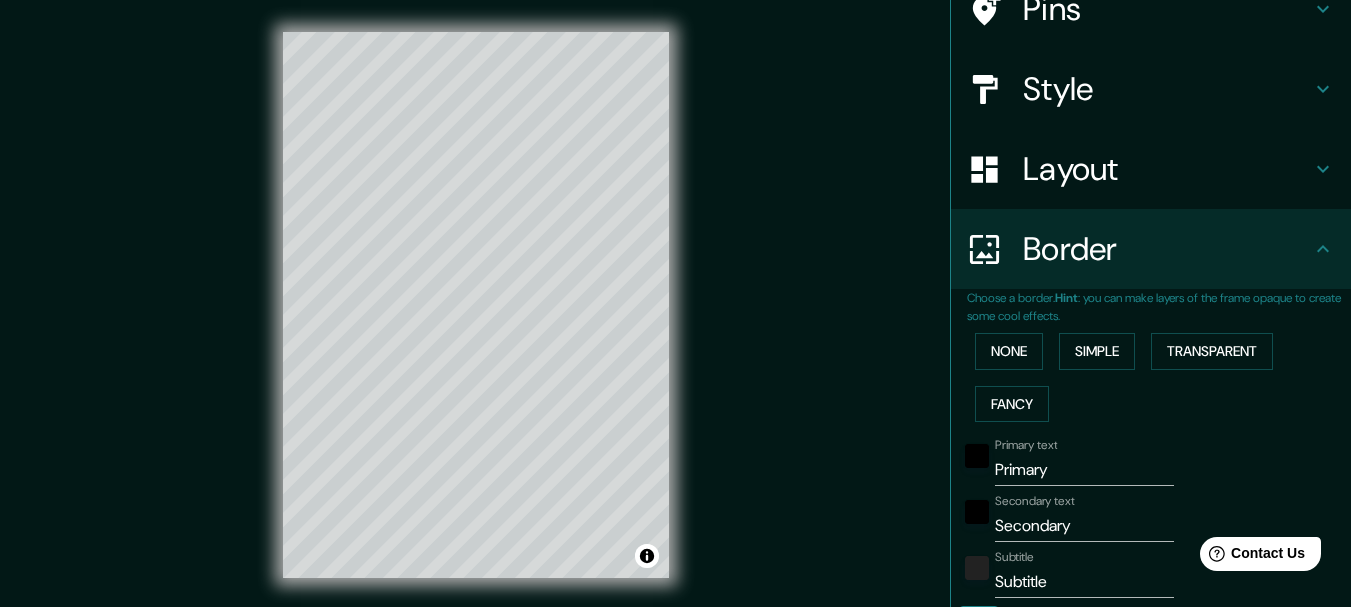 scroll, scrollTop: 212, scrollLeft: 0, axis: vertical 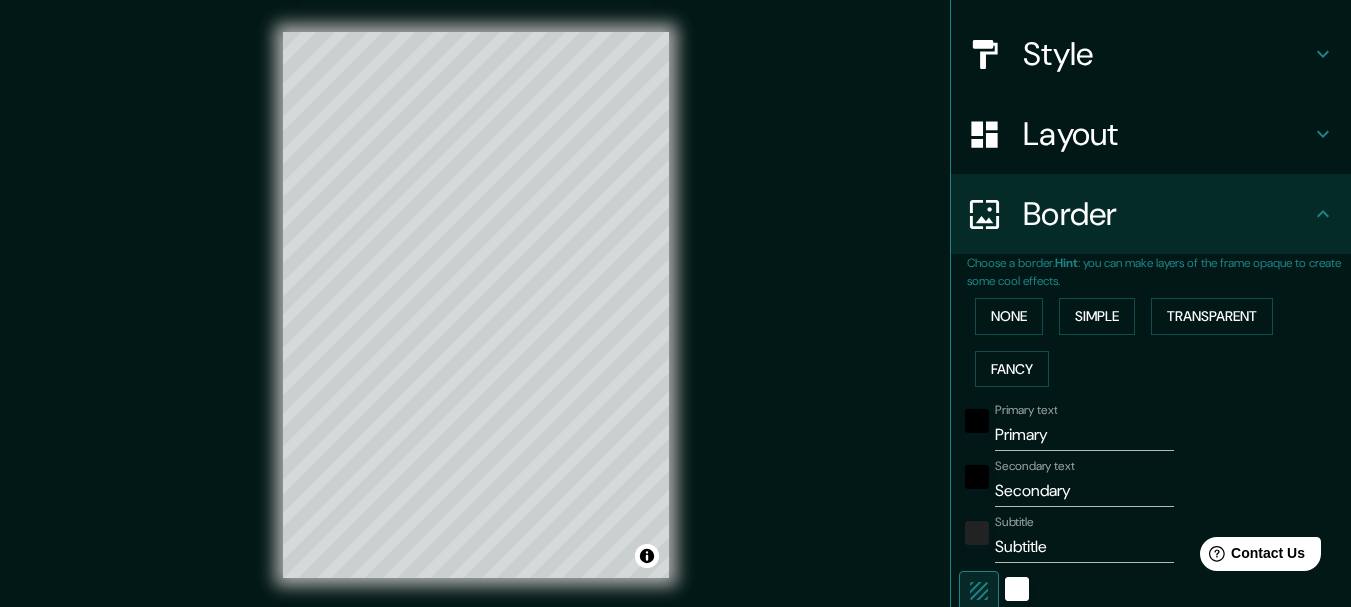 click on "Primary" at bounding box center [1084, 435] 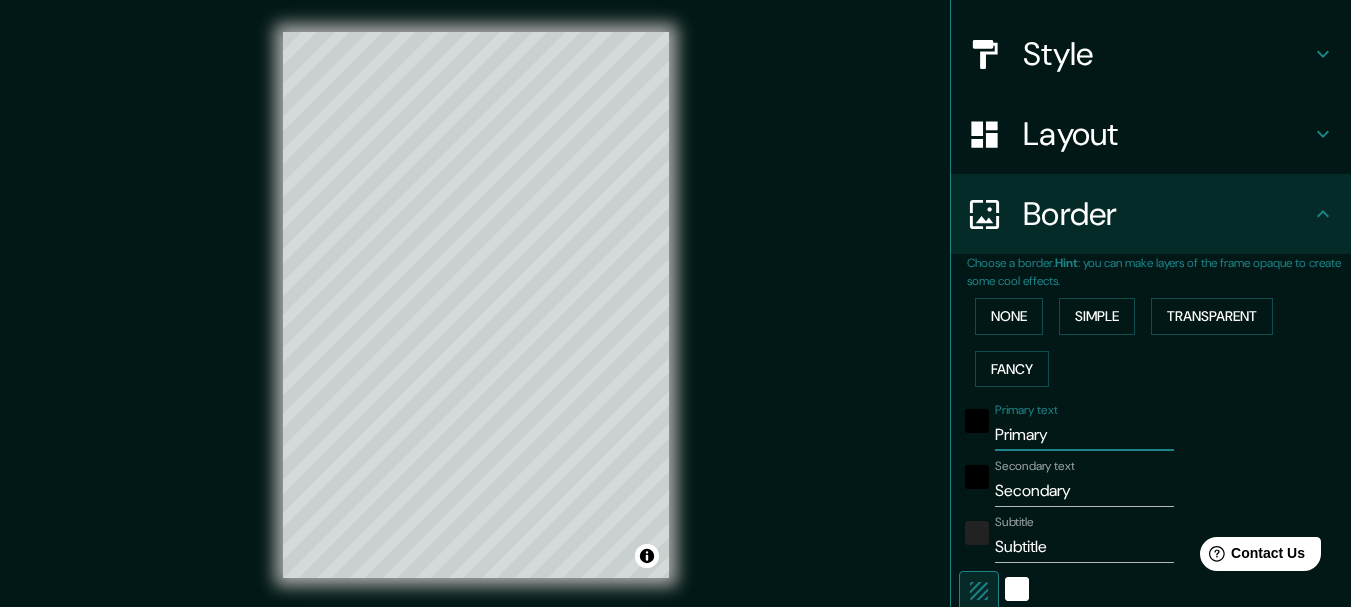 type on "Primar" 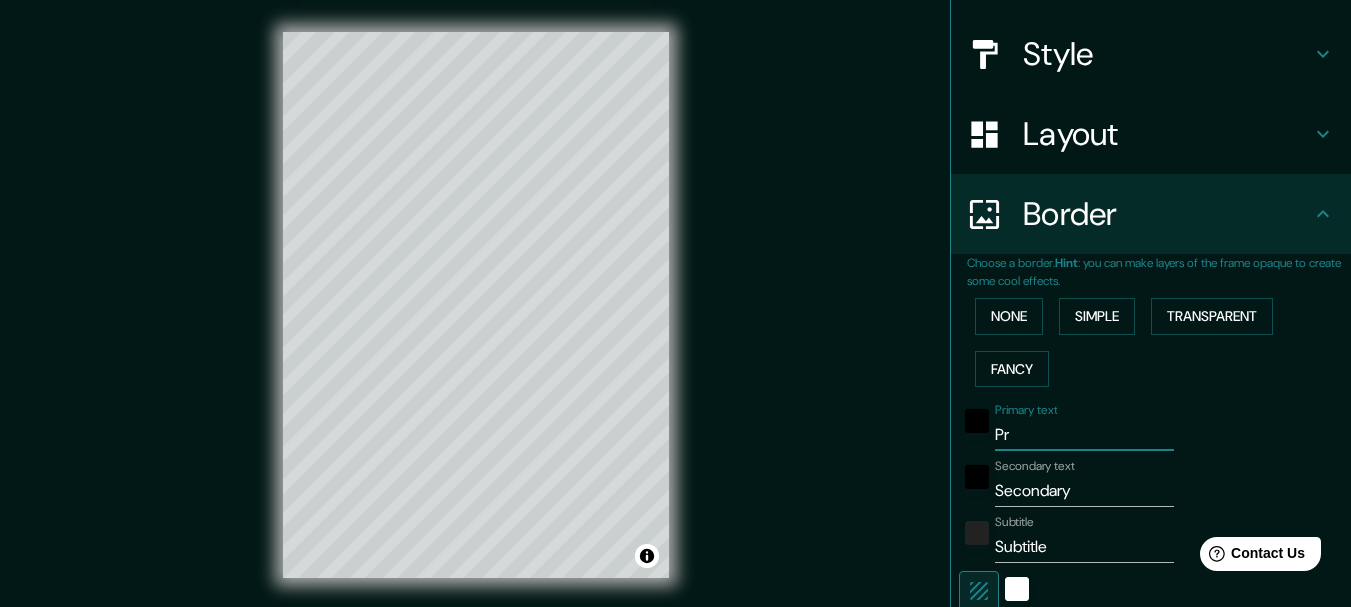type on "P" 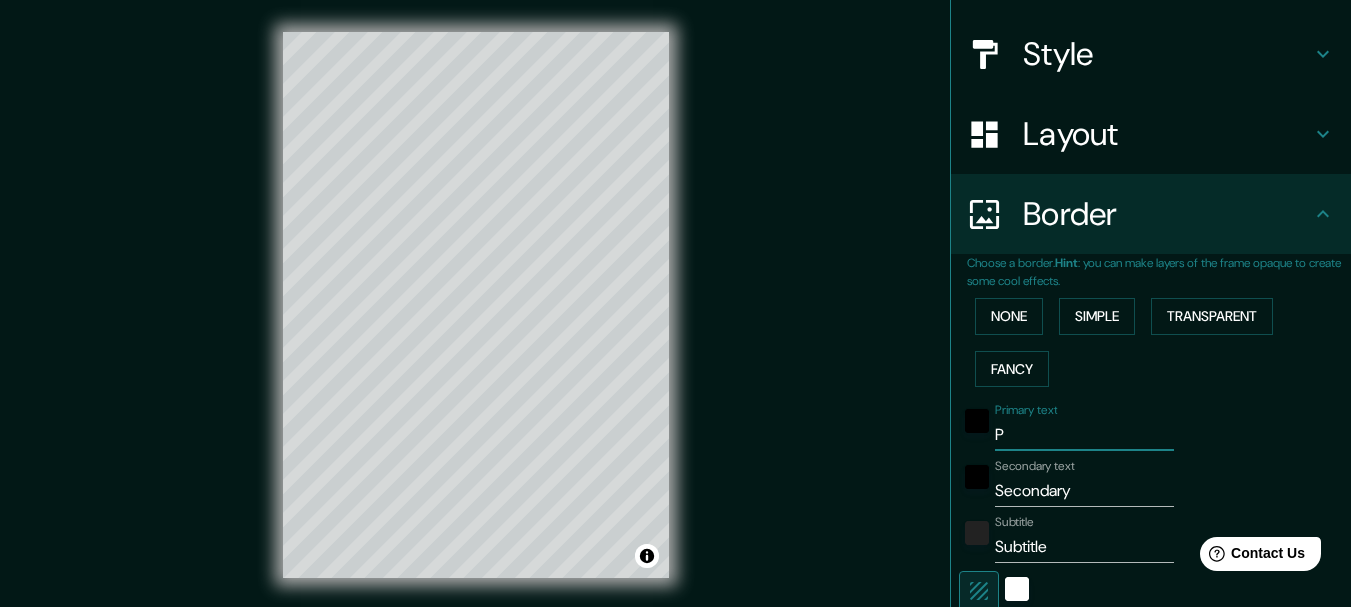 type 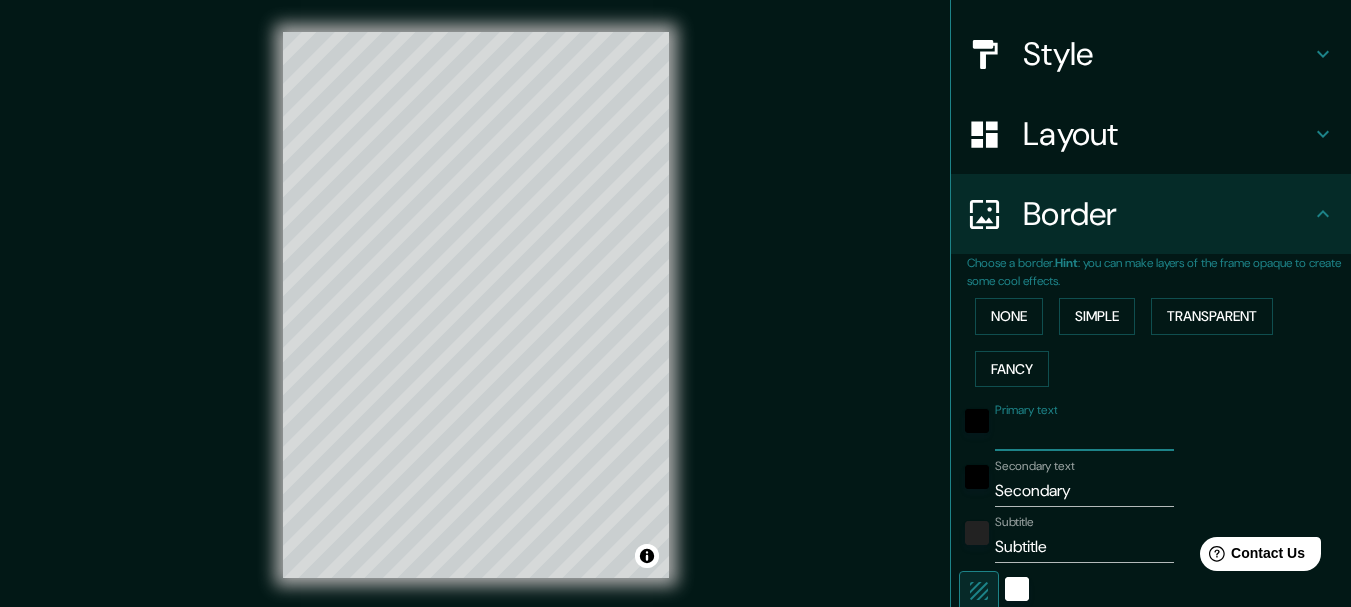 type on "154" 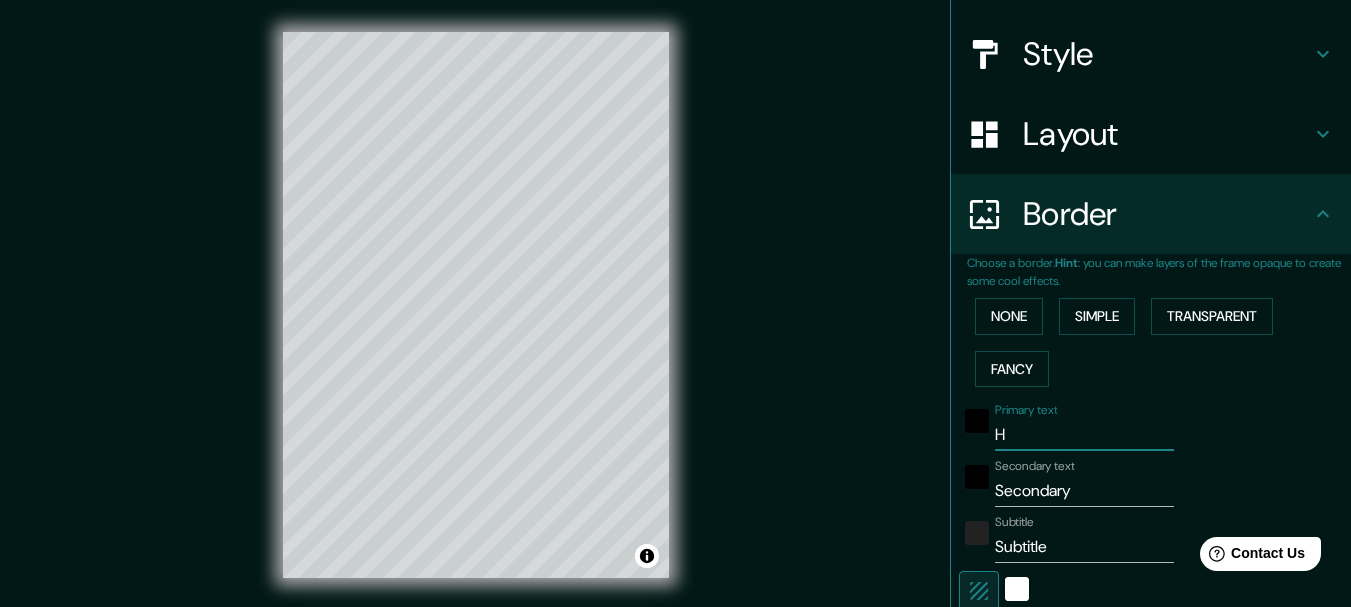 type on "HU" 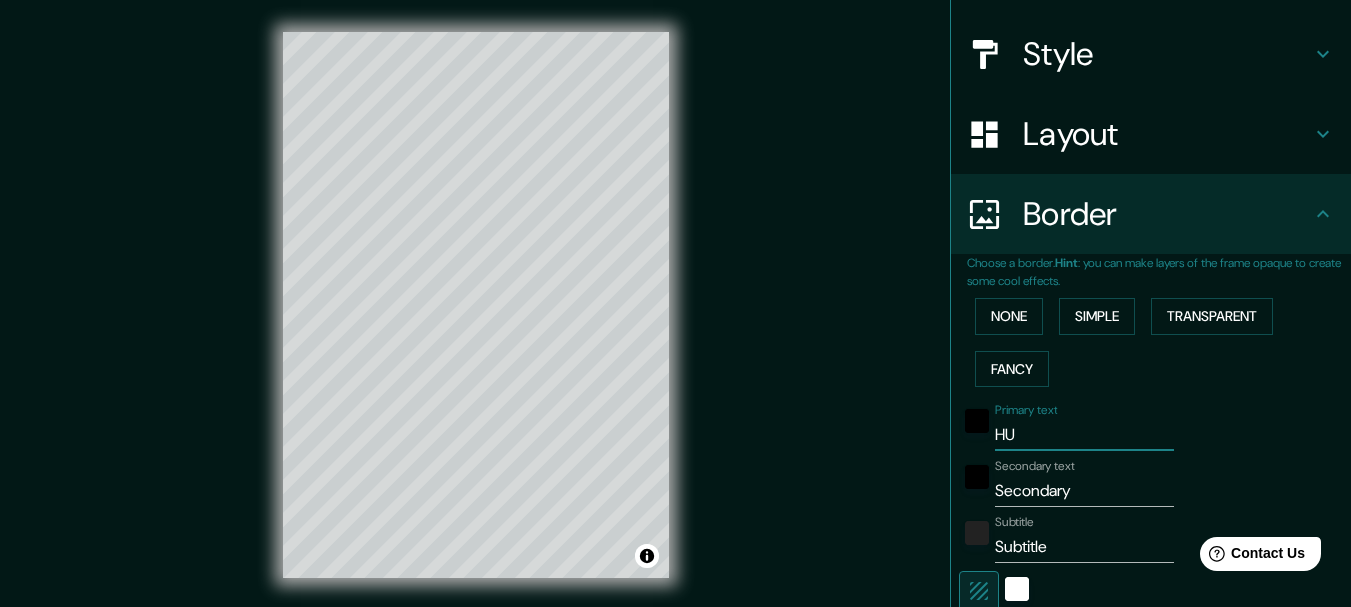 type on "HUR" 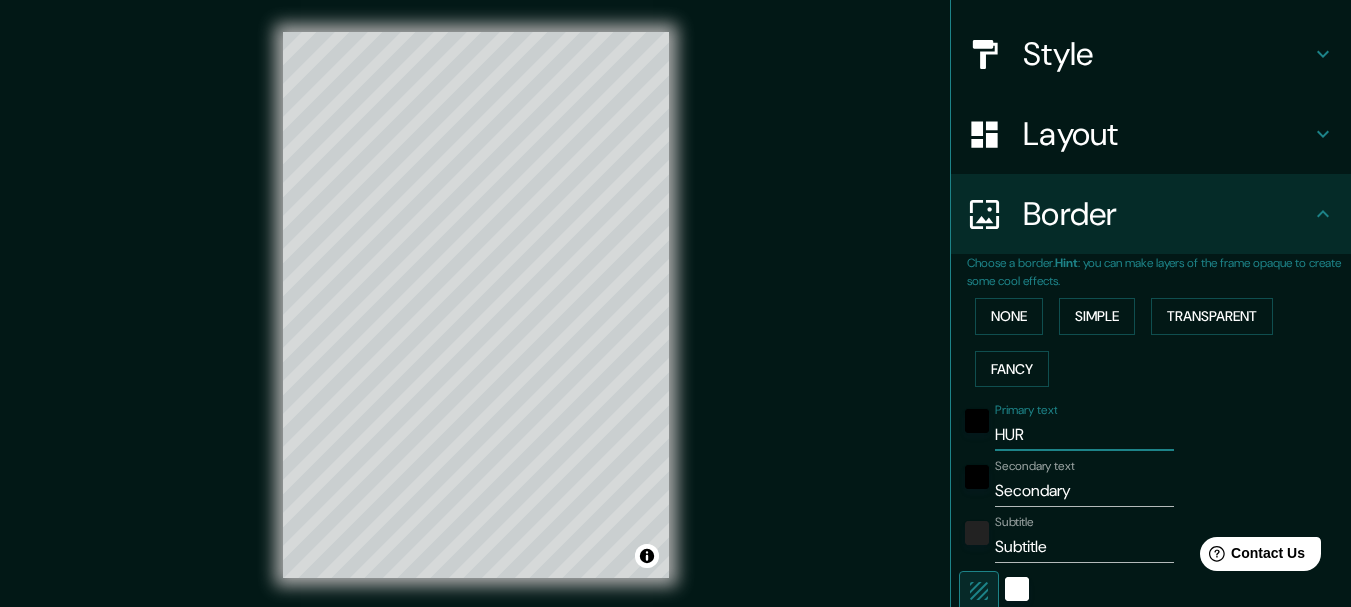 type on "HURL" 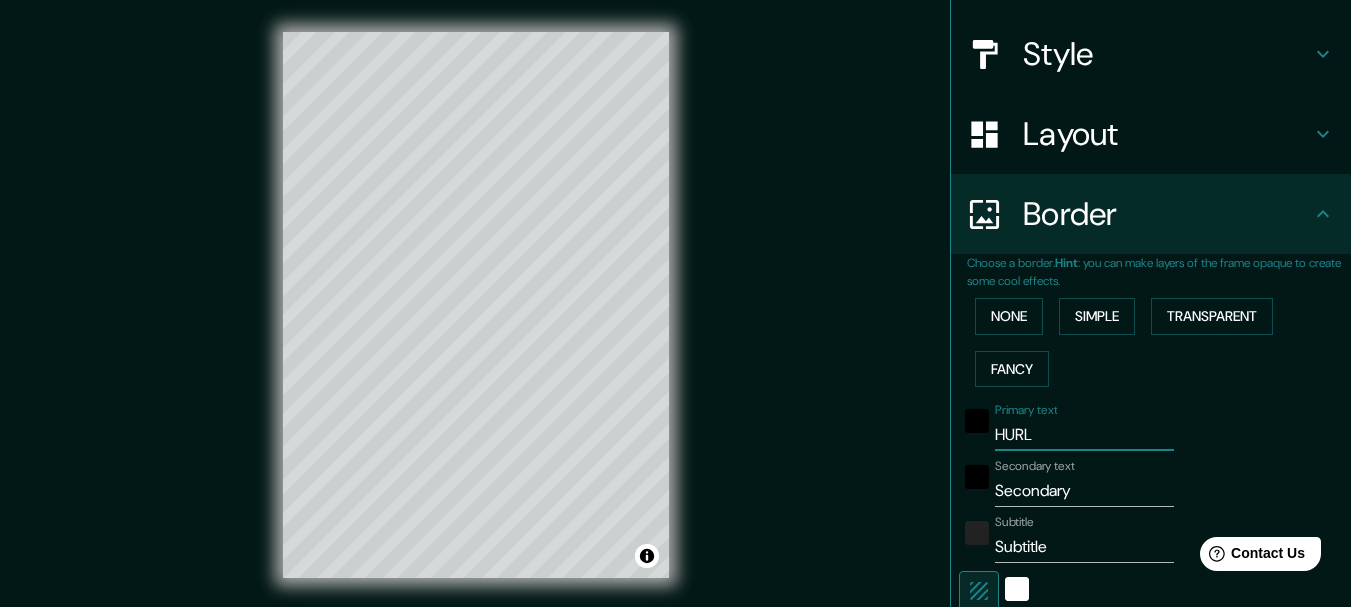 type on "HURLI" 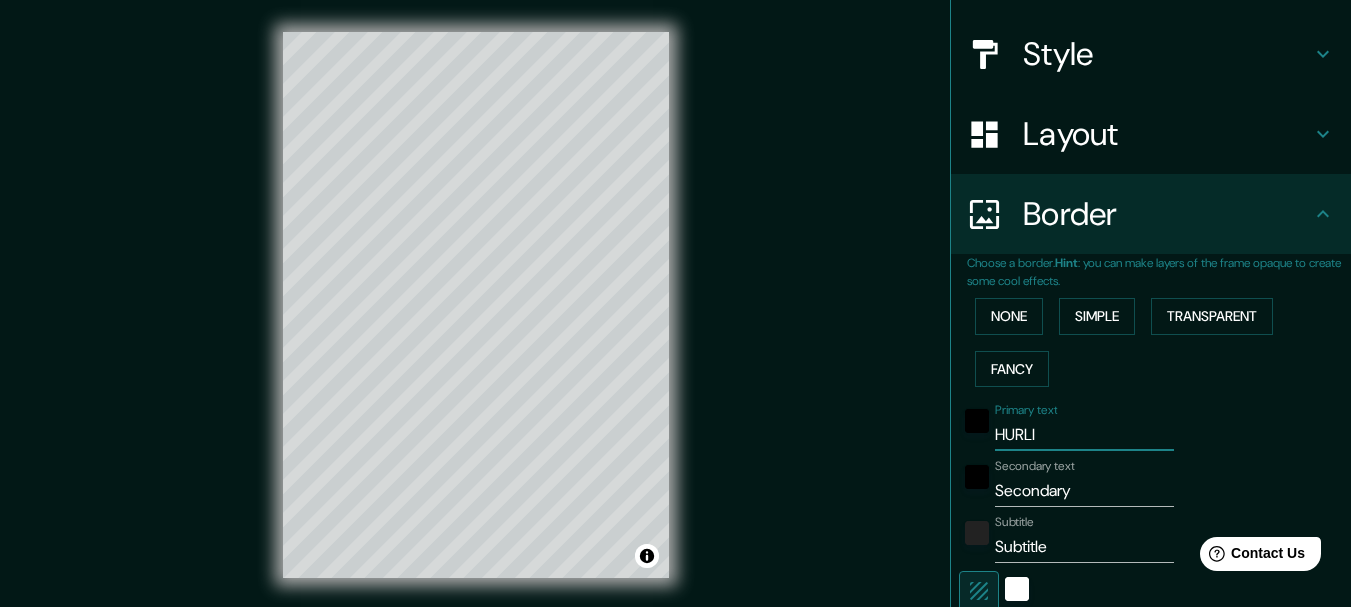 type on "154" 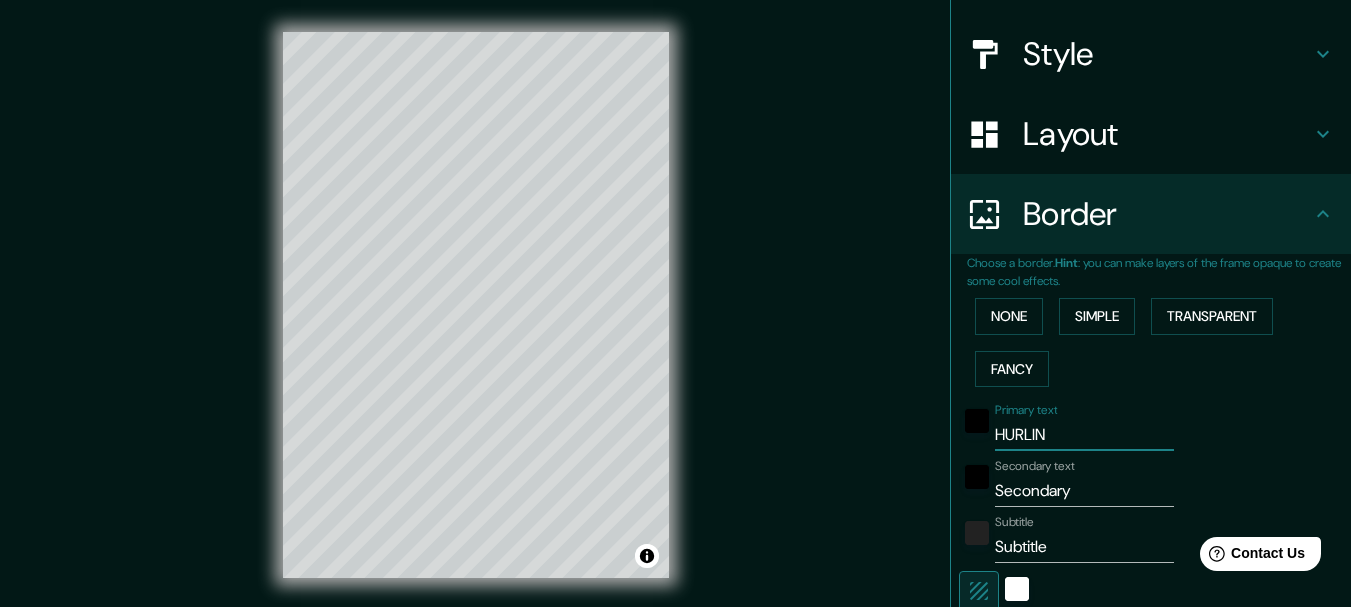 type on "HURLING" 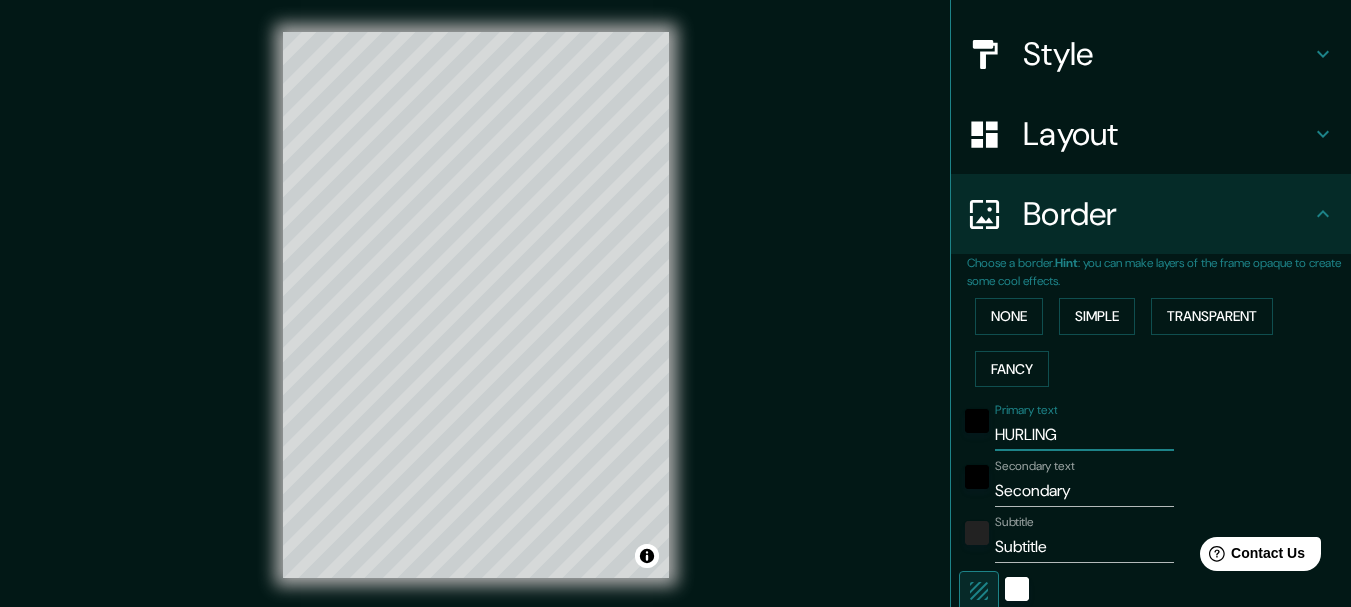 type on "HURLINGH" 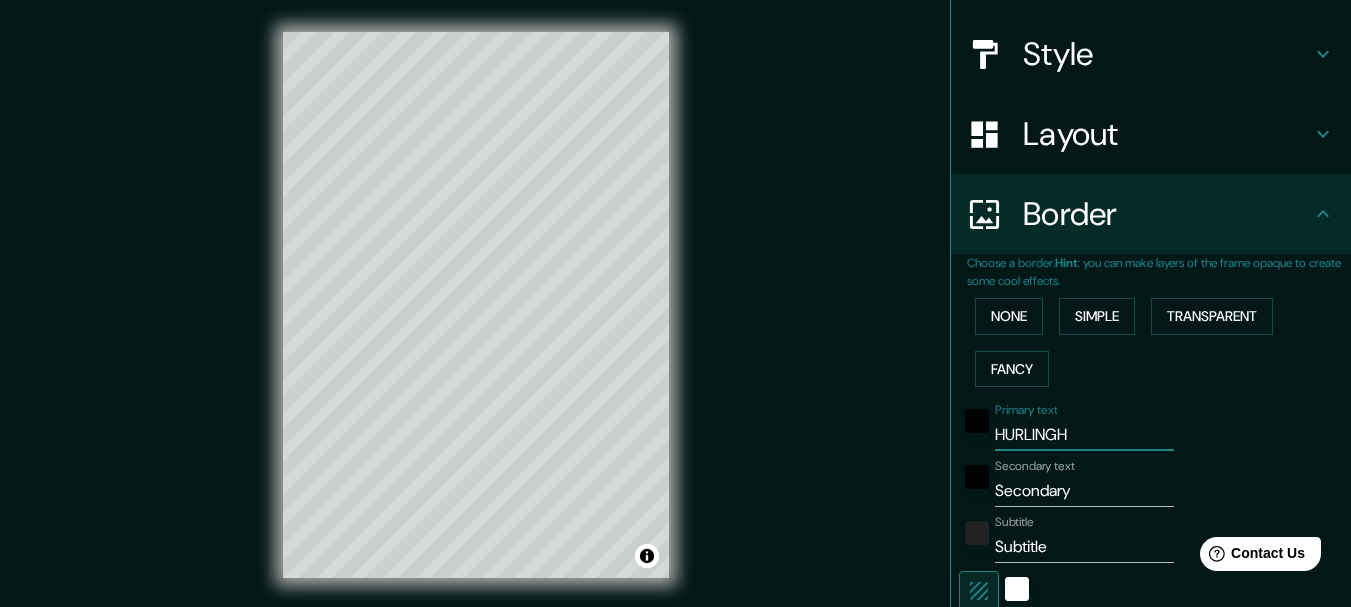 type on "HURLINGHA" 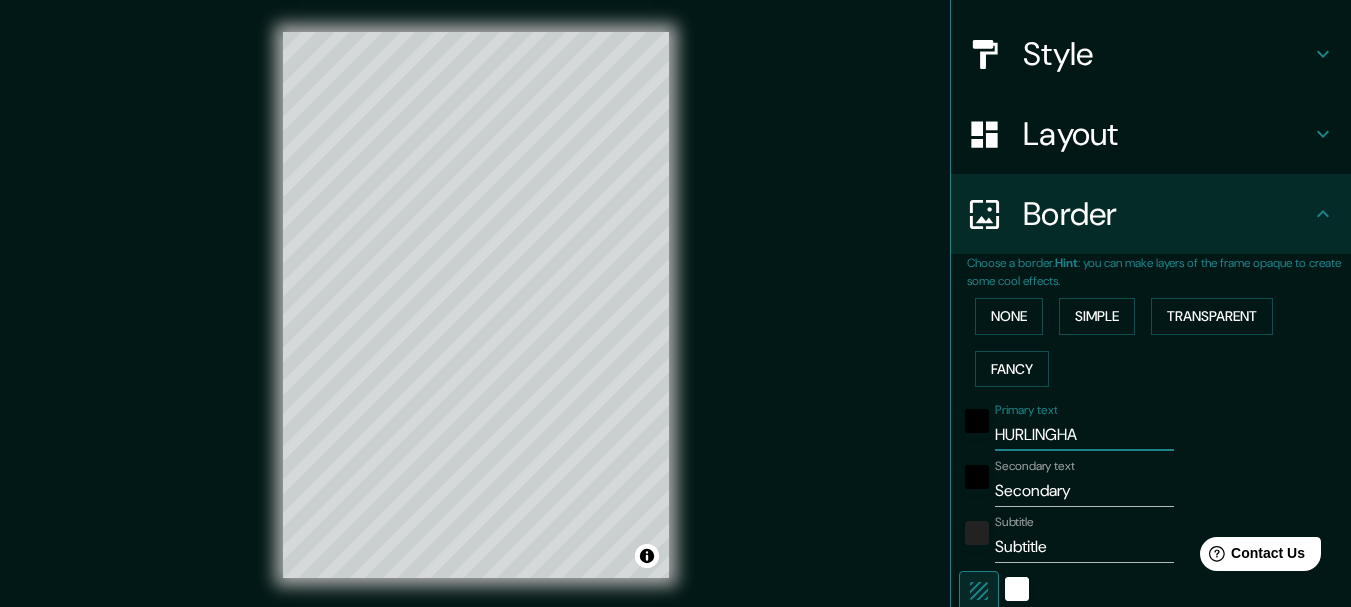 type on "HURLINGHAM" 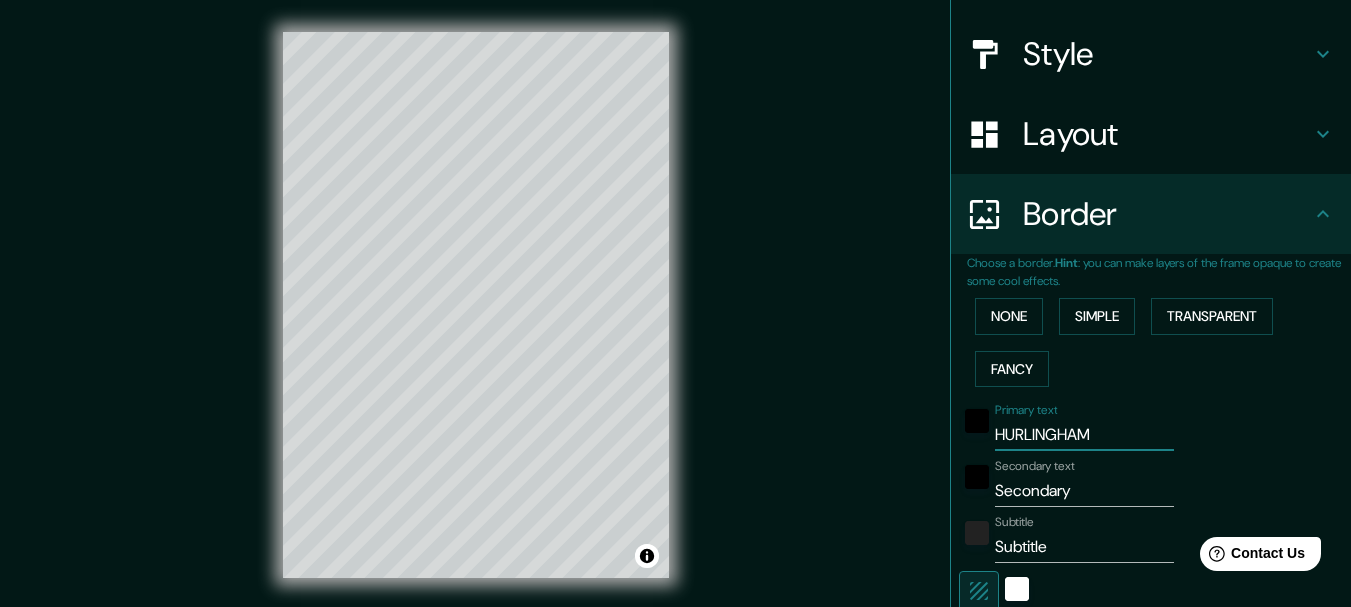 type on "HURLINGHAM" 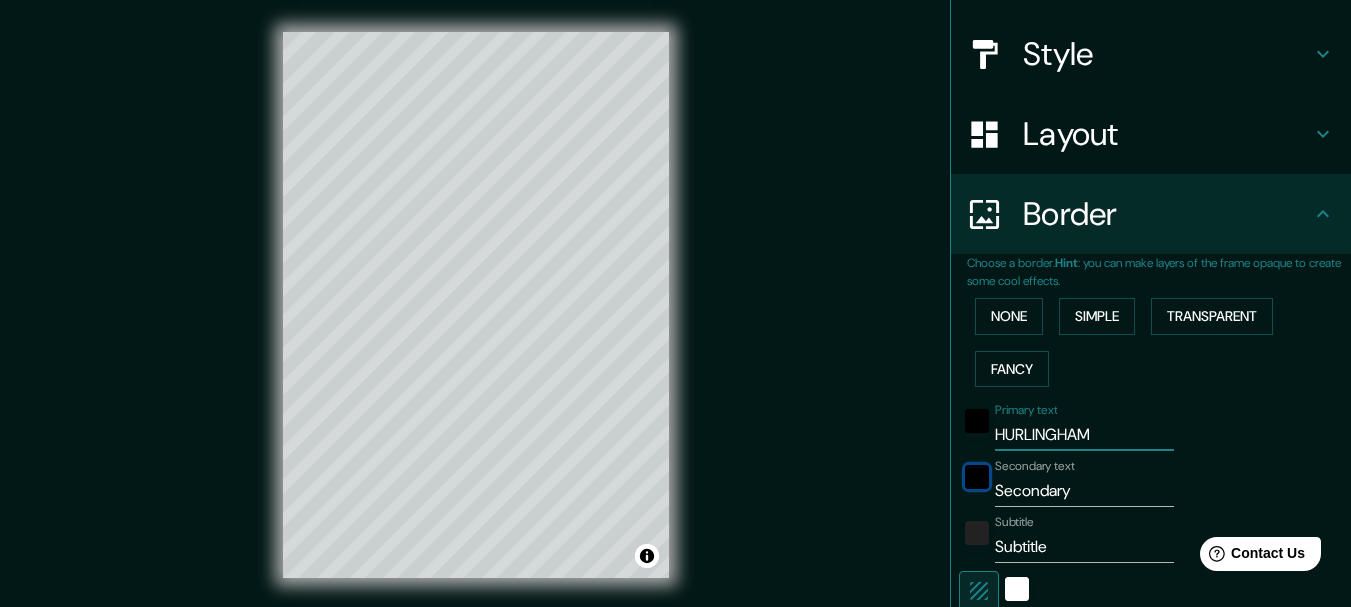 type 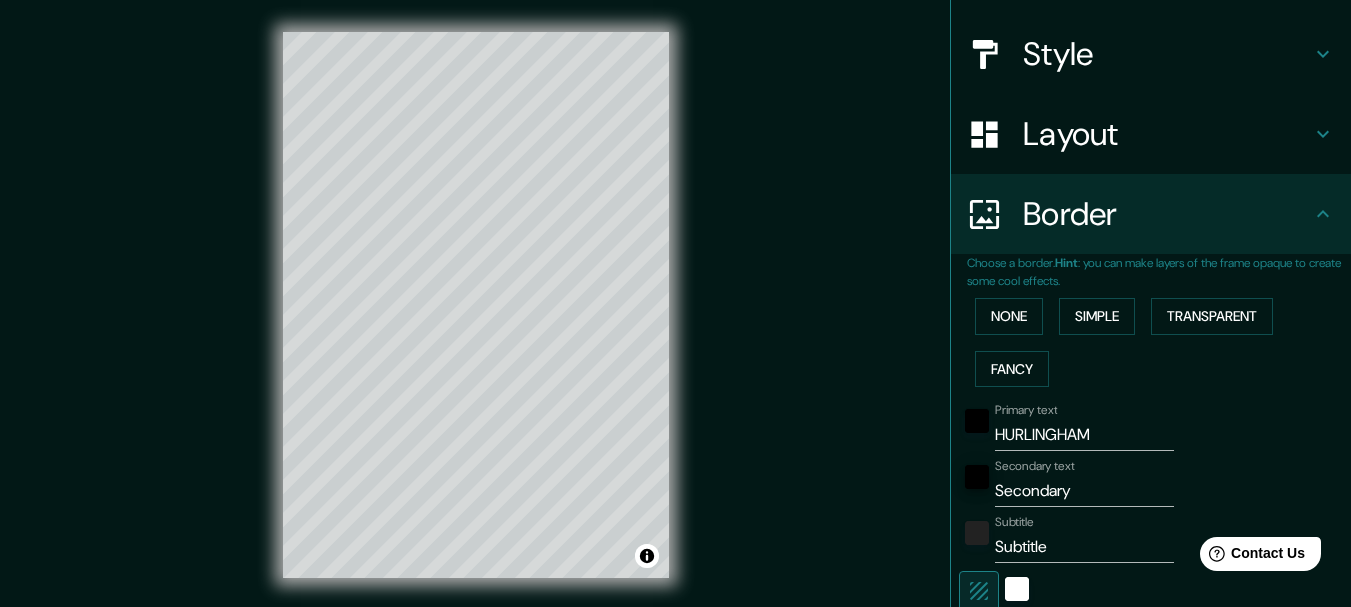 click on "Secondary" at bounding box center (1084, 491) 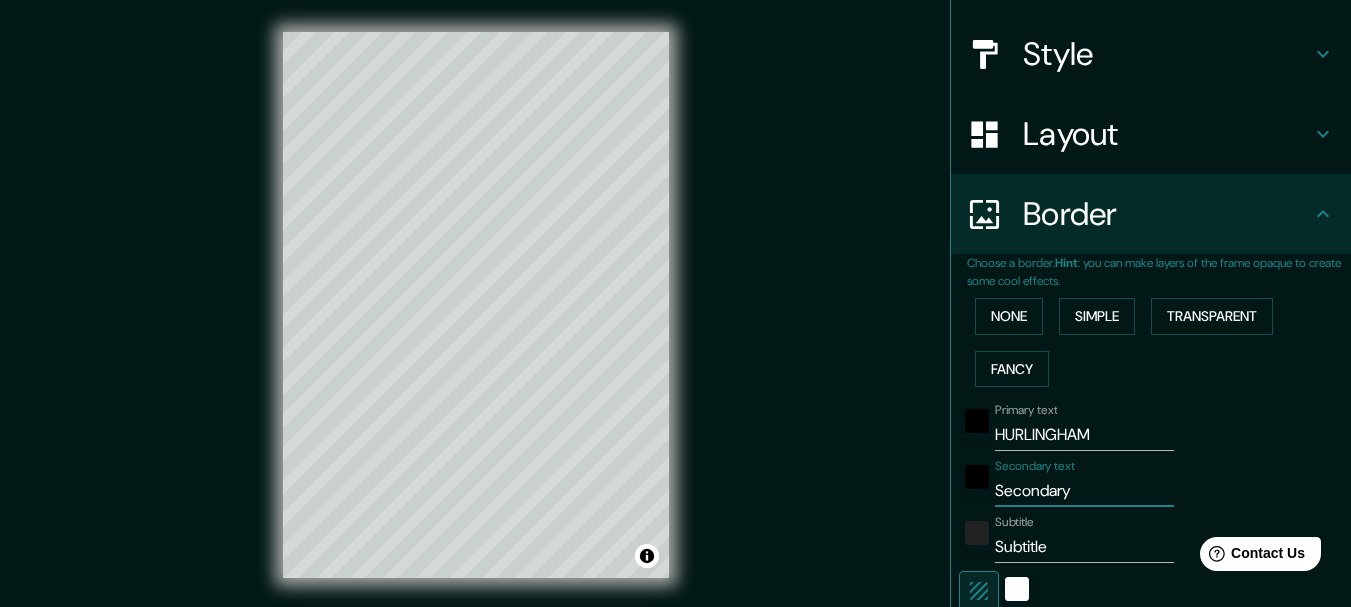 type on "Secondry" 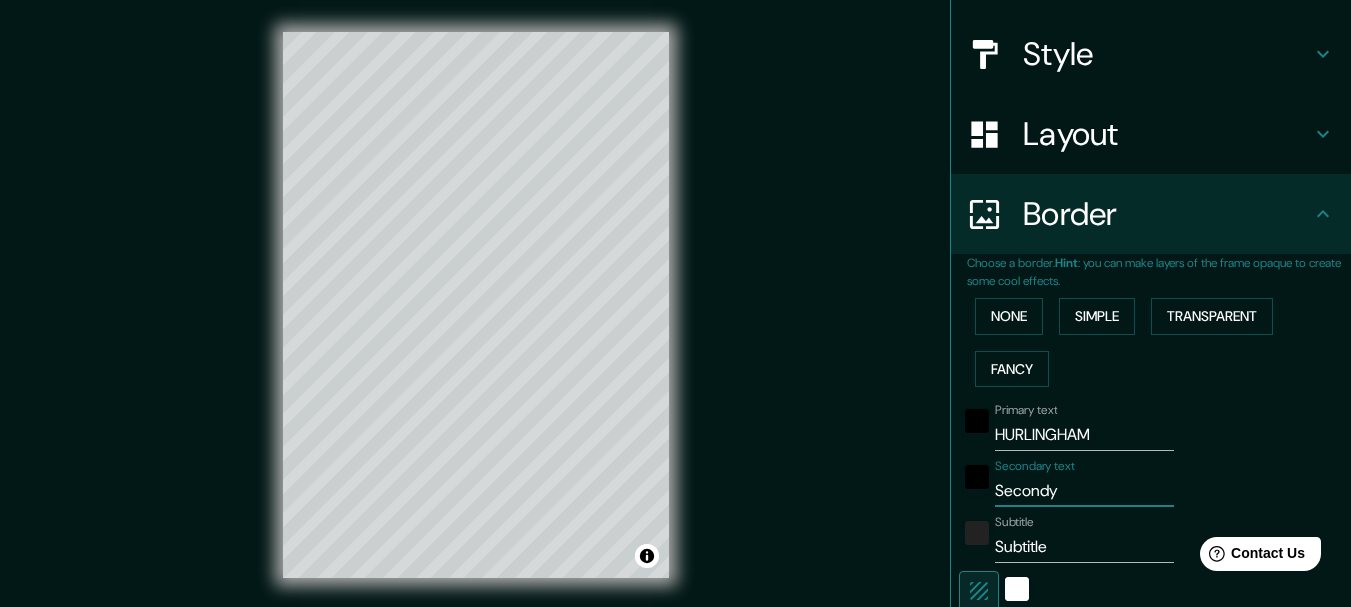 type on "Second" 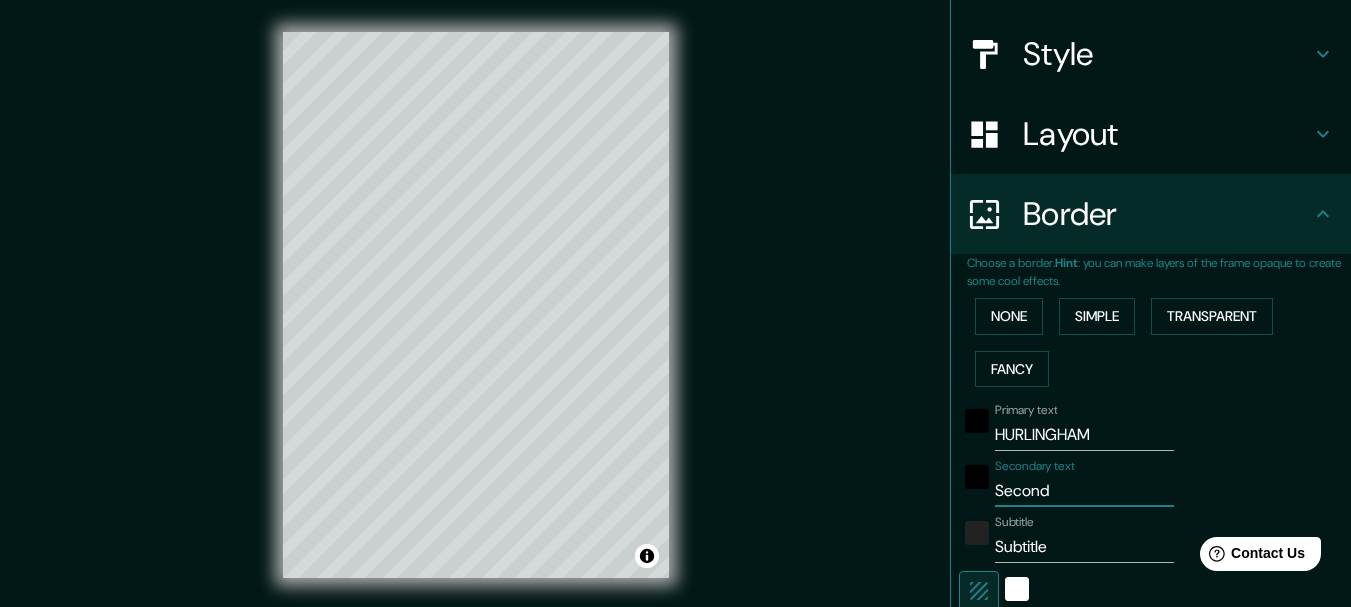 type on "154" 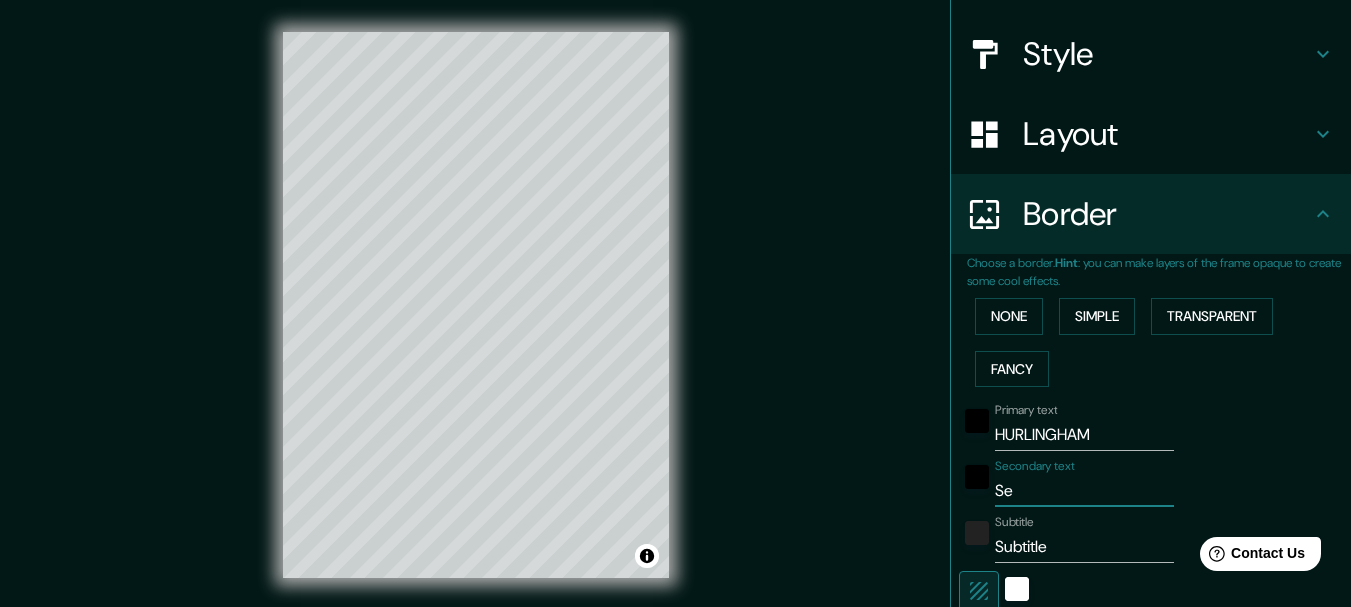 type on "S" 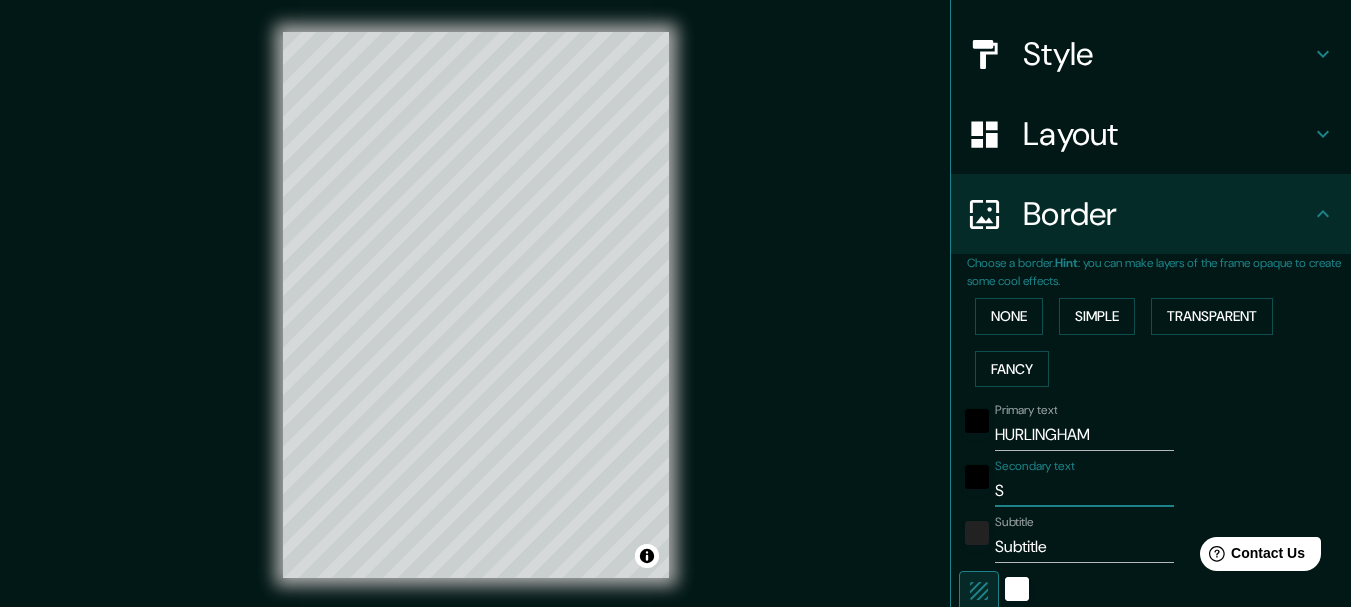 type 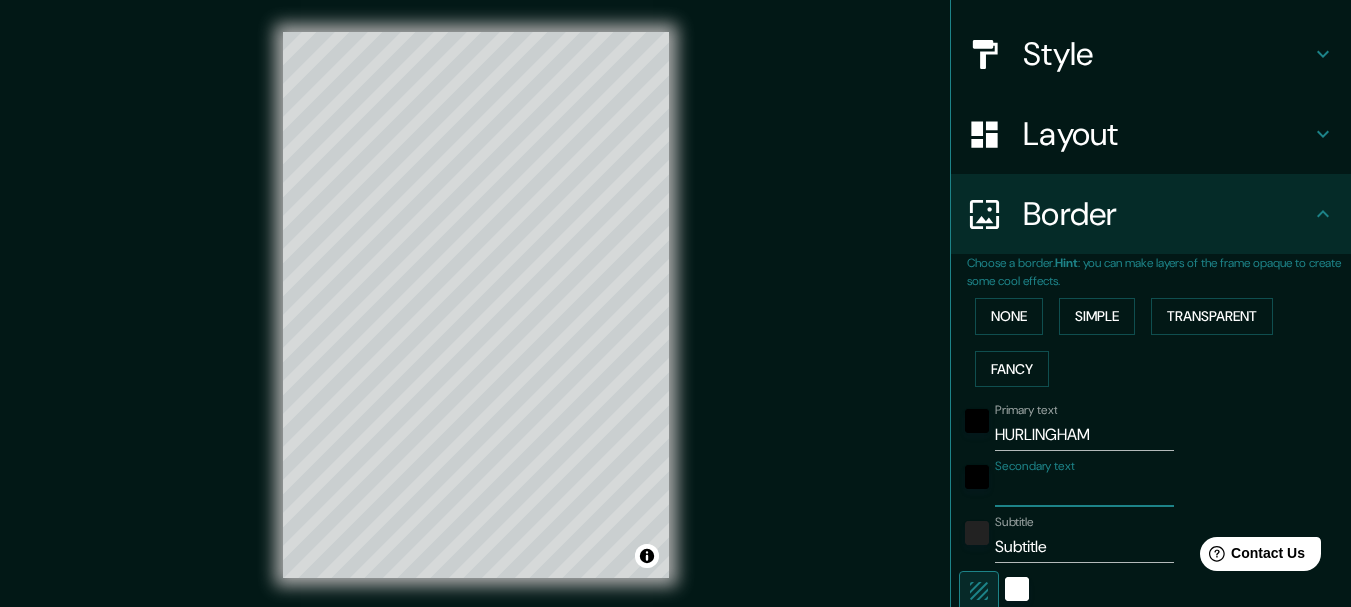 type on "154" 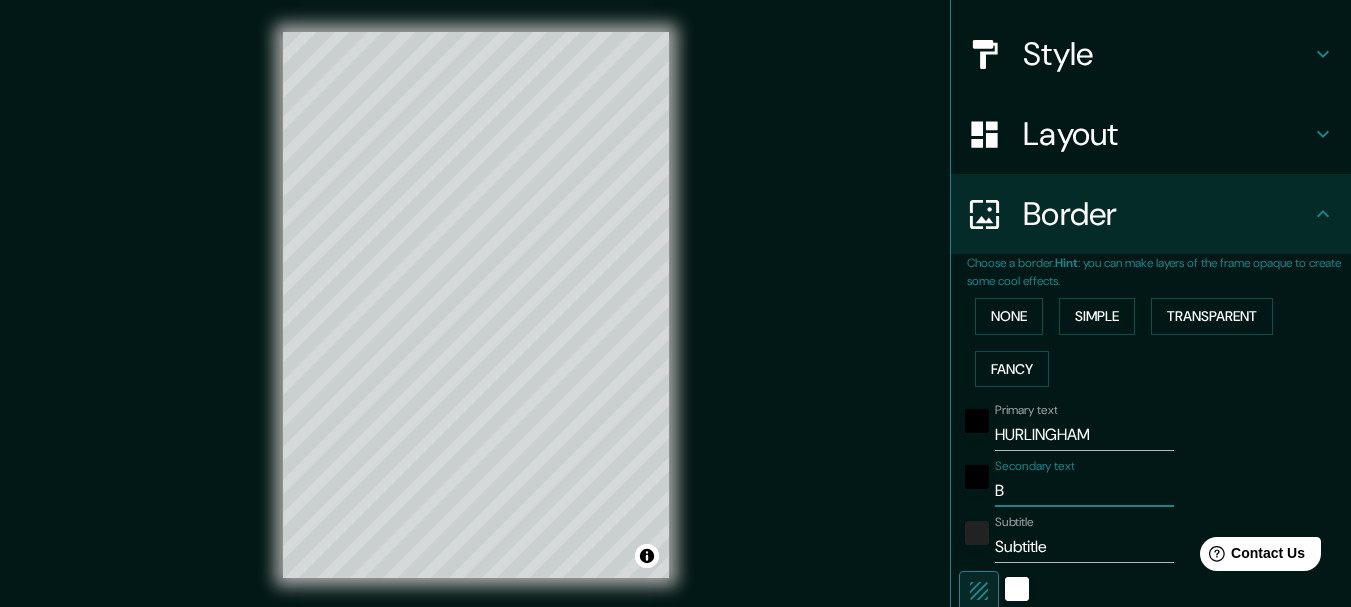 type on "BU" 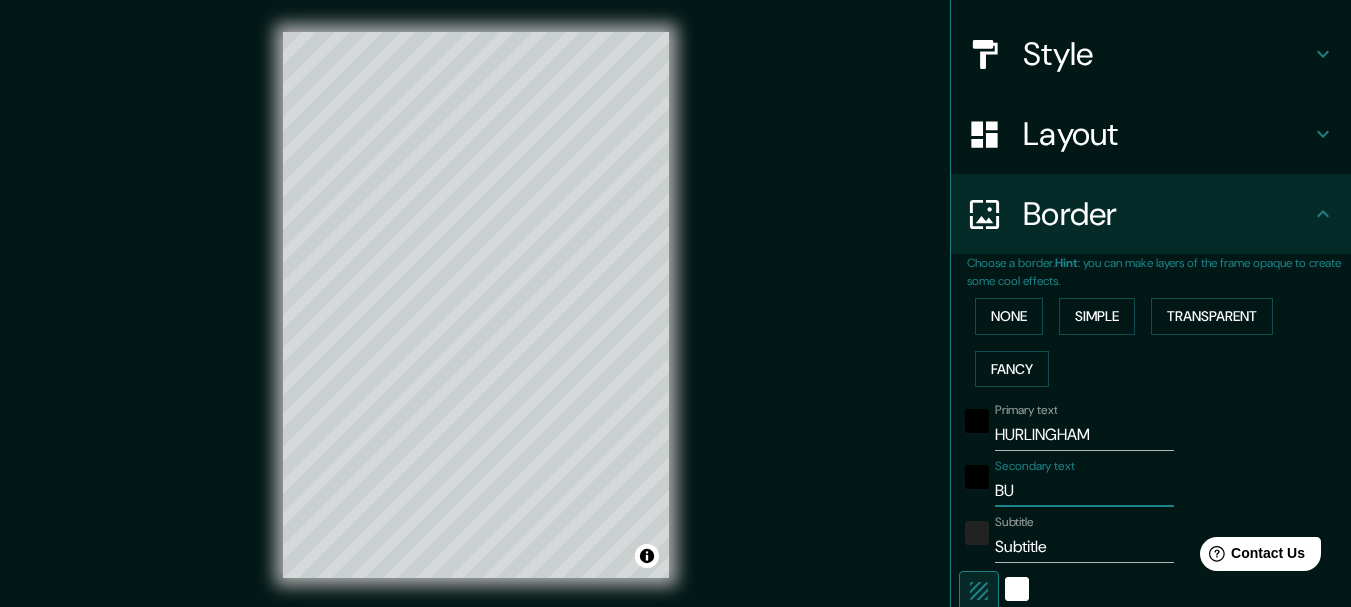 type on "BUE" 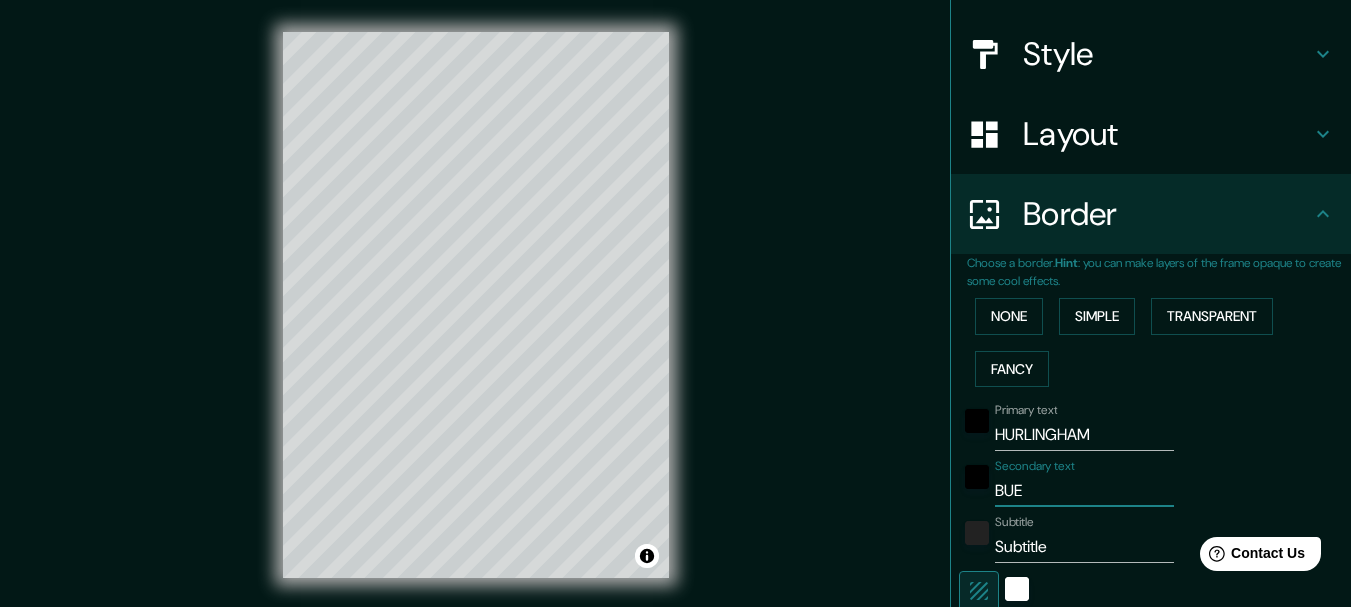 type on "154" 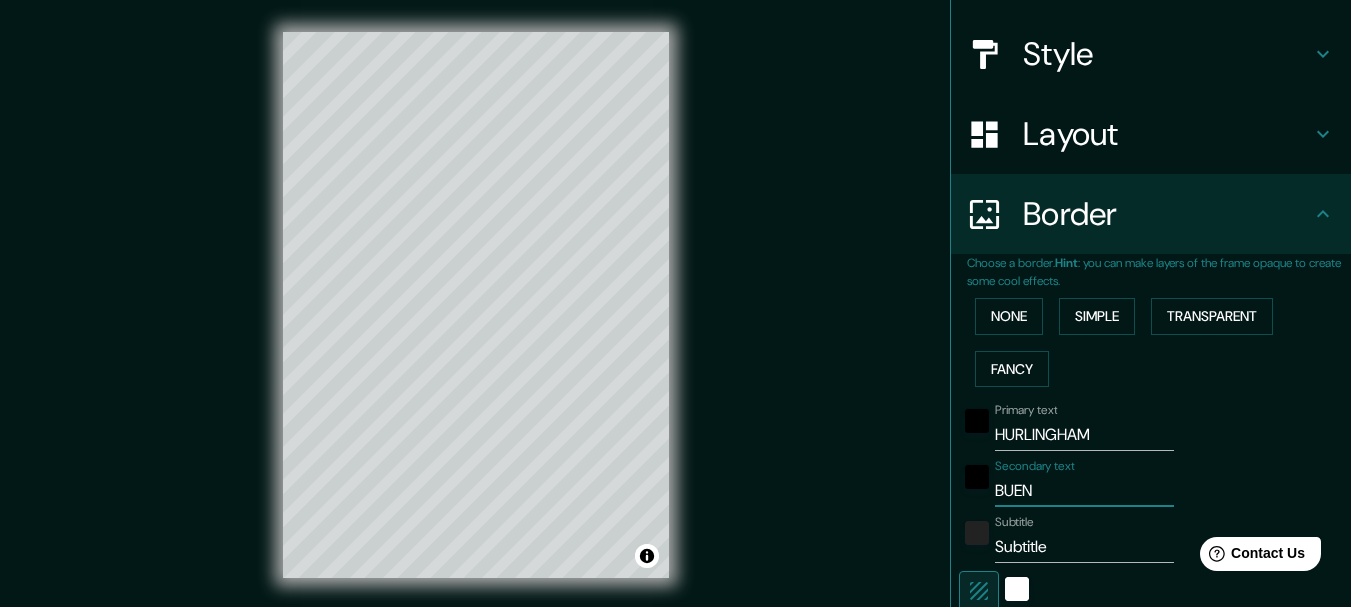 type on "BUENO" 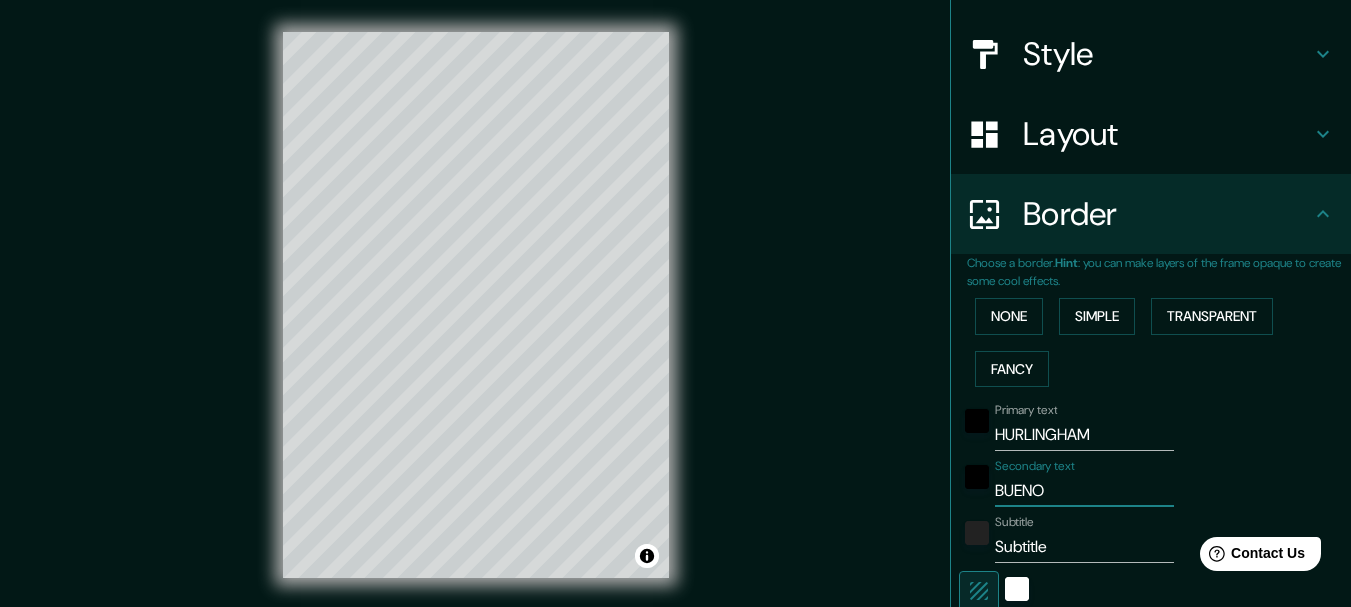 type on "BUENOS" 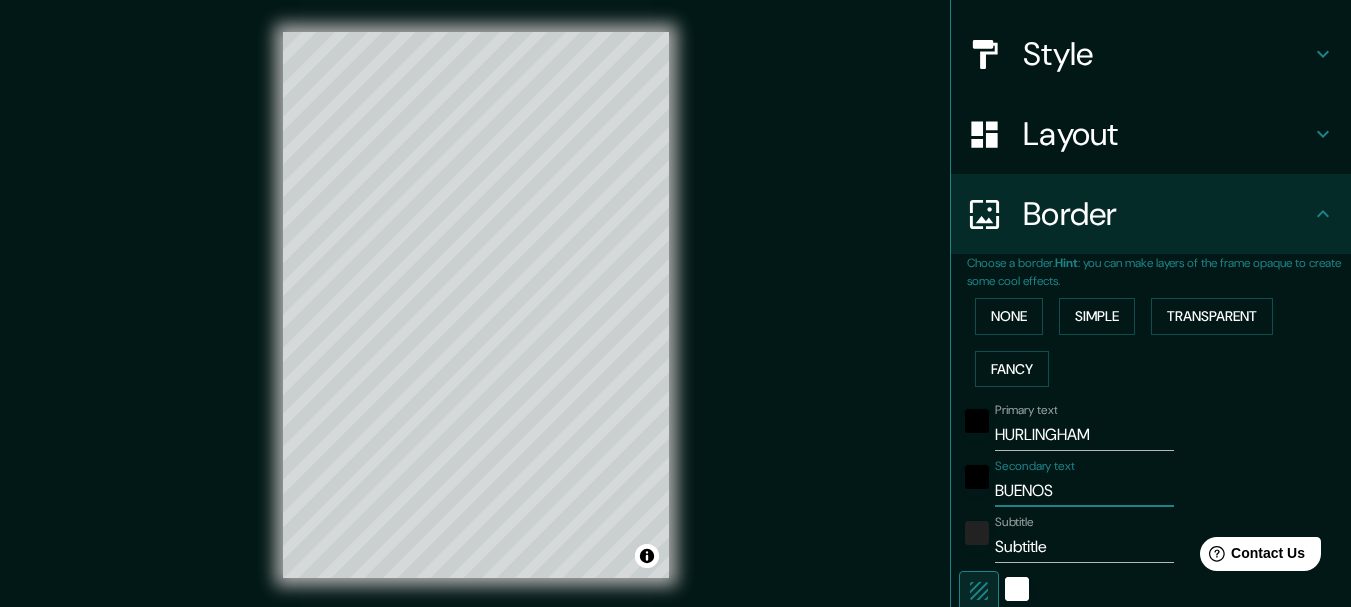 type on "154" 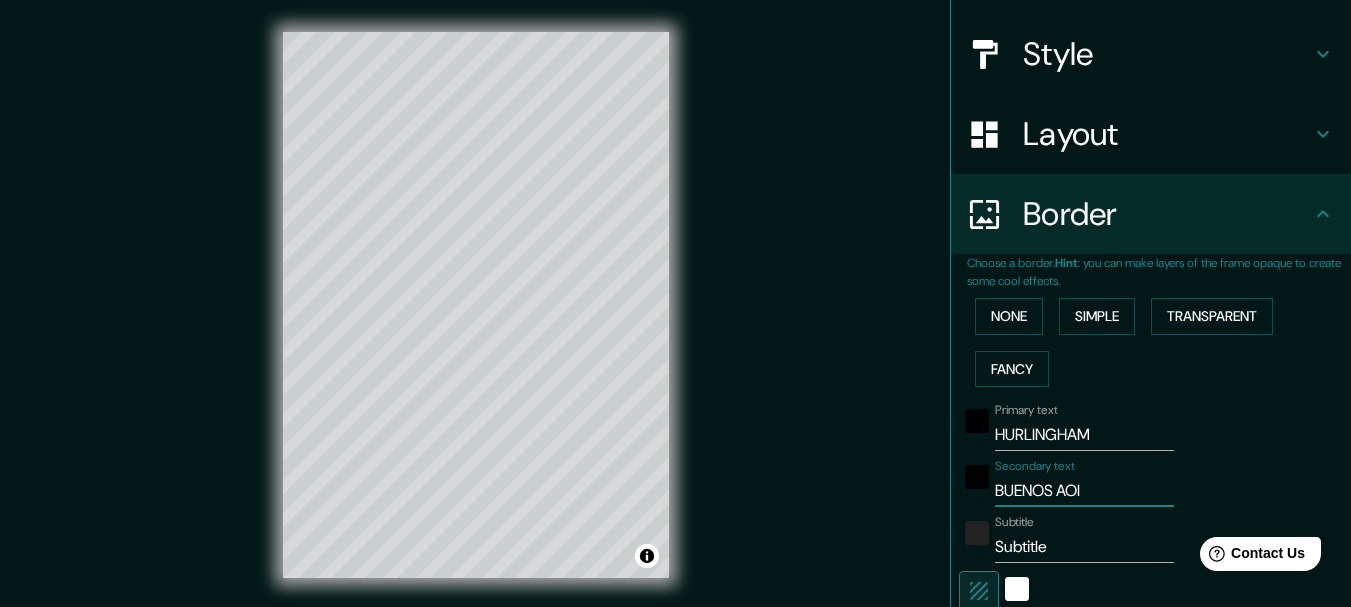 type on "BUENOS AOIR" 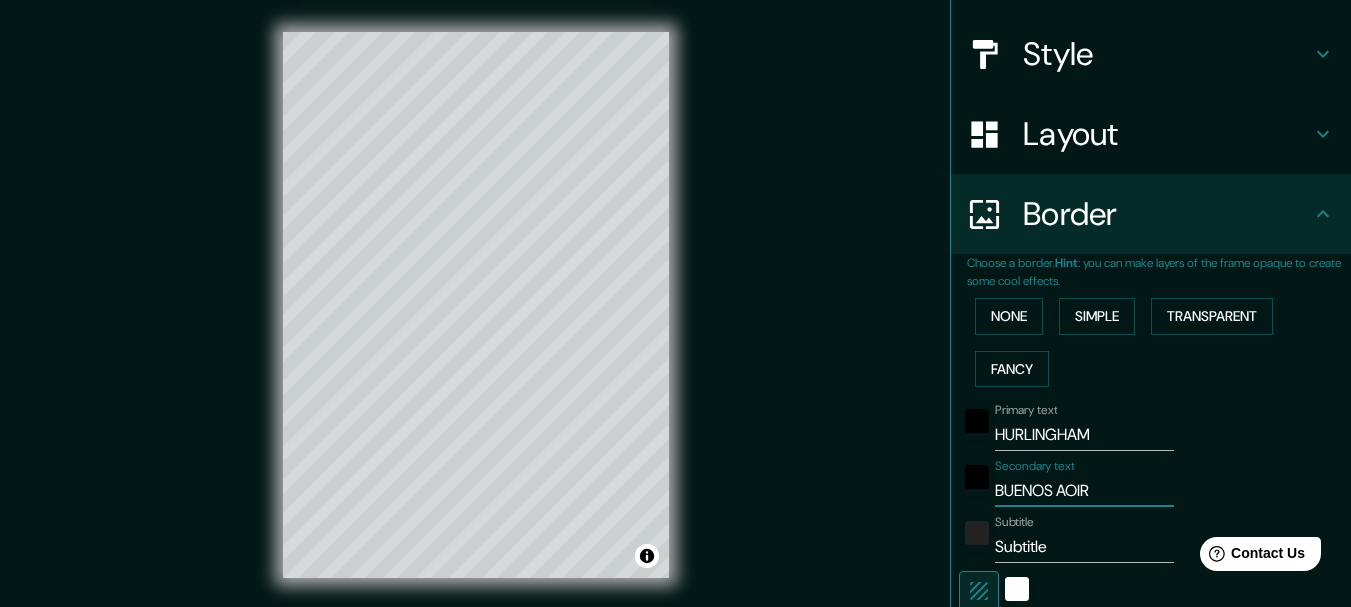 type on "154" 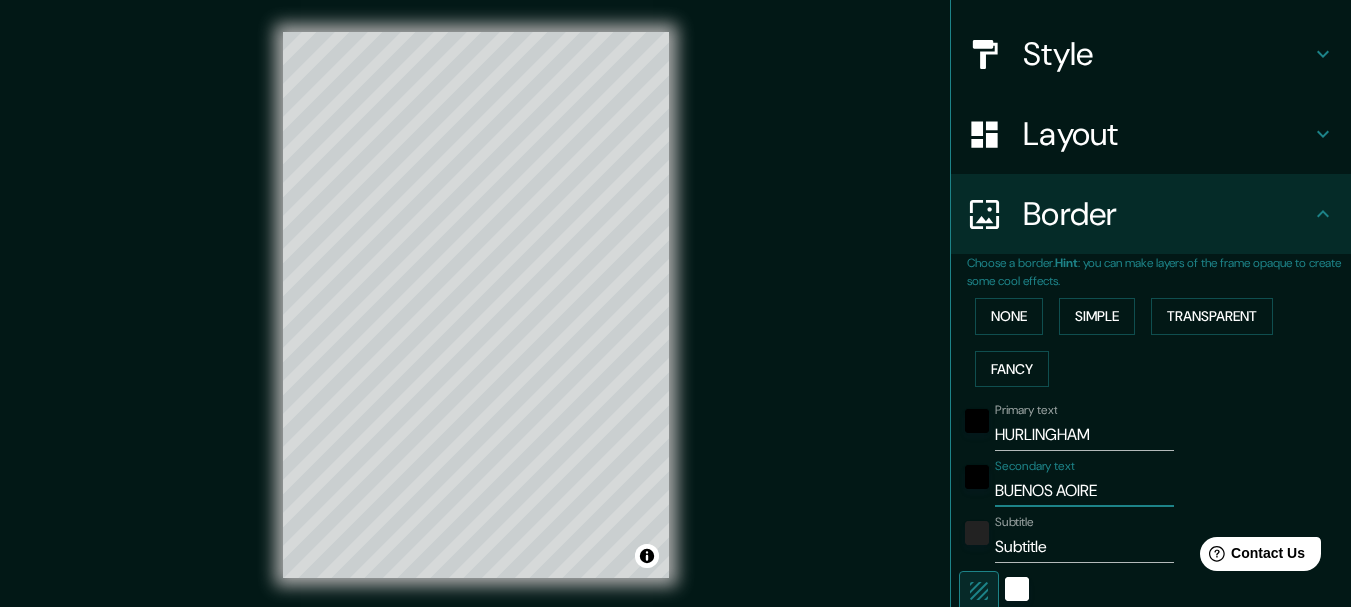 type on "154" 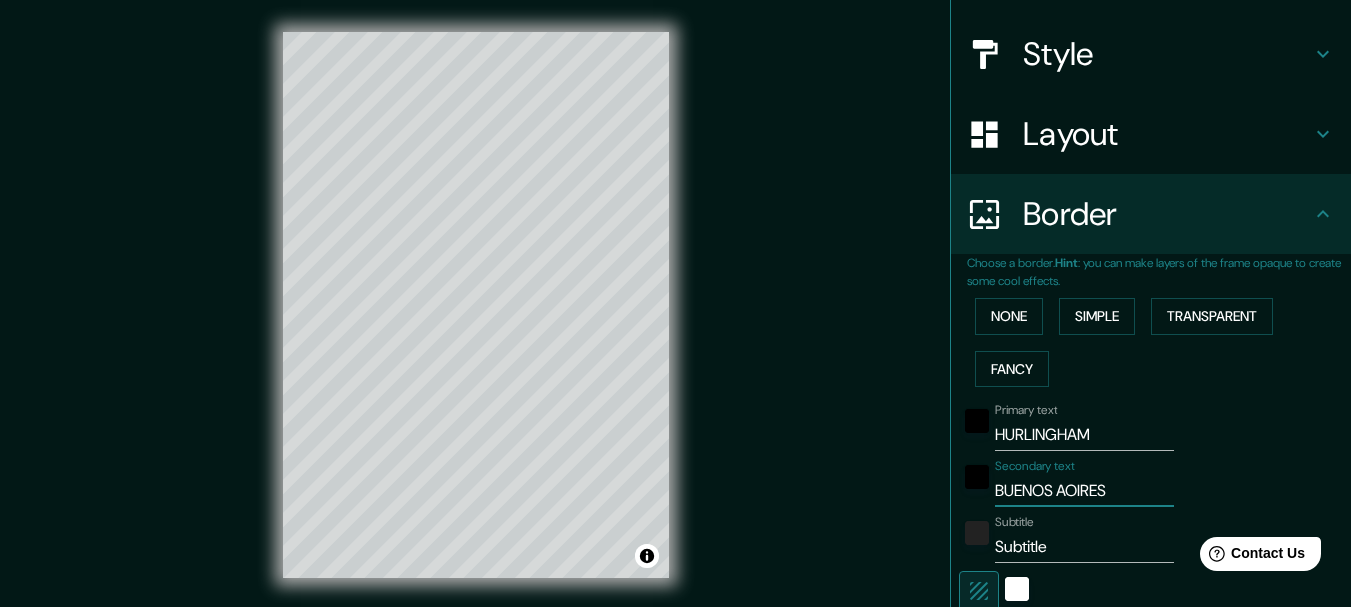 type on "[GEOGRAPHIC_DATA]" 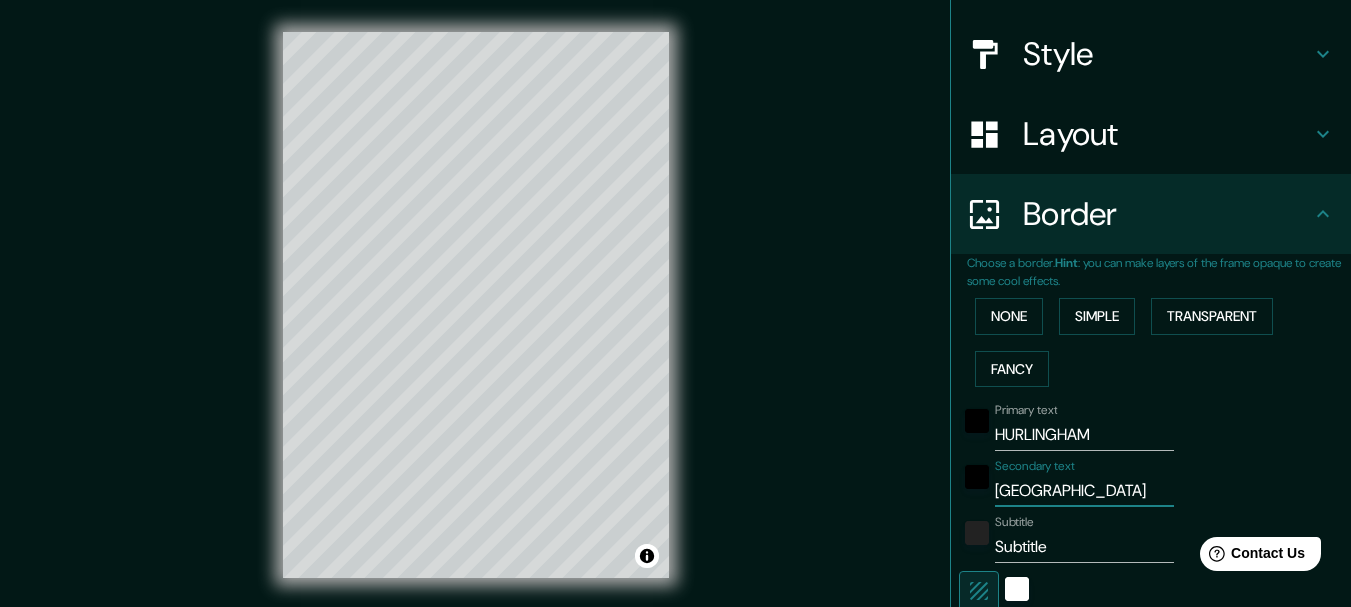 type on "[GEOGRAPHIC_DATA]" 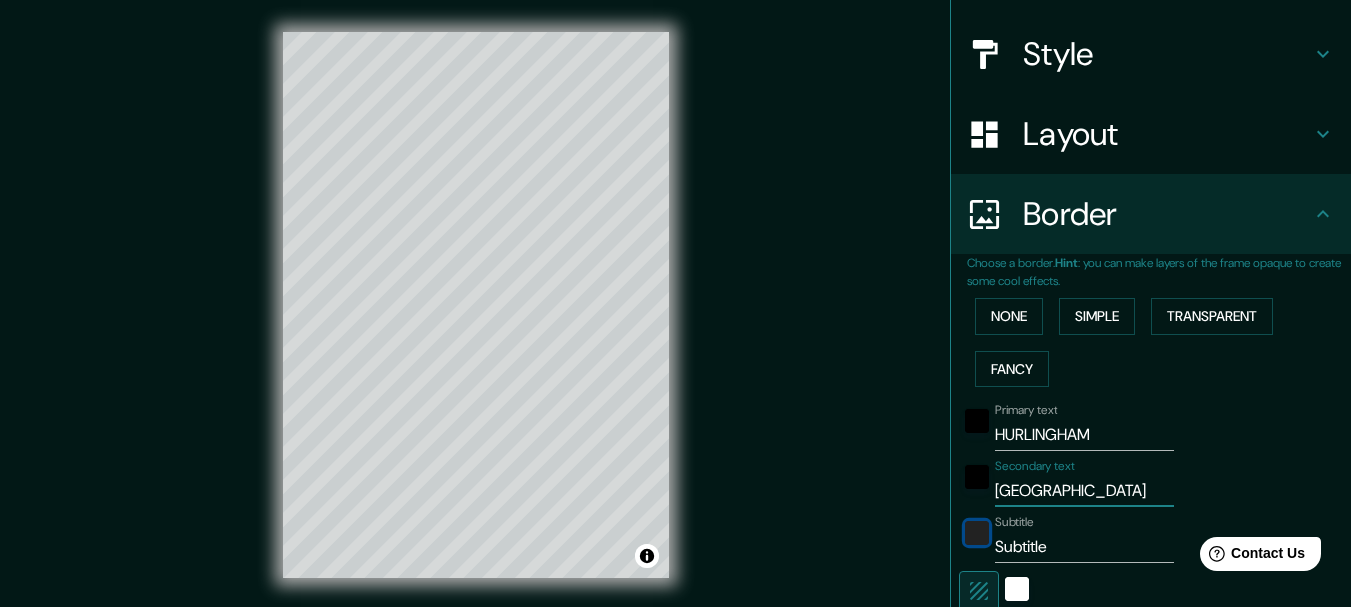 type 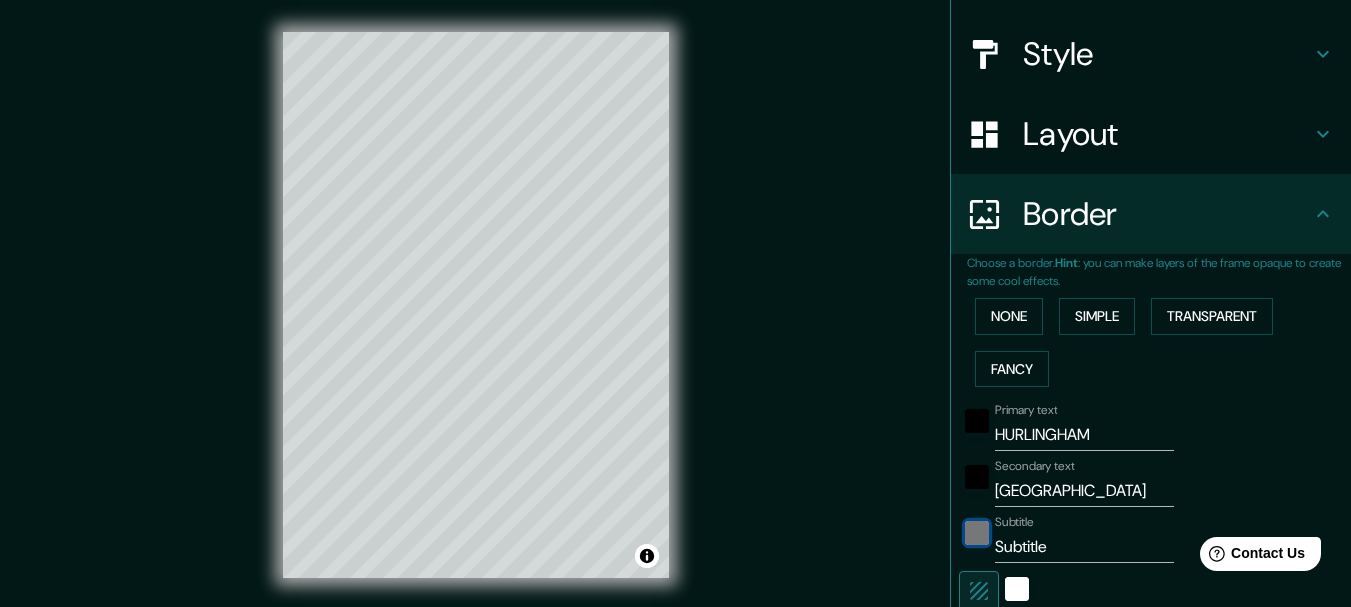 click at bounding box center (977, 533) 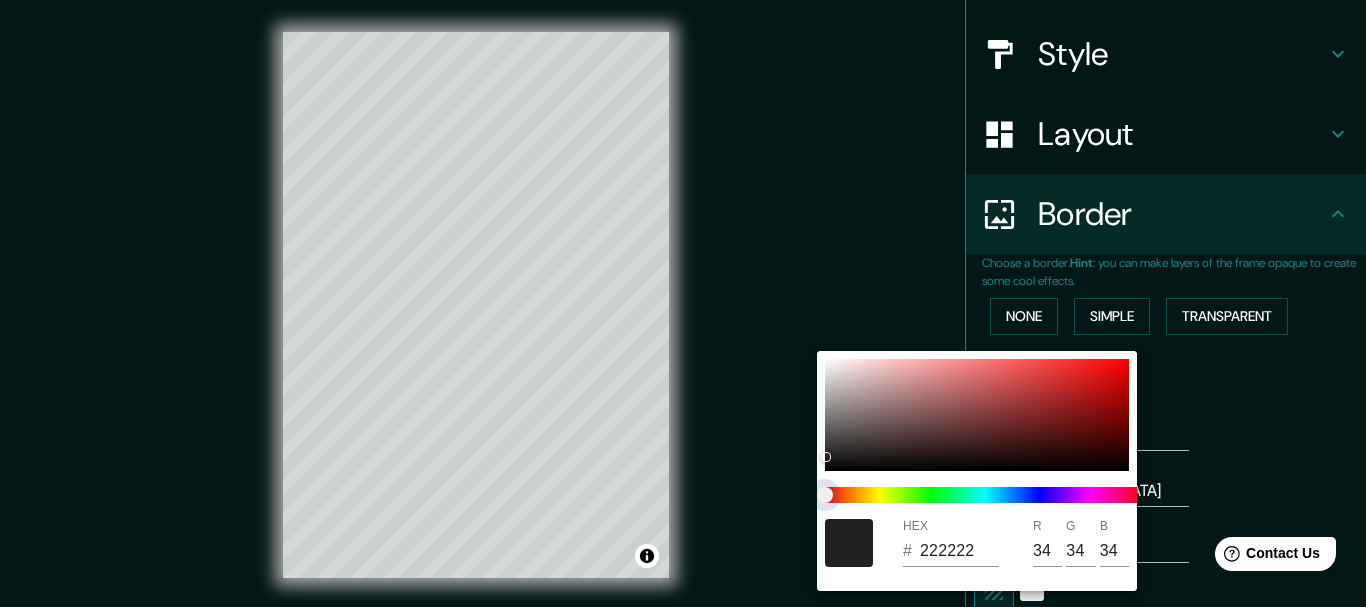 type on "154" 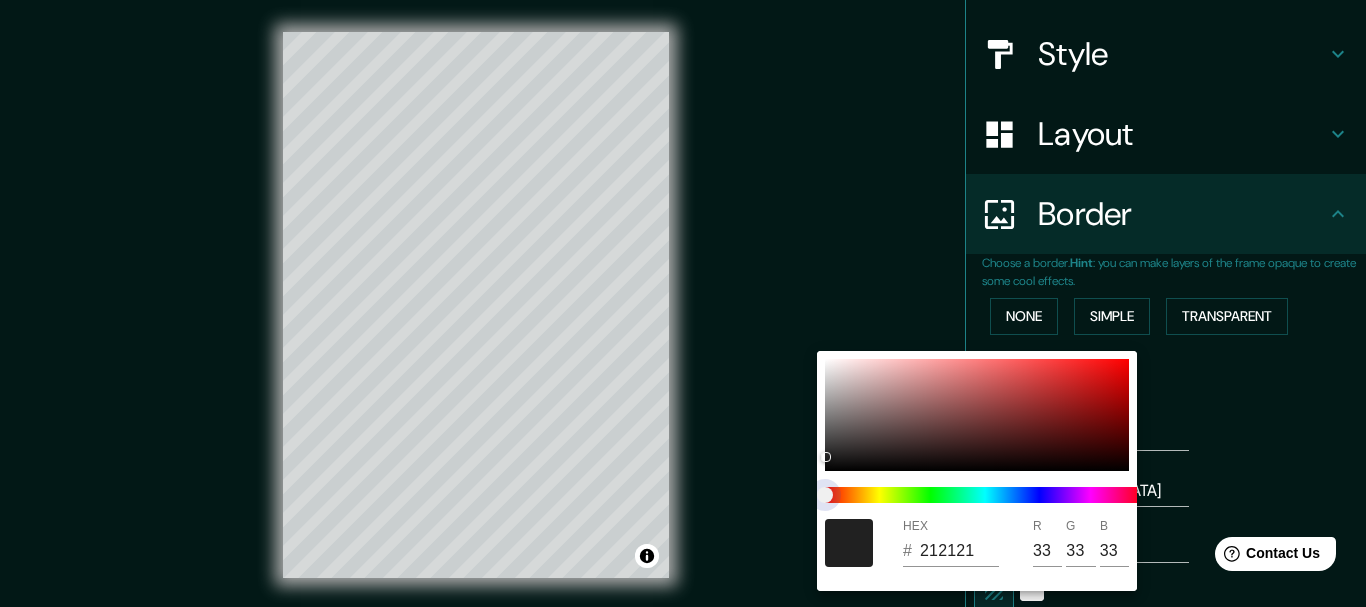 type on "154" 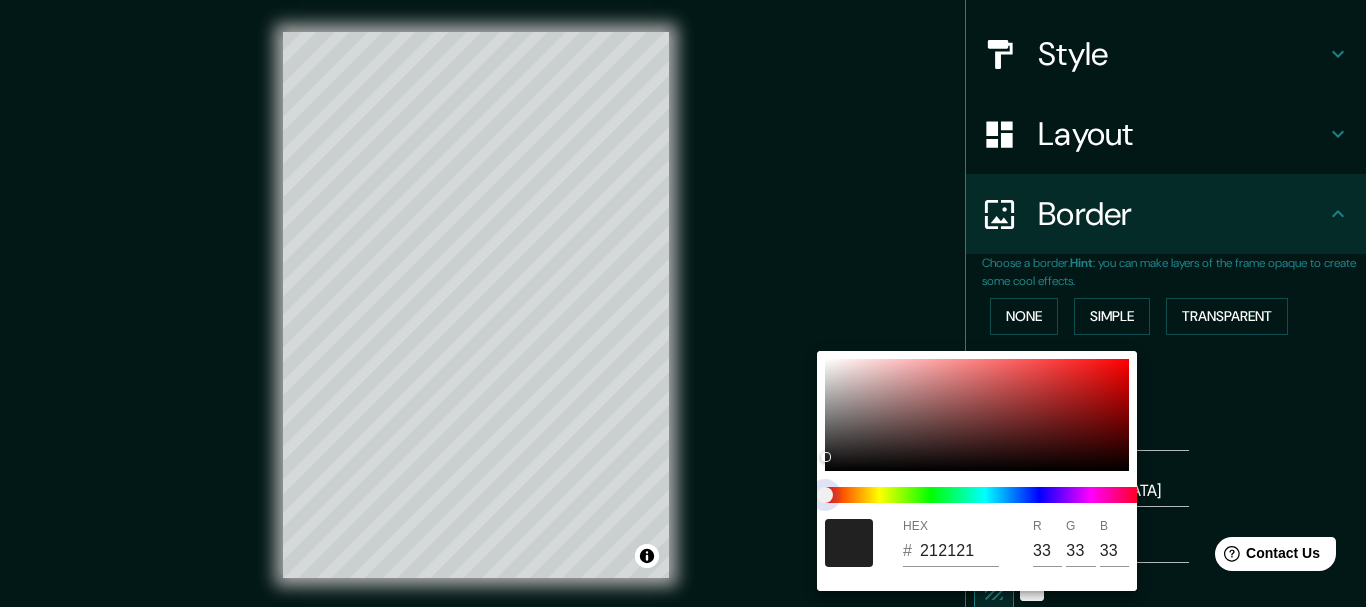 type on "31" 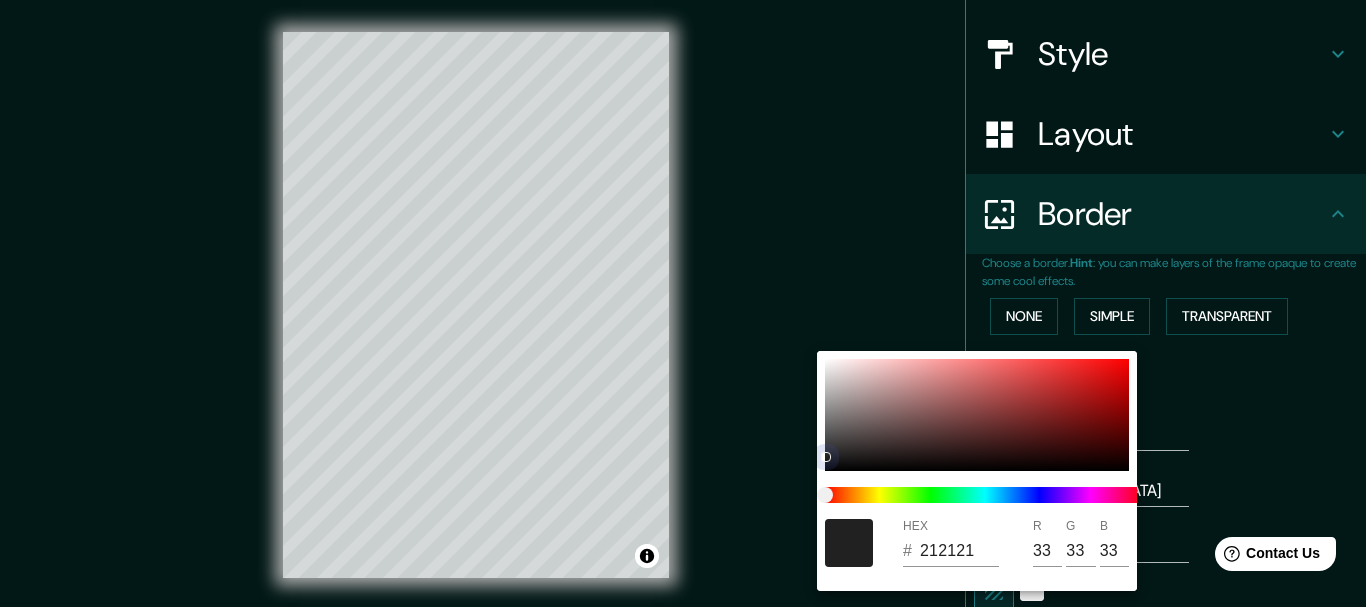 type on "154" 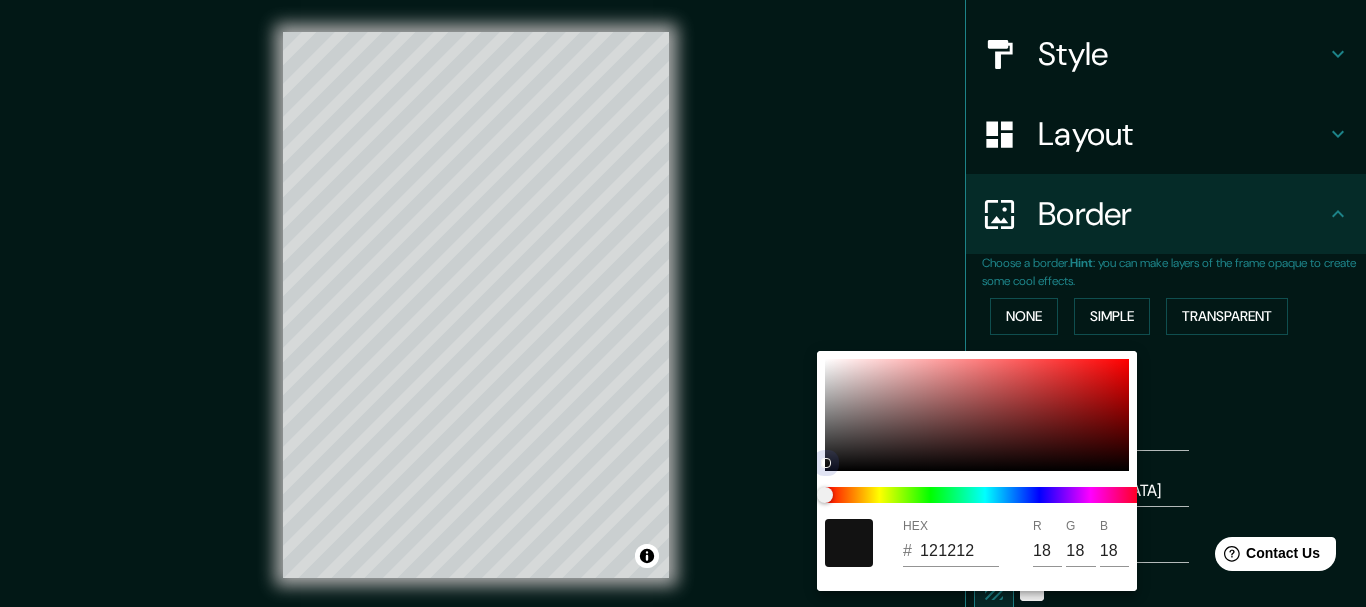 type on "154" 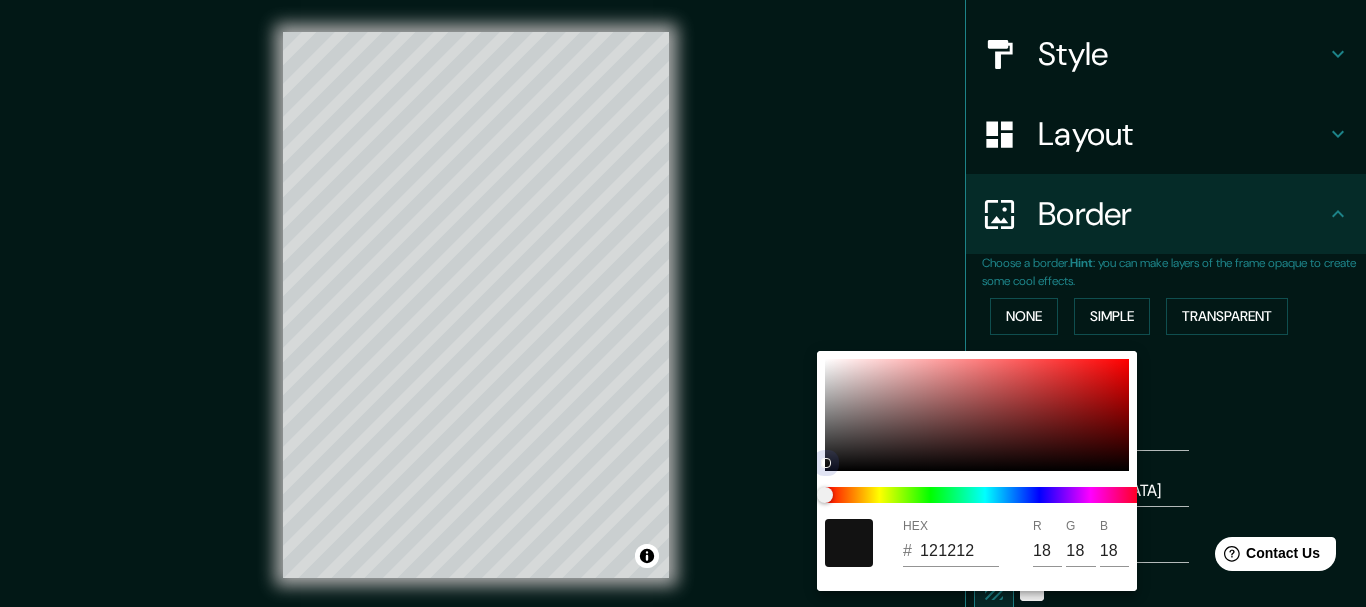 type on "31" 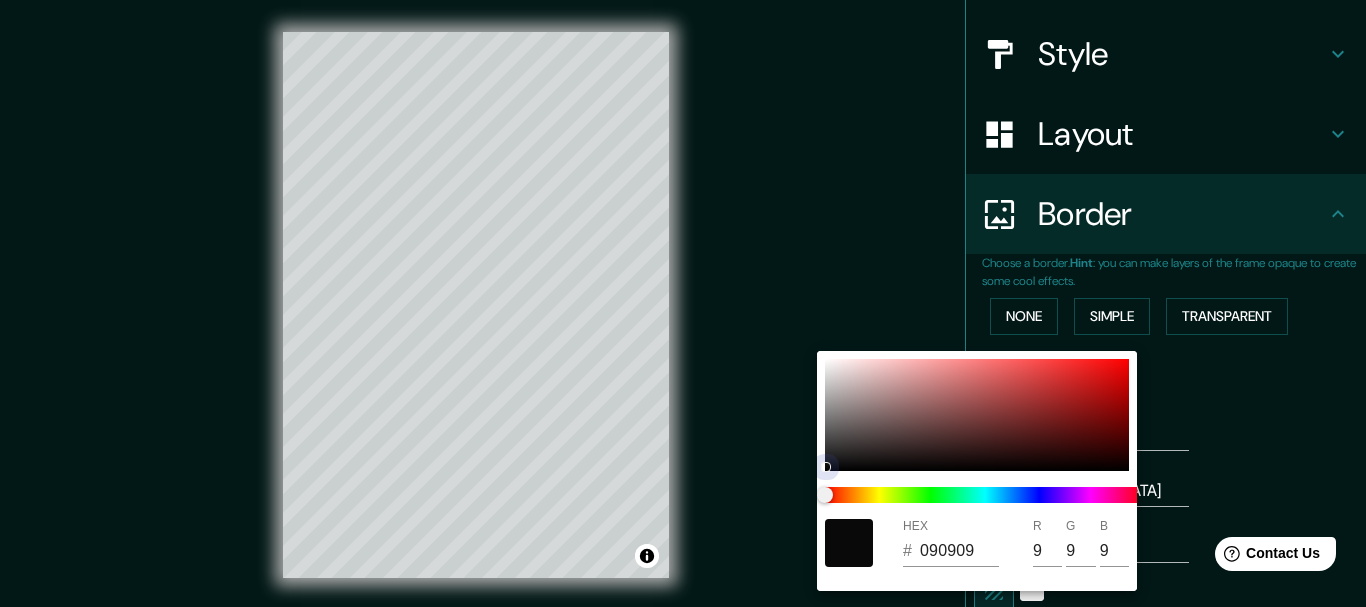 type on "154" 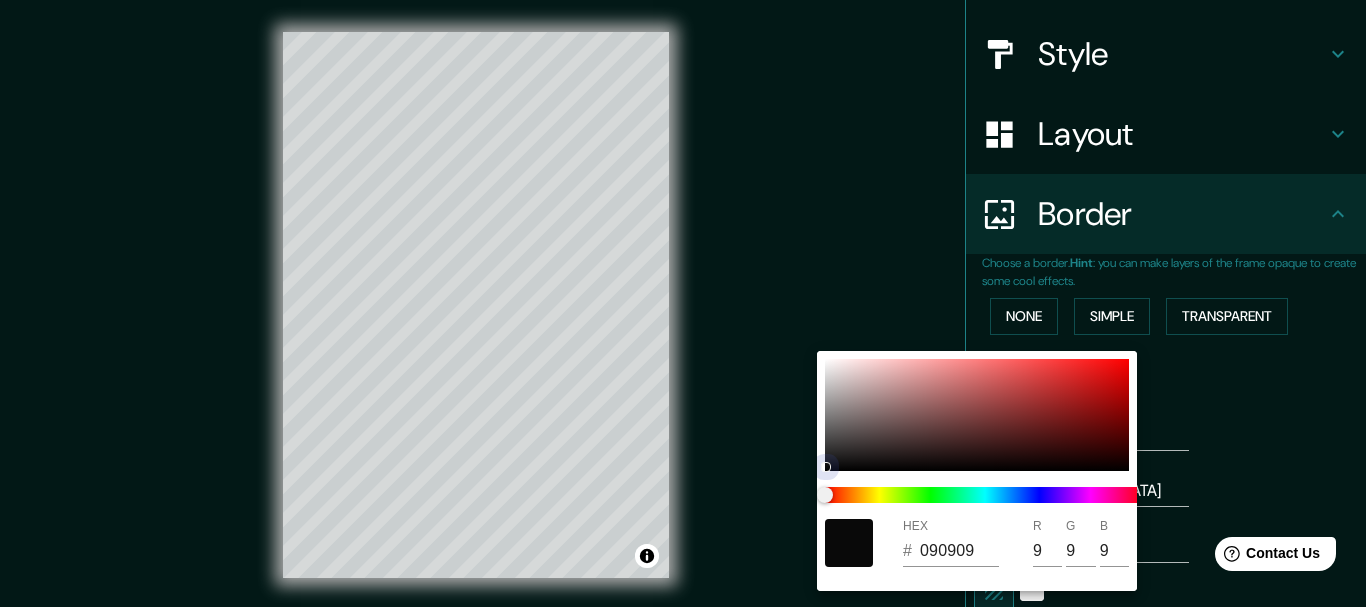 type on "31" 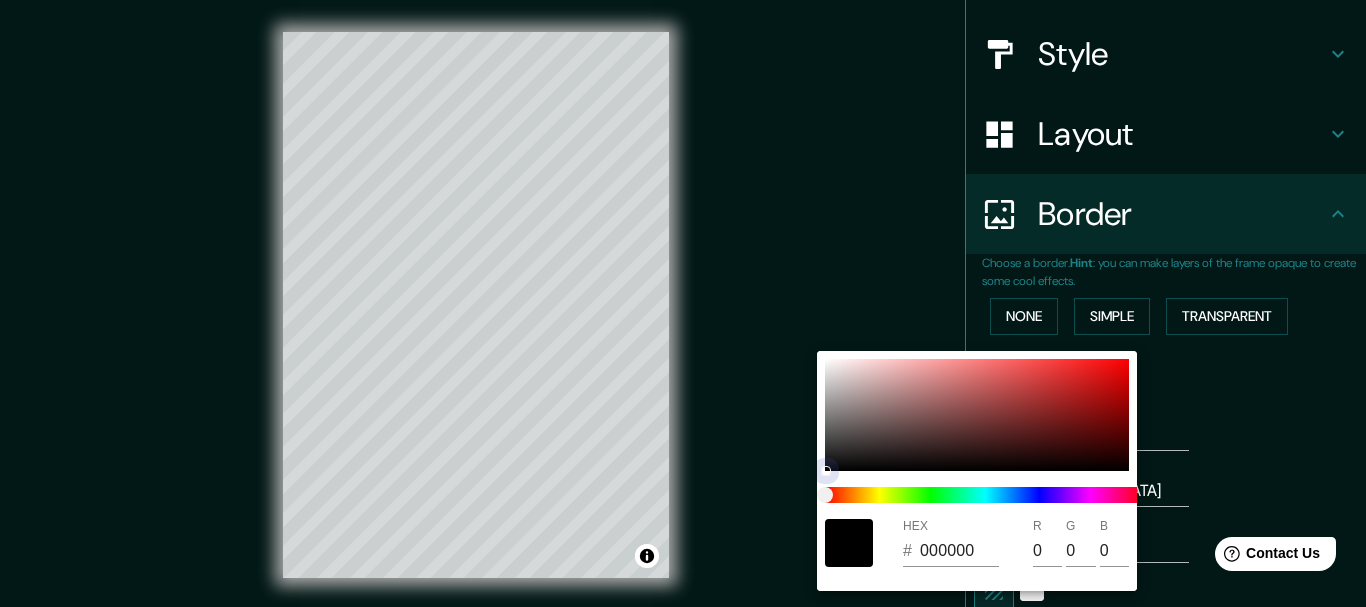 drag, startPoint x: 827, startPoint y: 455, endPoint x: 832, endPoint y: 479, distance: 24.5153 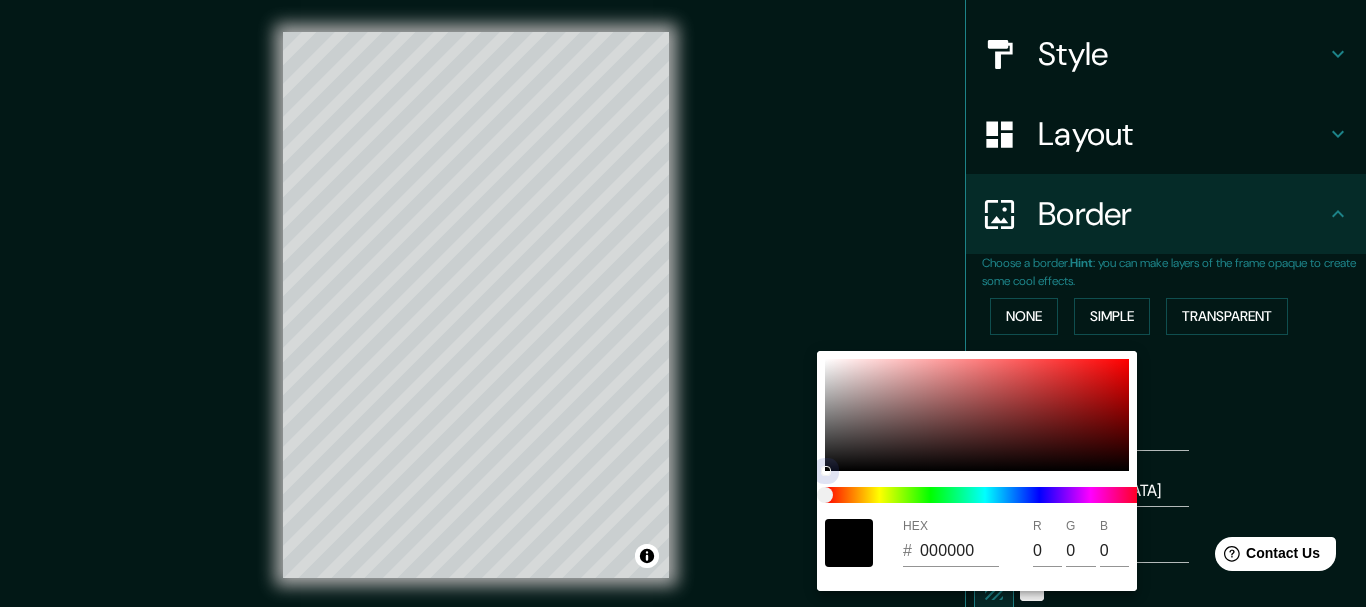 click on "HEX # 000000 R 0 G 0 B 0" at bounding box center (977, 471) 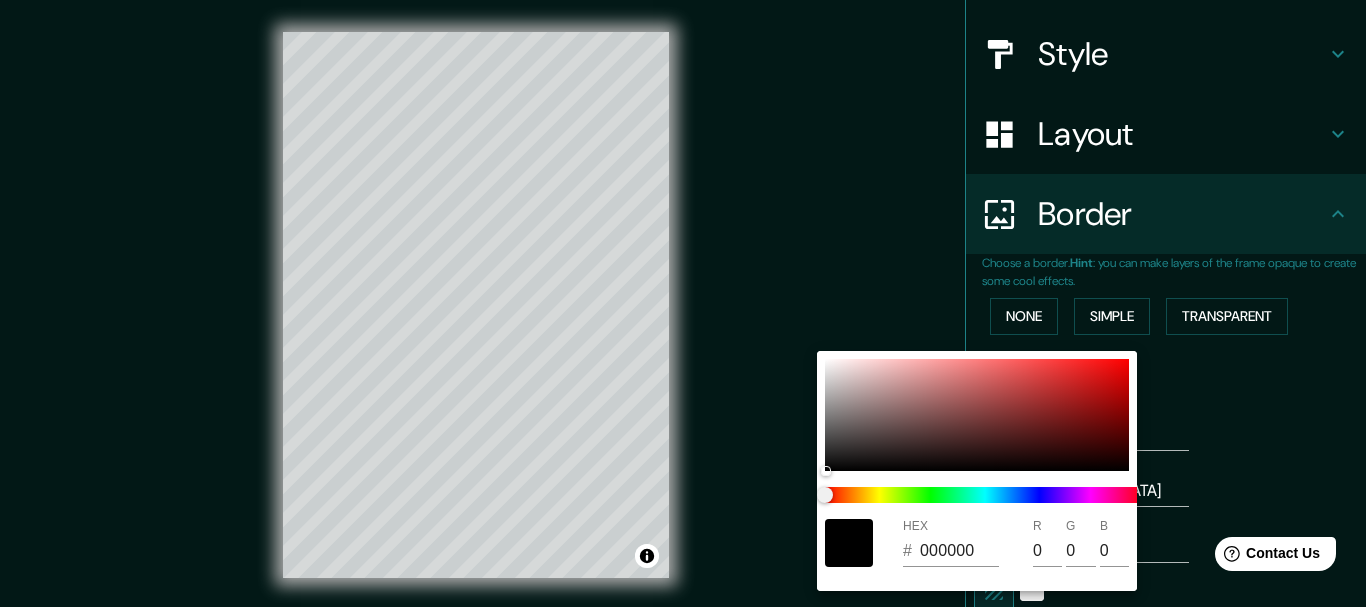 click at bounding box center [683, 303] 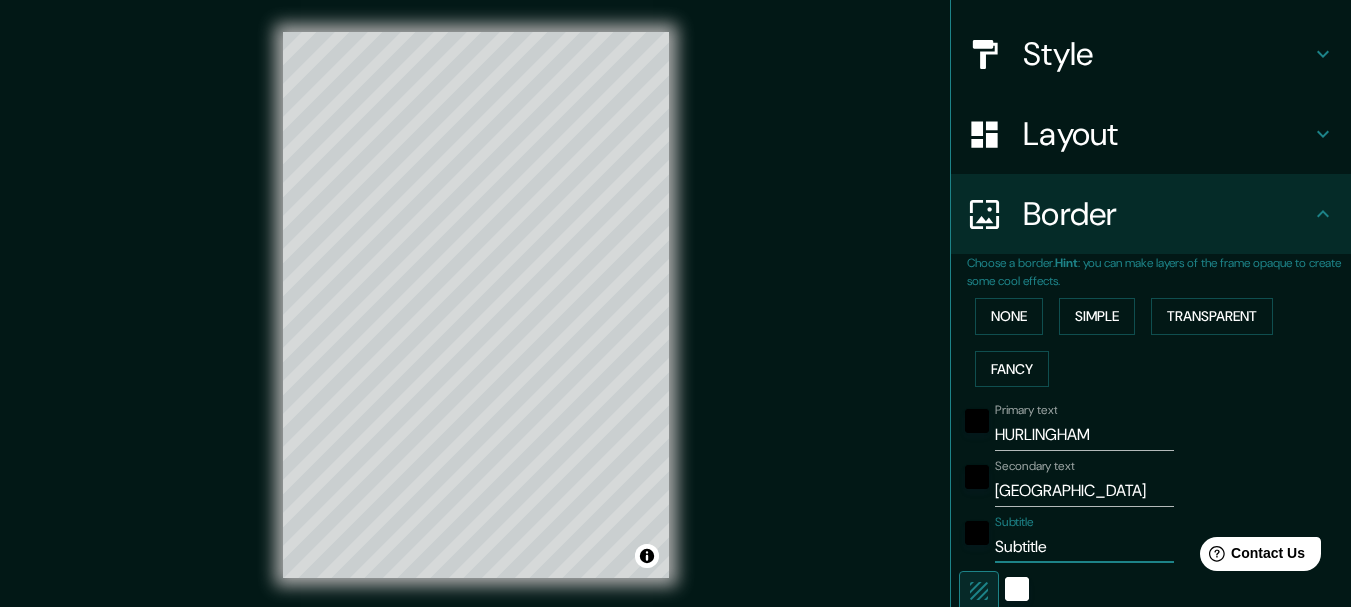 click on "Subtitle" at bounding box center [1084, 547] 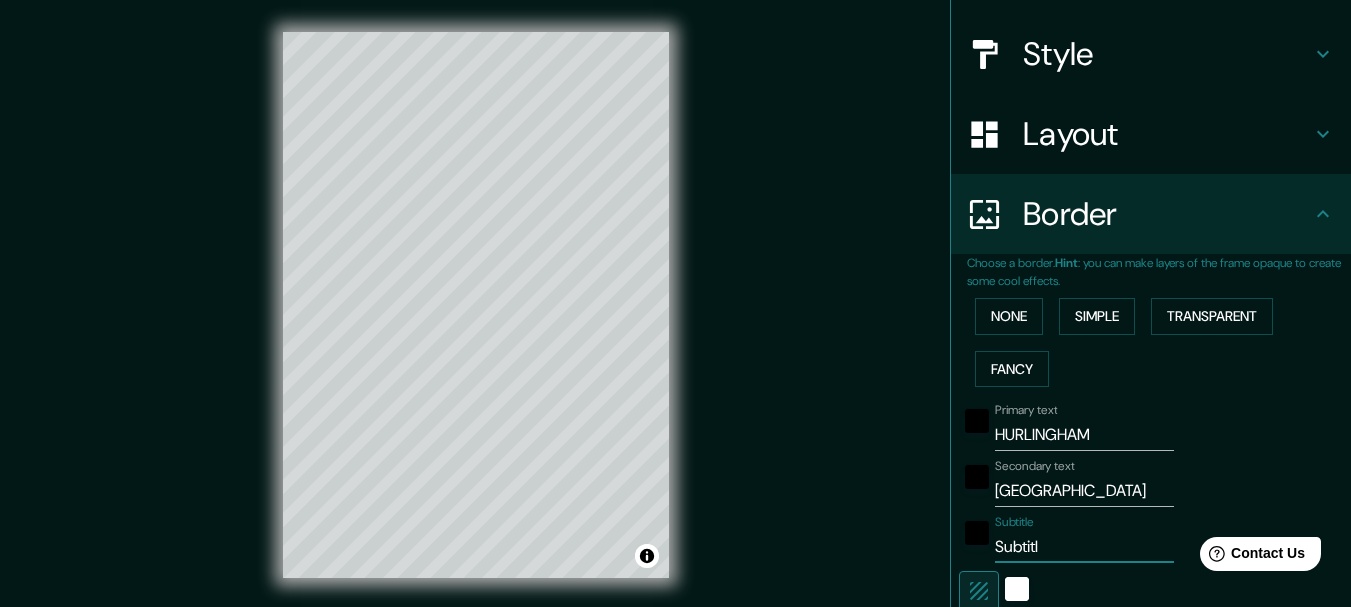 type on "154" 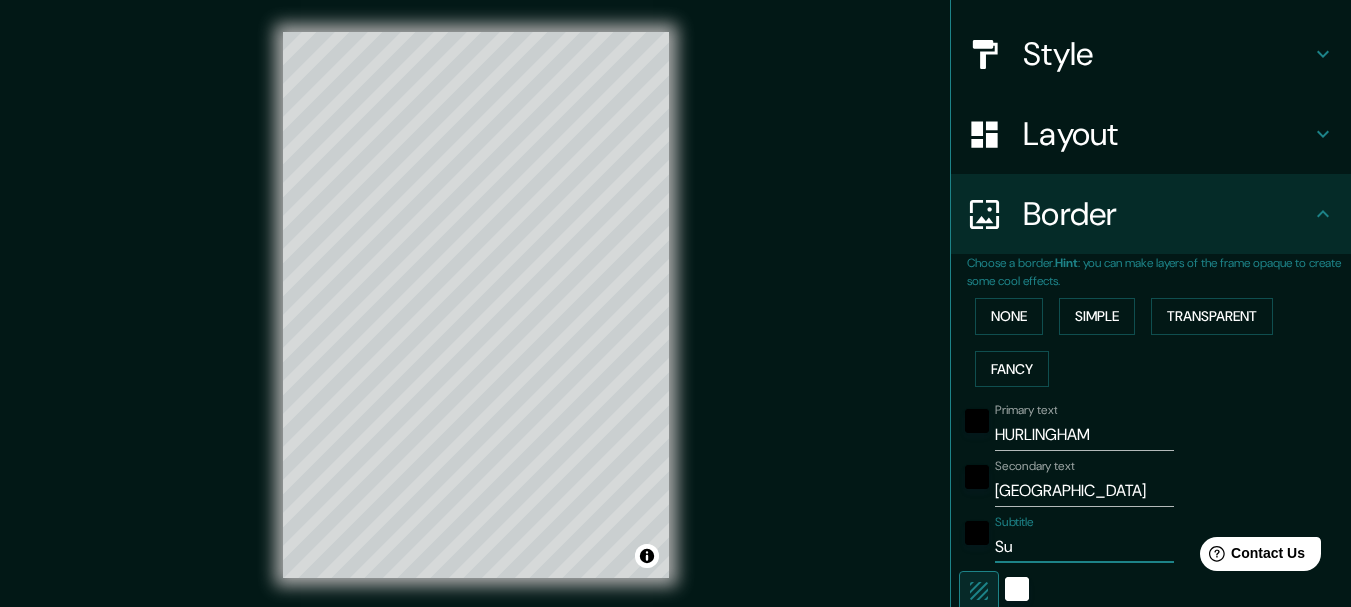 type on "S" 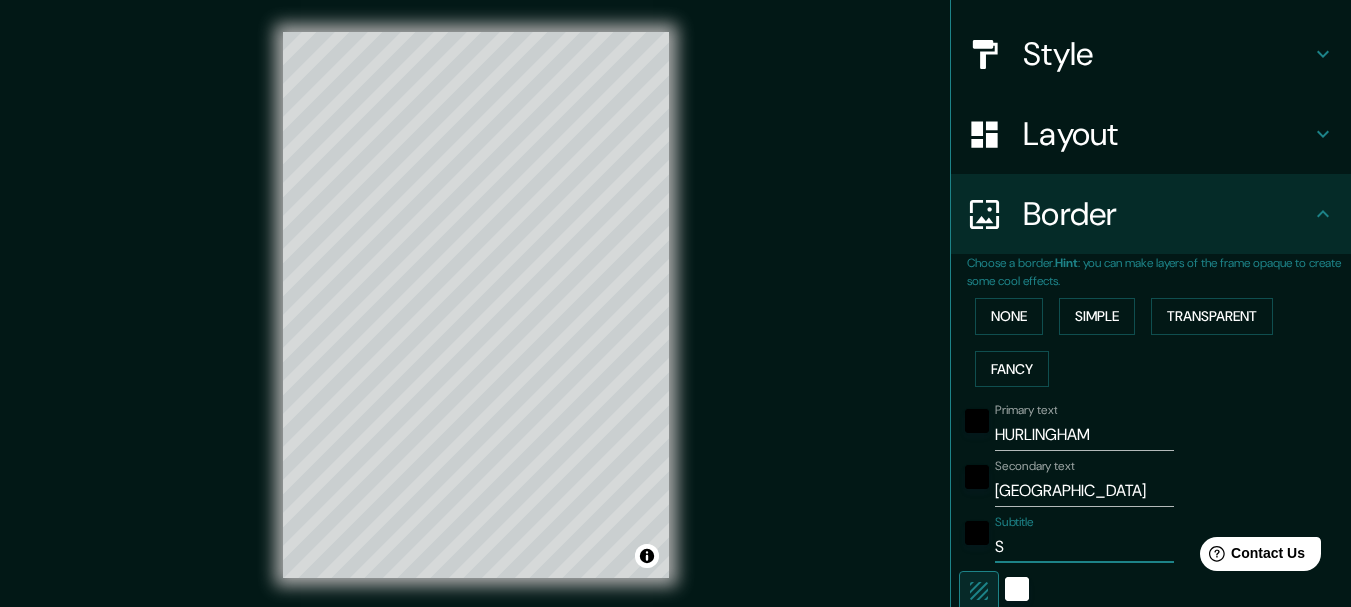 type 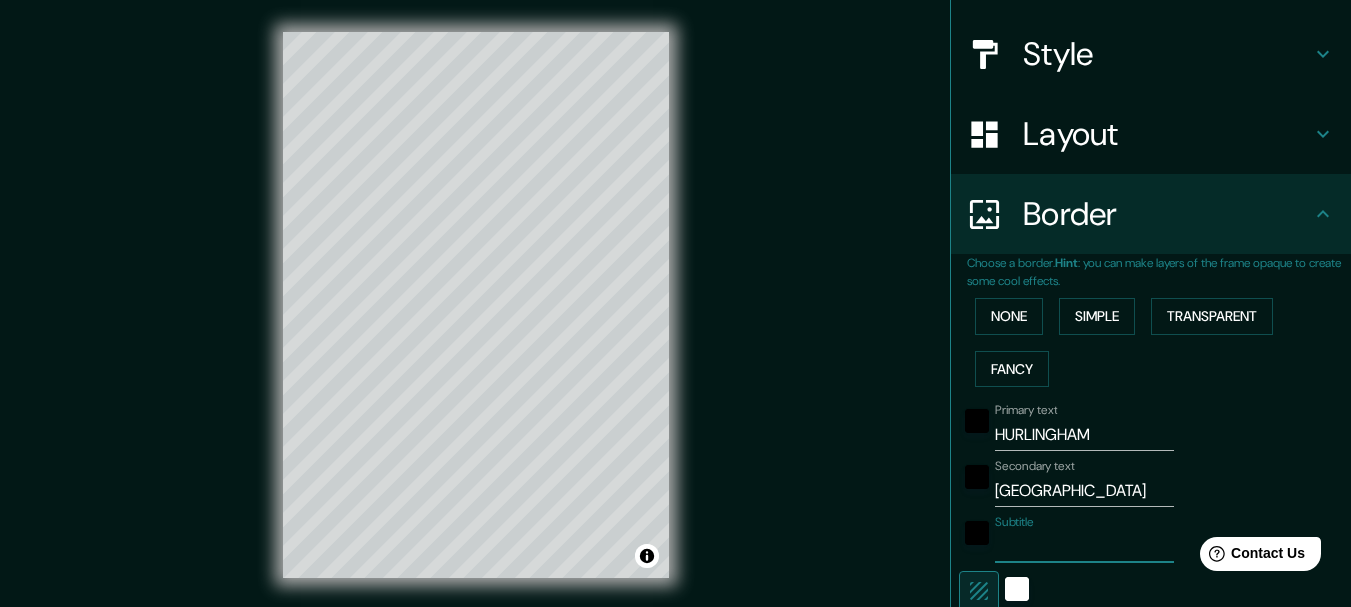 type on "154" 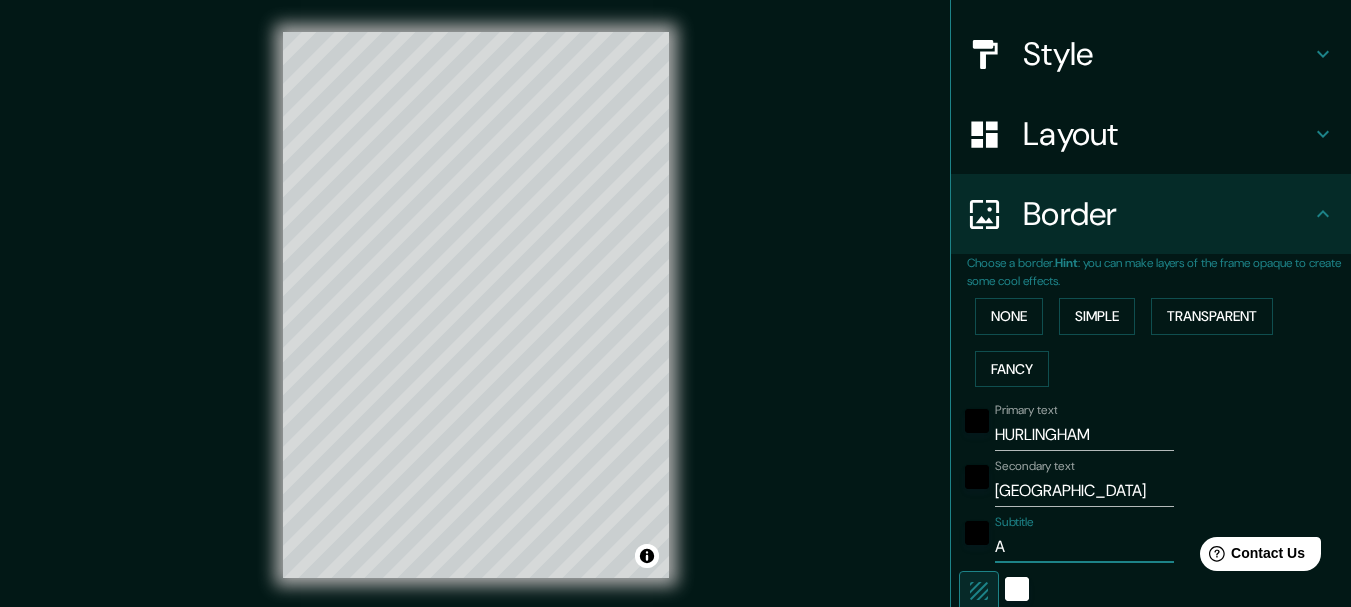 type on "AR" 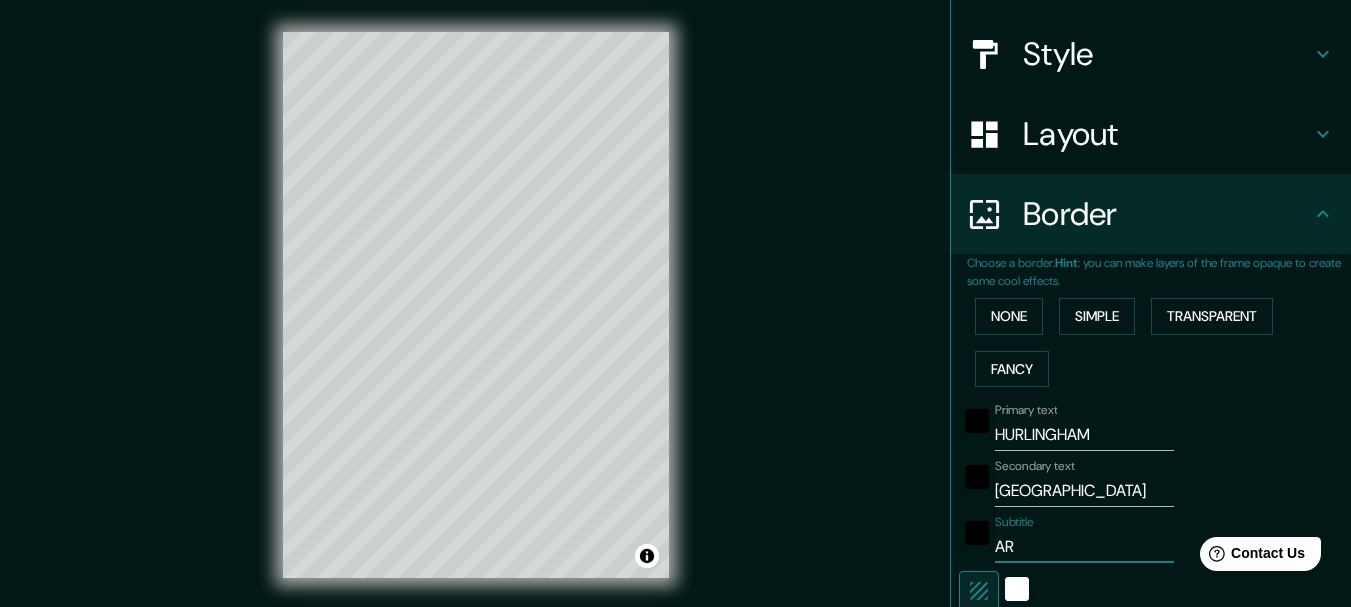 type on "ARG" 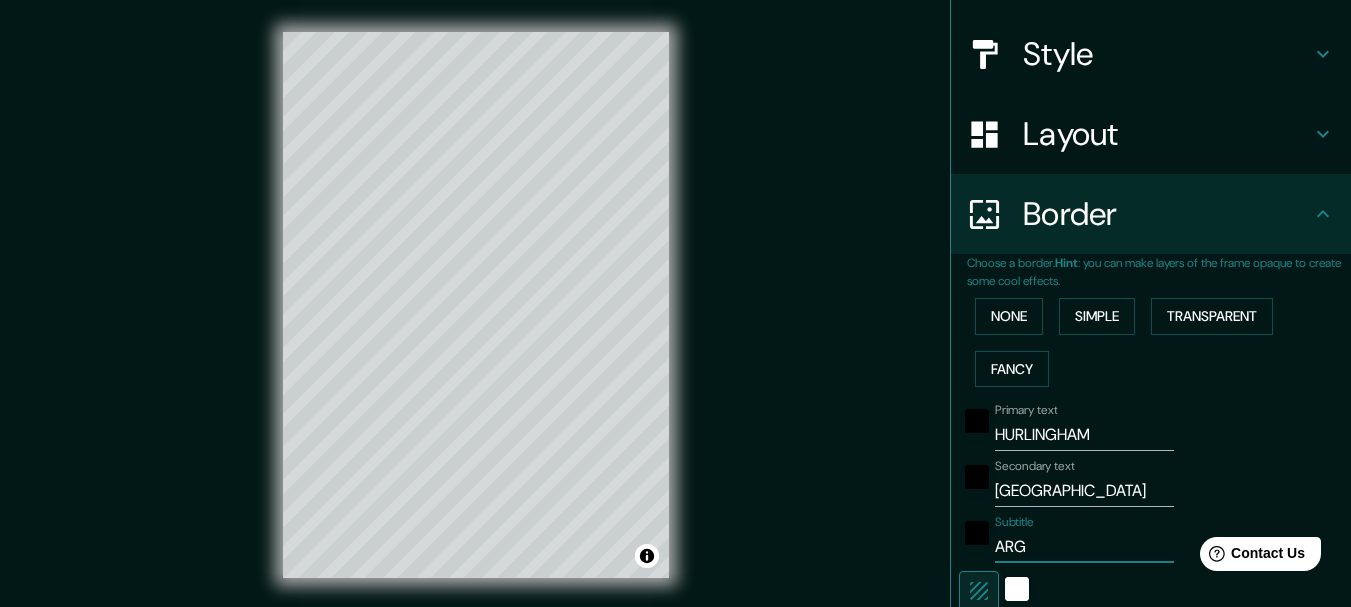 type on "ARGE" 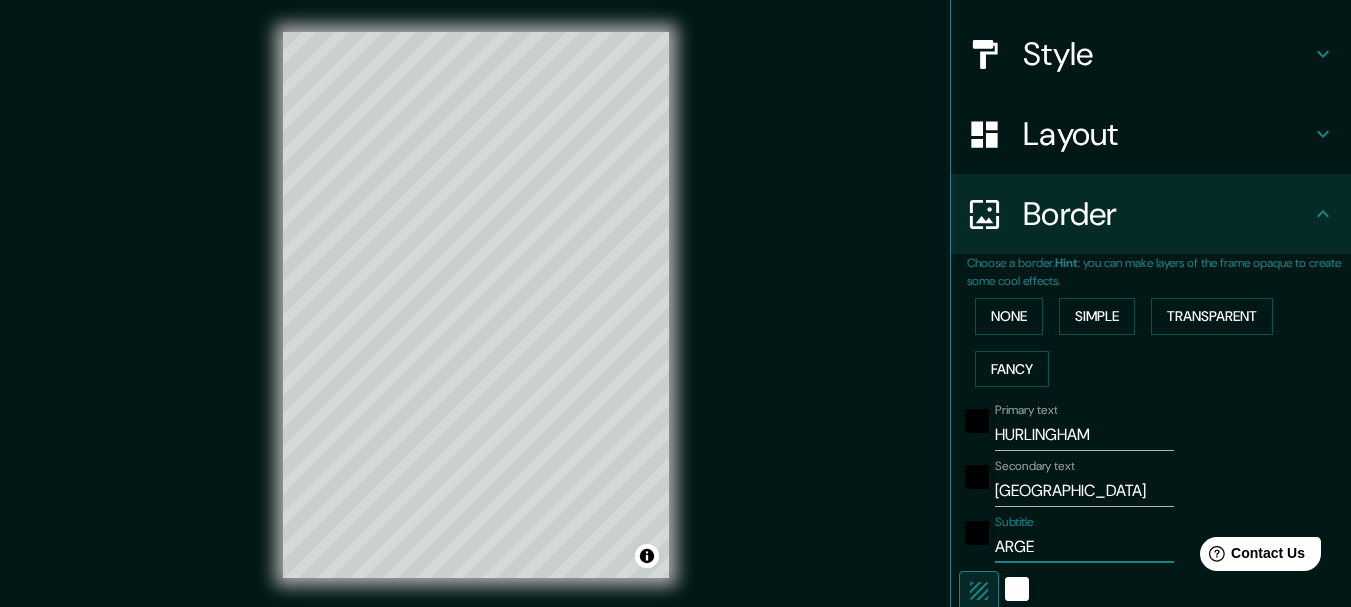 type on "ARGEN" 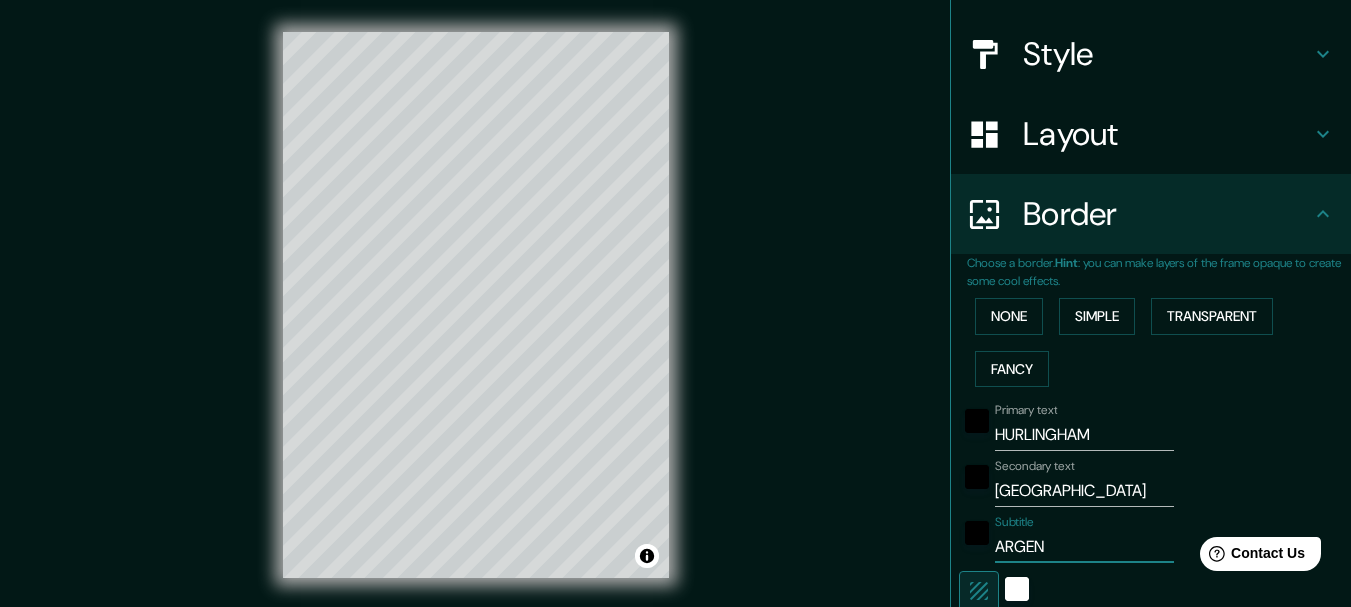 type on "154" 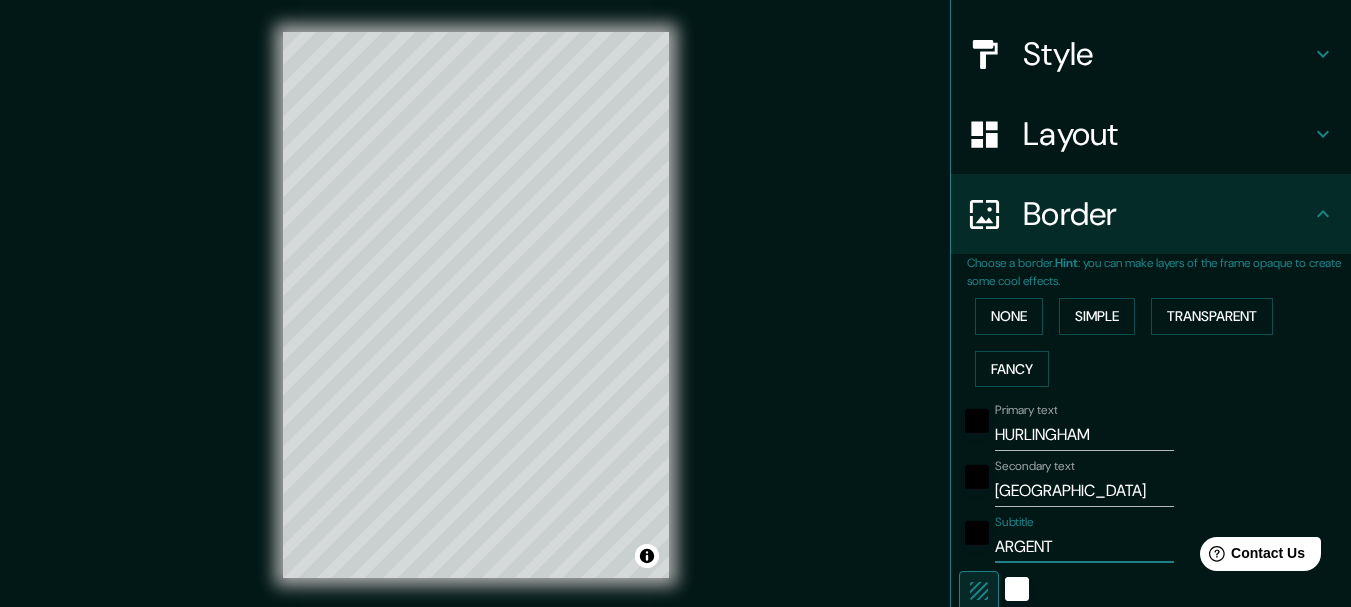 type on "ARGENTI" 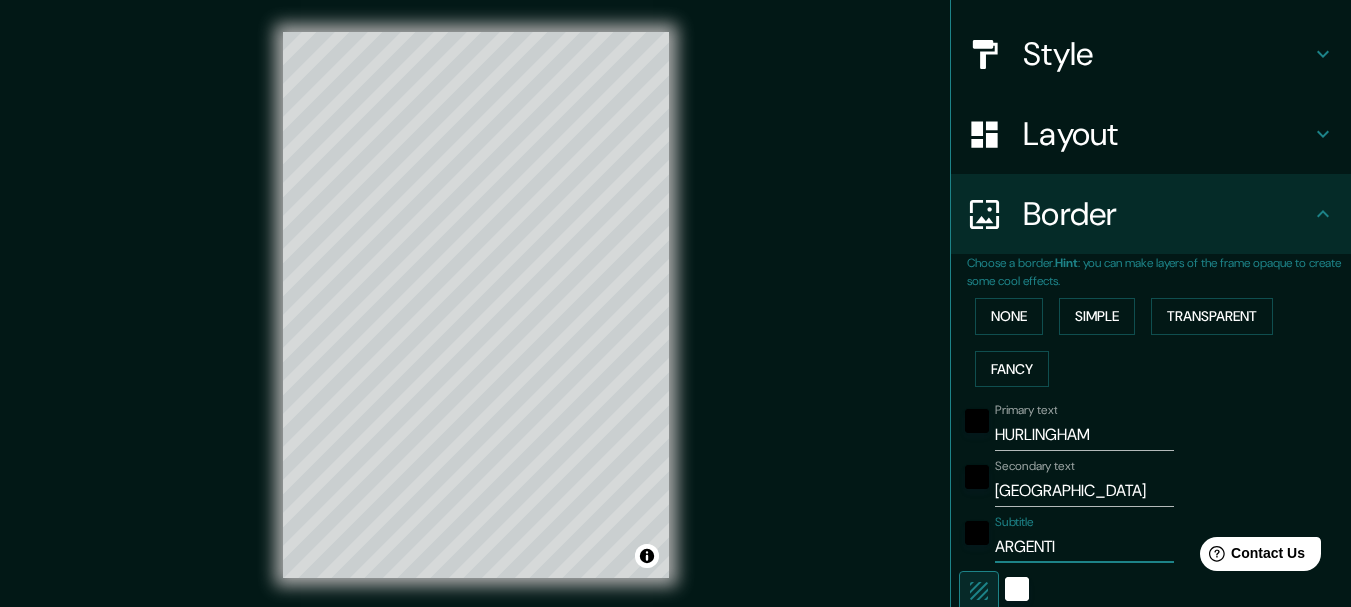 type on "ARGENTIN" 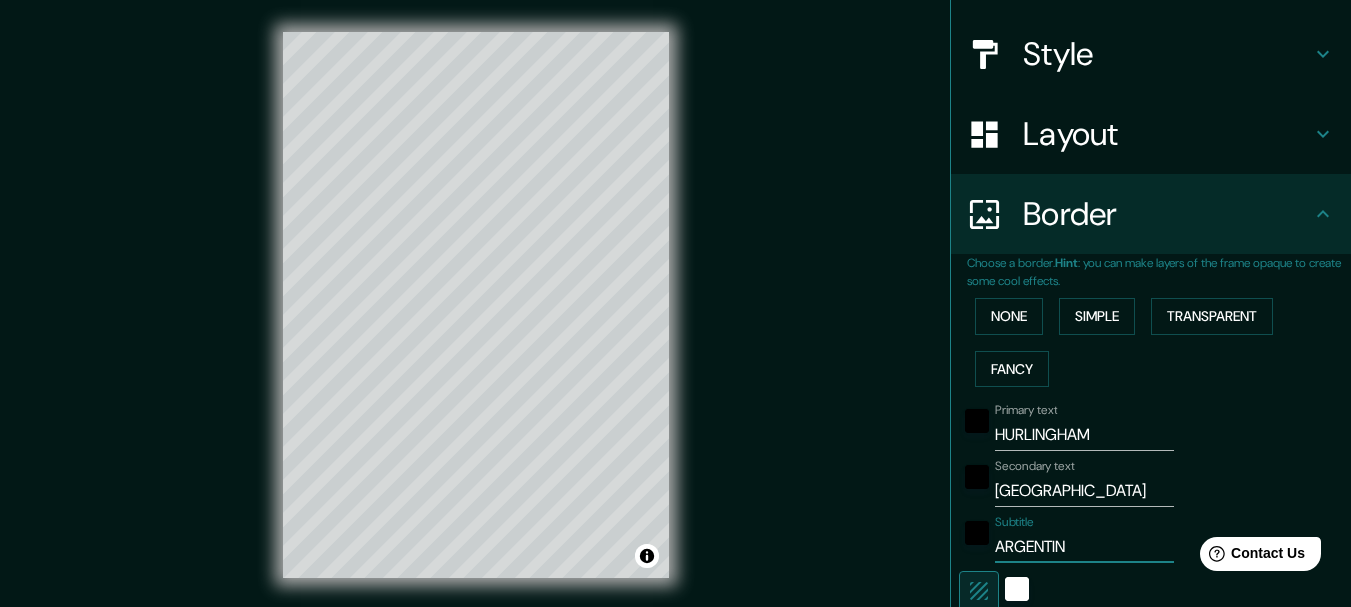 type on "[GEOGRAPHIC_DATA]" 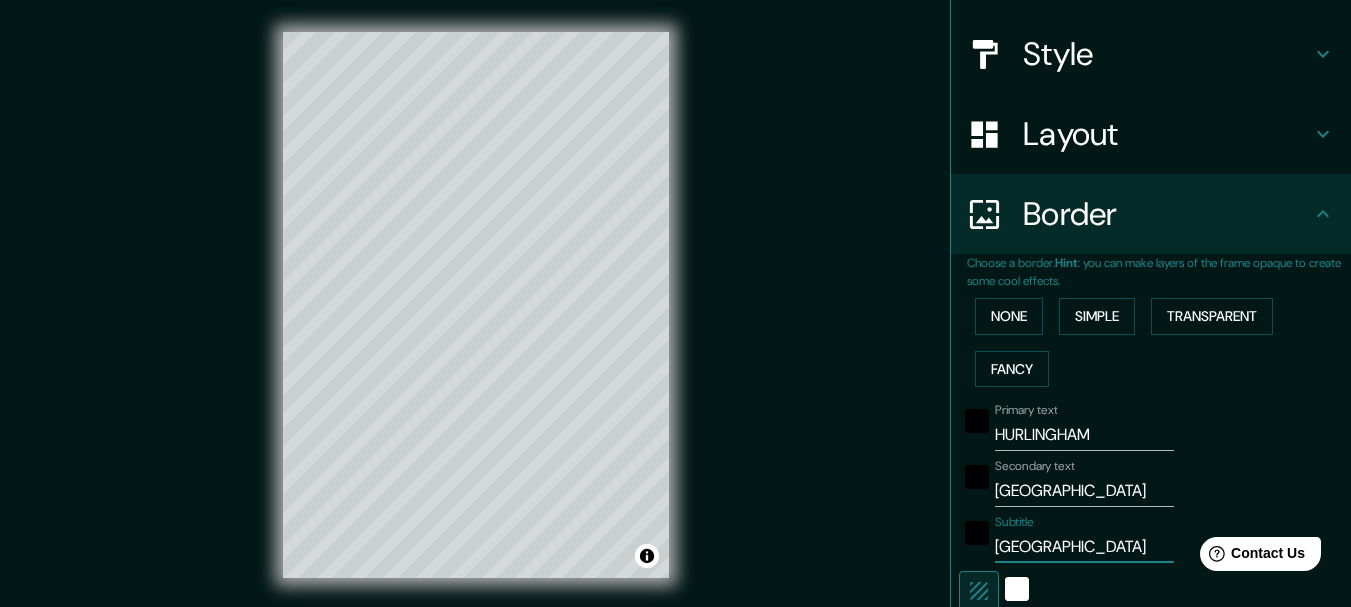 type on "154" 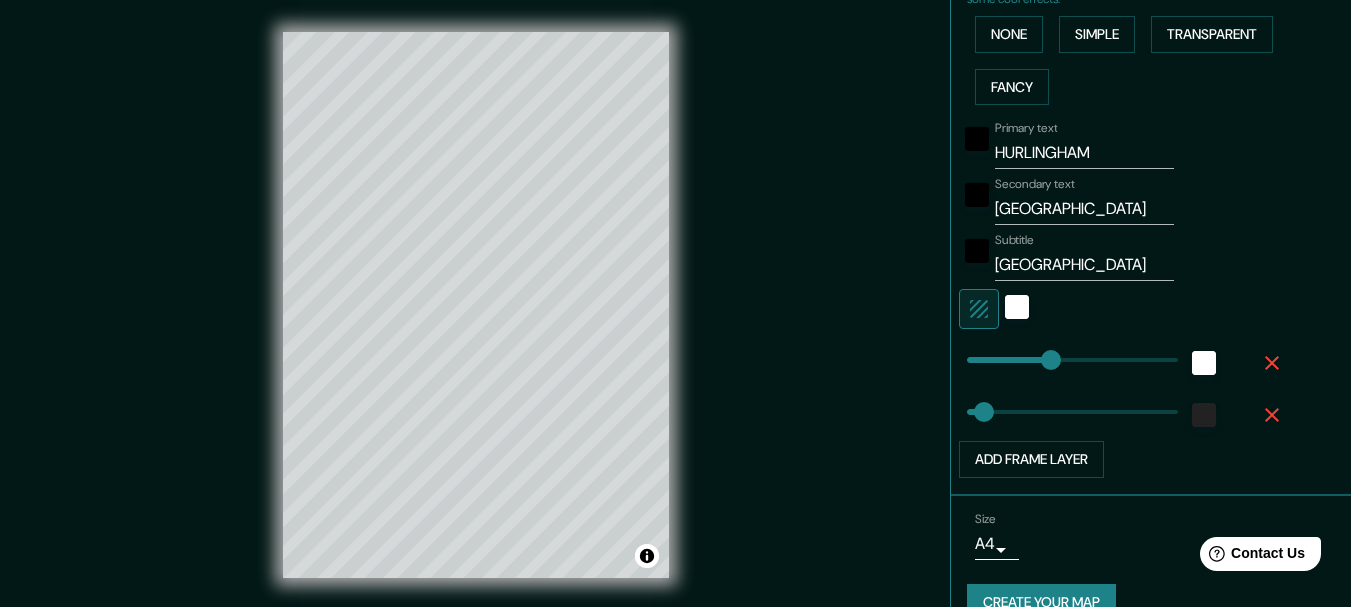scroll, scrollTop: 531, scrollLeft: 0, axis: vertical 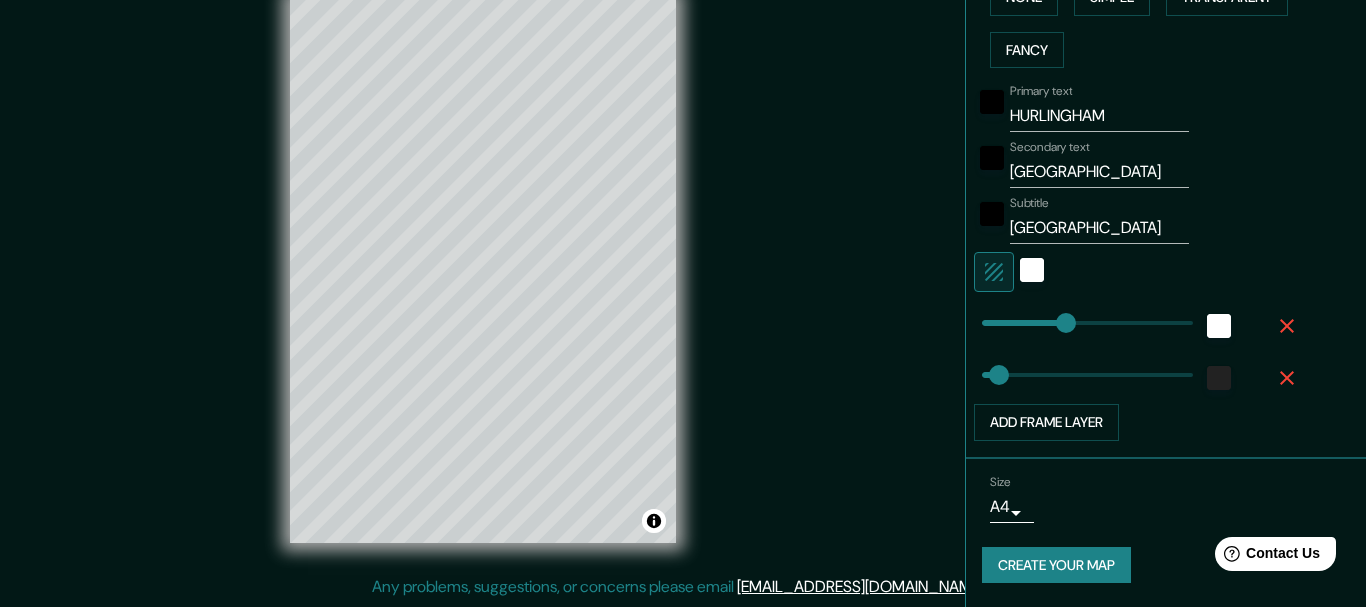 click on "Mappin Location [GEOGRAPHIC_DATA], [GEOGRAPHIC_DATA], [GEOGRAPHIC_DATA] Pins Style Layout Border Choose a border.  Hint : you can make layers of the frame opaque to create some cool effects. None Simple Transparent Fancy Primary text HURLINGHAM Secondary text BUENOS AIRES Subtitle [GEOGRAPHIC_DATA] Add frame layer Size A4 single Create your map © Mapbox   © OpenStreetMap   Improve this map Any problems, suggestions, or concerns please email    [EMAIL_ADDRESS][DOMAIN_NAME] . . ." at bounding box center (683, 268) 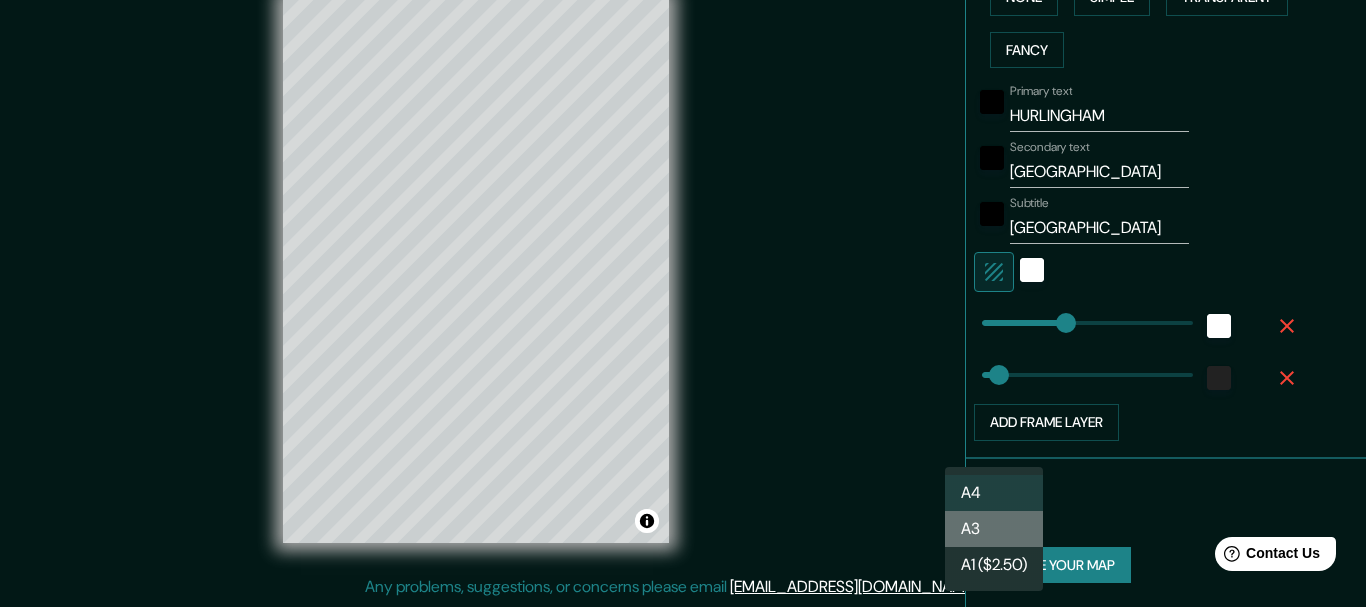 click on "A3" at bounding box center (994, 529) 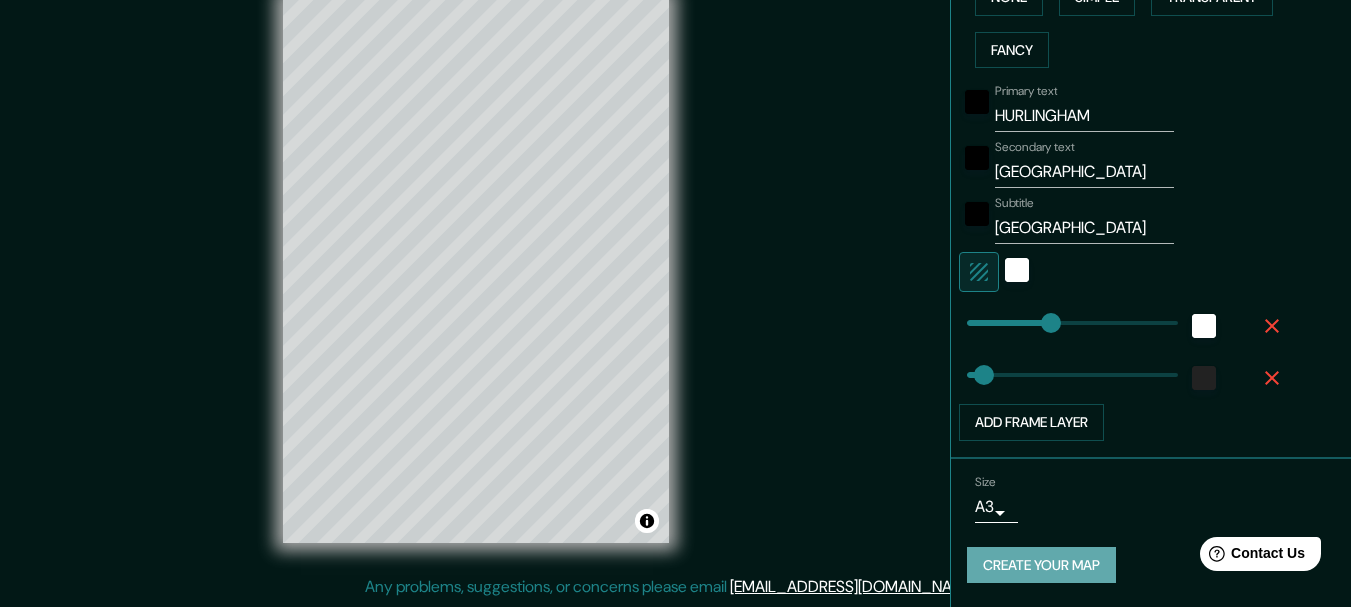 click on "Create your map" at bounding box center [1041, 565] 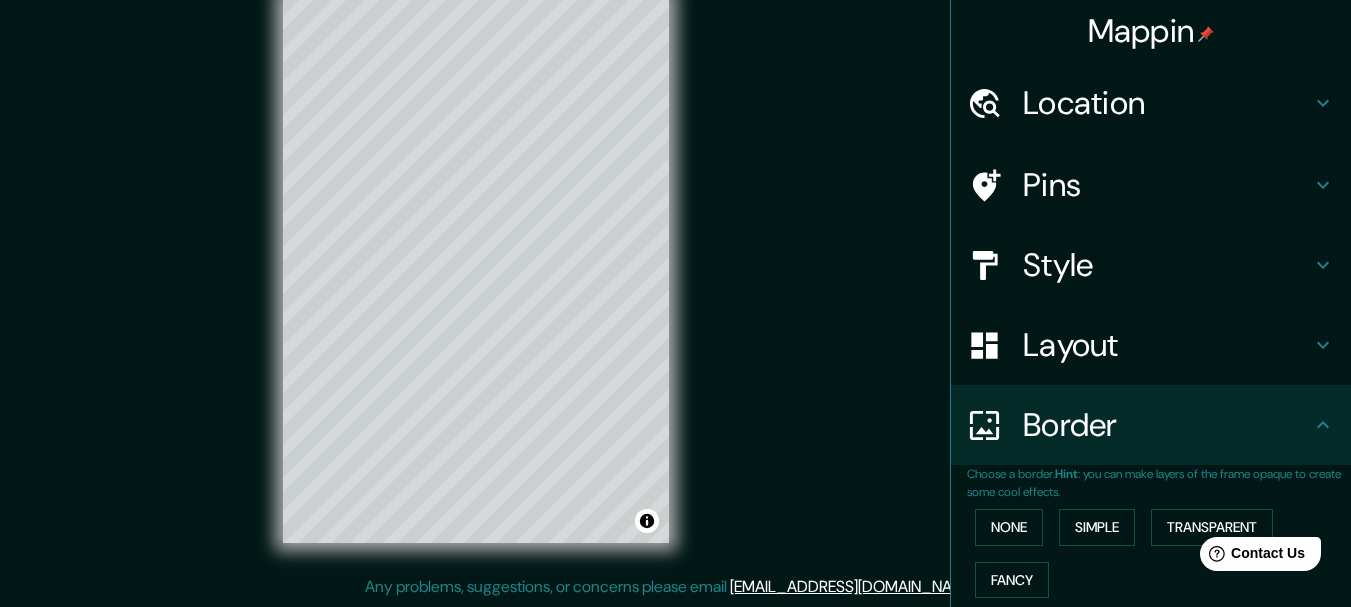 scroll, scrollTop: 0, scrollLeft: 0, axis: both 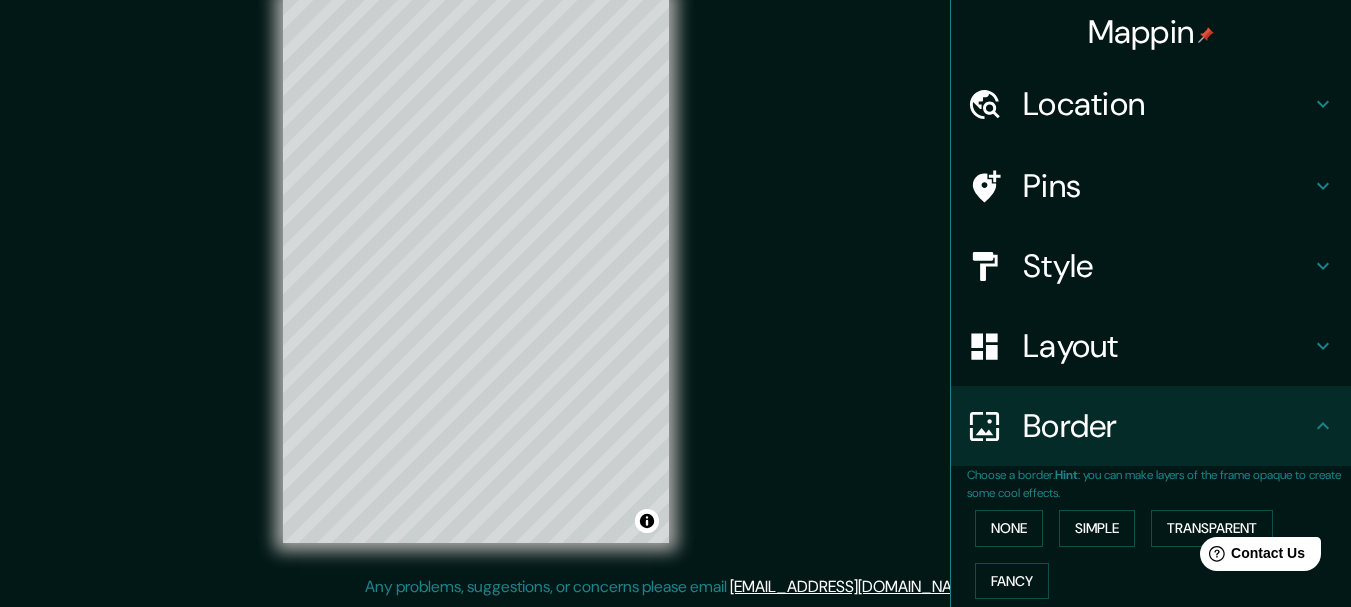 click on "Mappin Location [GEOGRAPHIC_DATA], [GEOGRAPHIC_DATA], [GEOGRAPHIC_DATA] Pins Style Layout Border Choose a border.  Hint : you can make layers of the frame opaque to create some cool effects. None Simple Transparent Fancy Primary text HURLINGHAM Secondary text BUENOS AIRES Subtitle [GEOGRAPHIC_DATA] Add frame layer Size A3 single Create your map © Mapbox   © OpenStreetMap   Improve this map Any problems, suggestions, or concerns please email    [EMAIL_ADDRESS][DOMAIN_NAME] . . ." at bounding box center [675, 286] 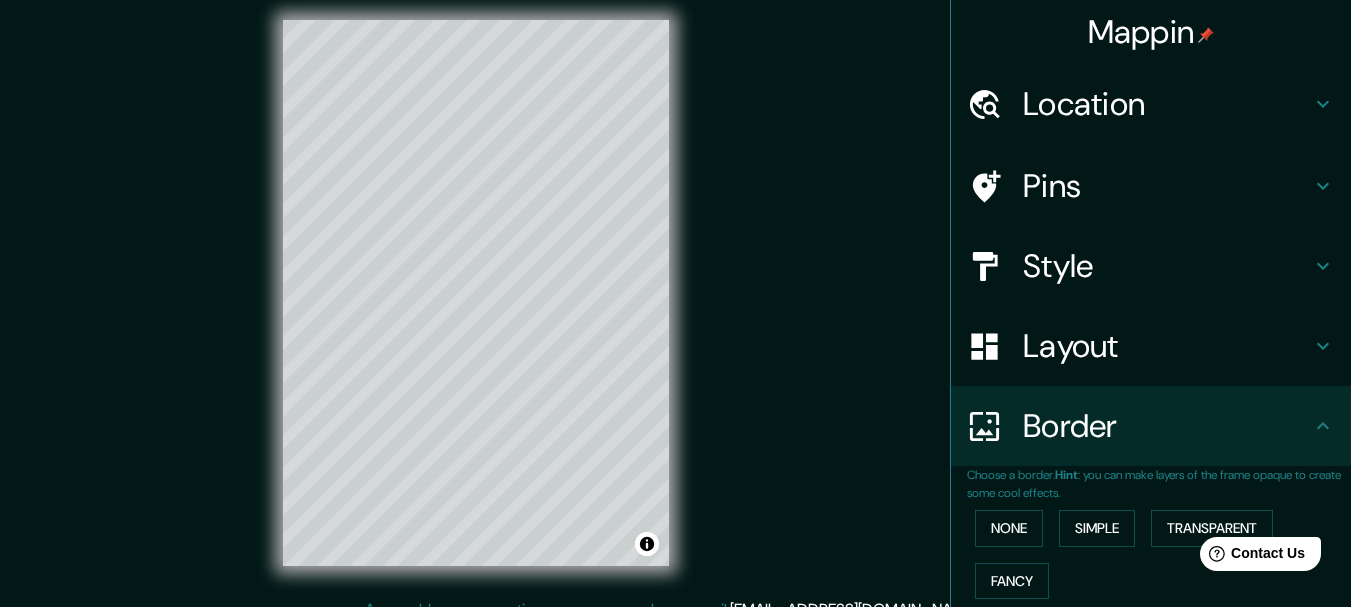 scroll, scrollTop: 0, scrollLeft: 0, axis: both 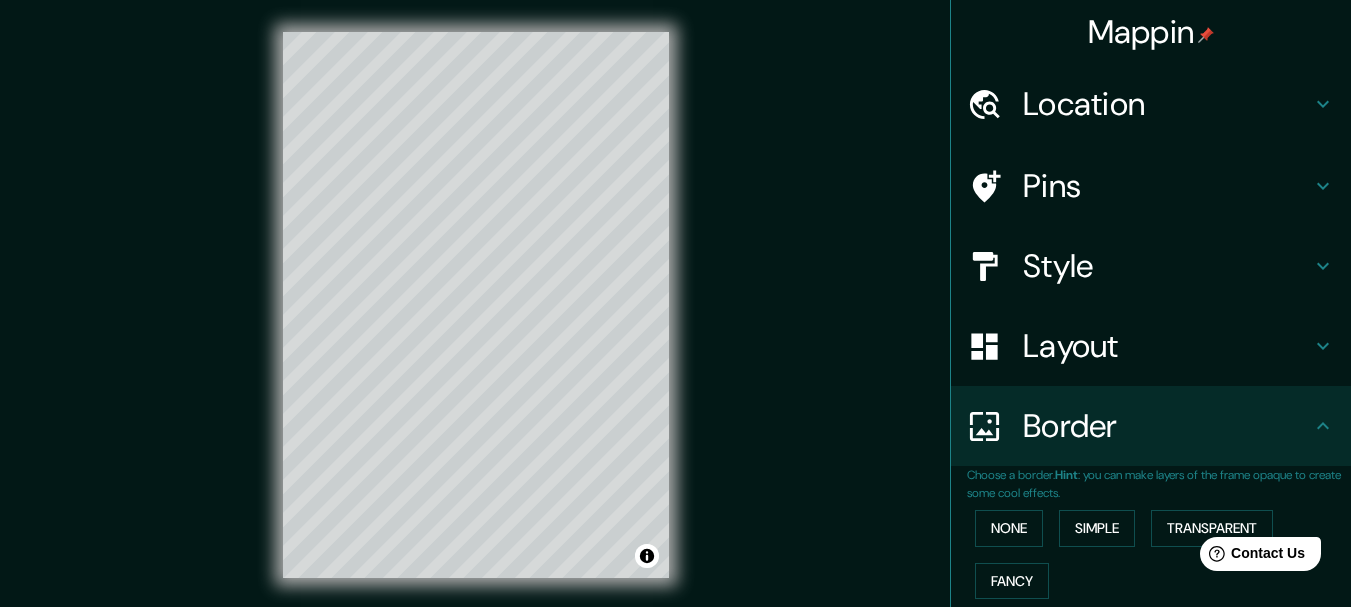click on "Mappin Location [GEOGRAPHIC_DATA], [GEOGRAPHIC_DATA], [GEOGRAPHIC_DATA] Pins Style Layout Border Choose a border.  Hint : you can make layers of the frame opaque to create some cool effects. None Simple Transparent Fancy Primary text HURLINGHAM Secondary text BUENOS AIRES Subtitle [GEOGRAPHIC_DATA] Add frame layer Size A3 single Create your map © Mapbox   © OpenStreetMap   Improve this map Any problems, suggestions, or concerns please email    [EMAIL_ADDRESS][DOMAIN_NAME] . . ." at bounding box center [675, 321] 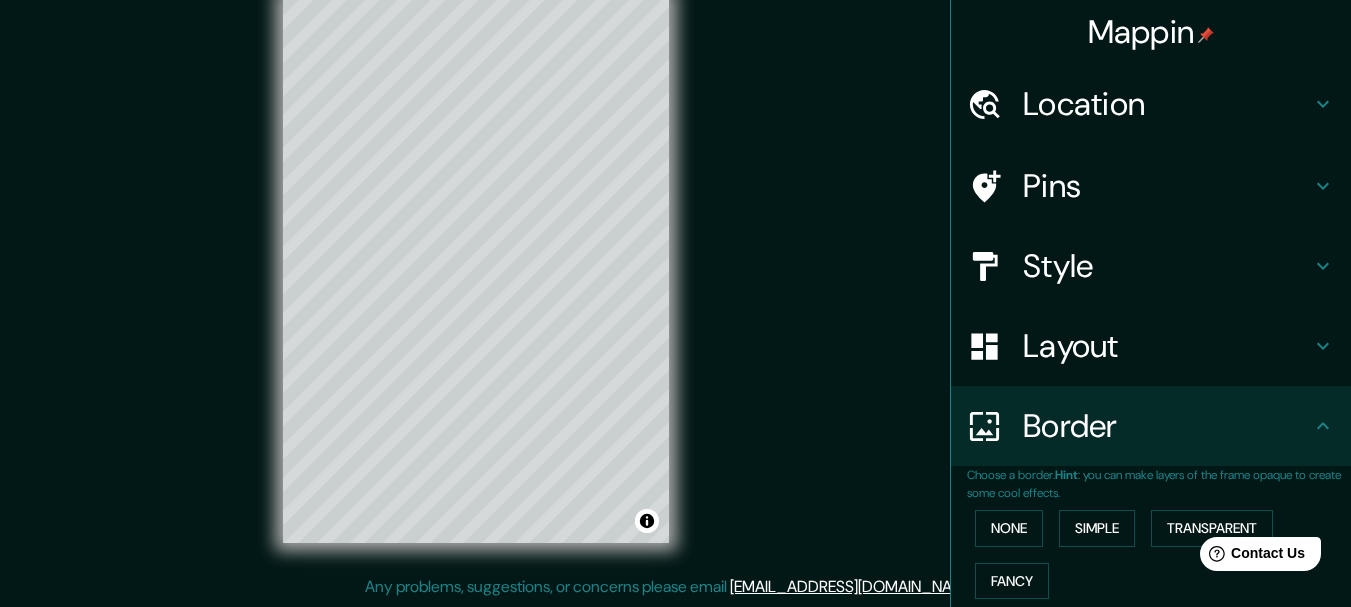 scroll, scrollTop: 0, scrollLeft: 0, axis: both 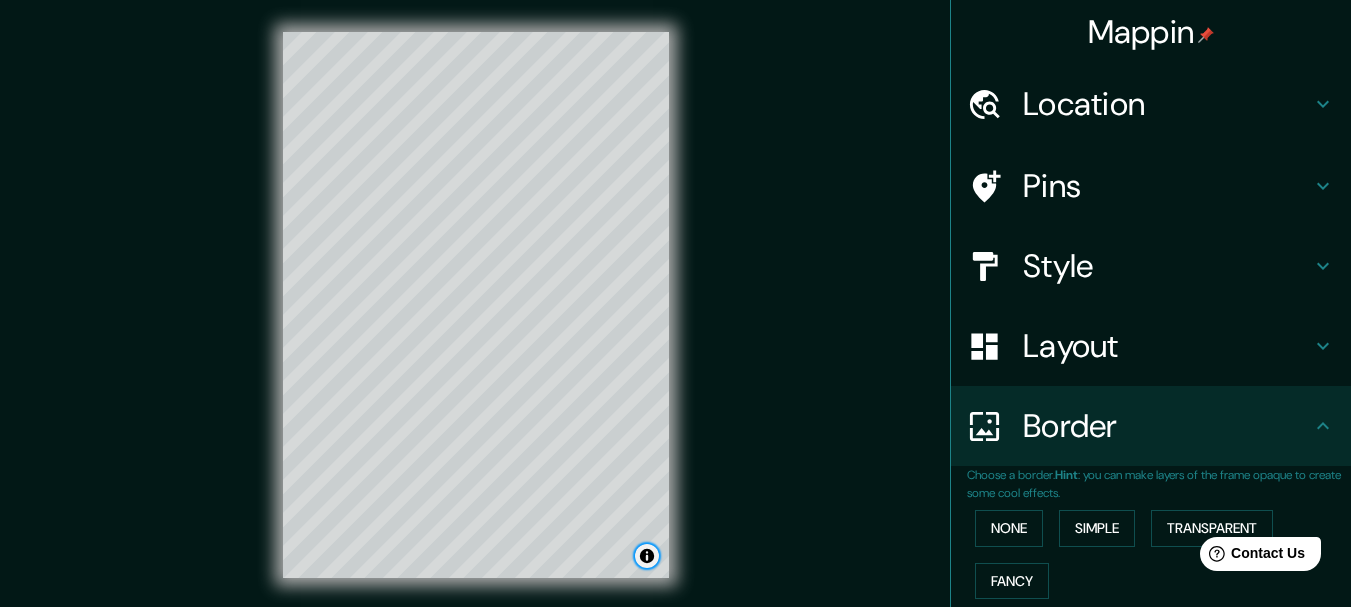 click at bounding box center [647, 556] 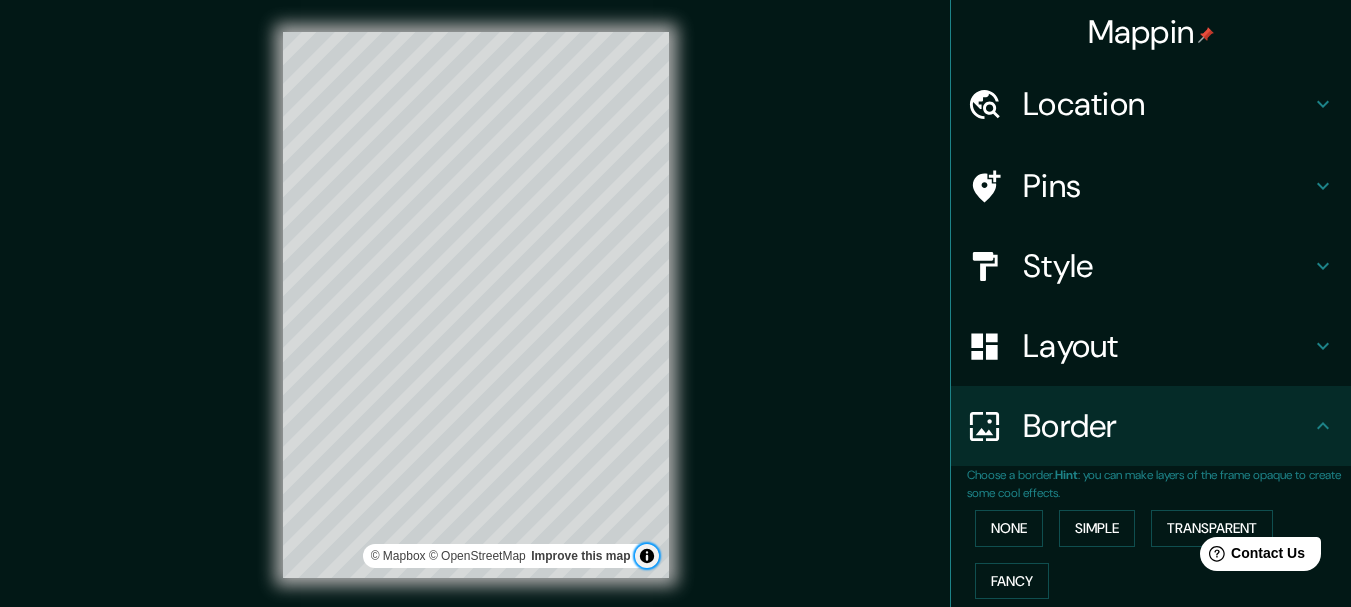 click at bounding box center [647, 556] 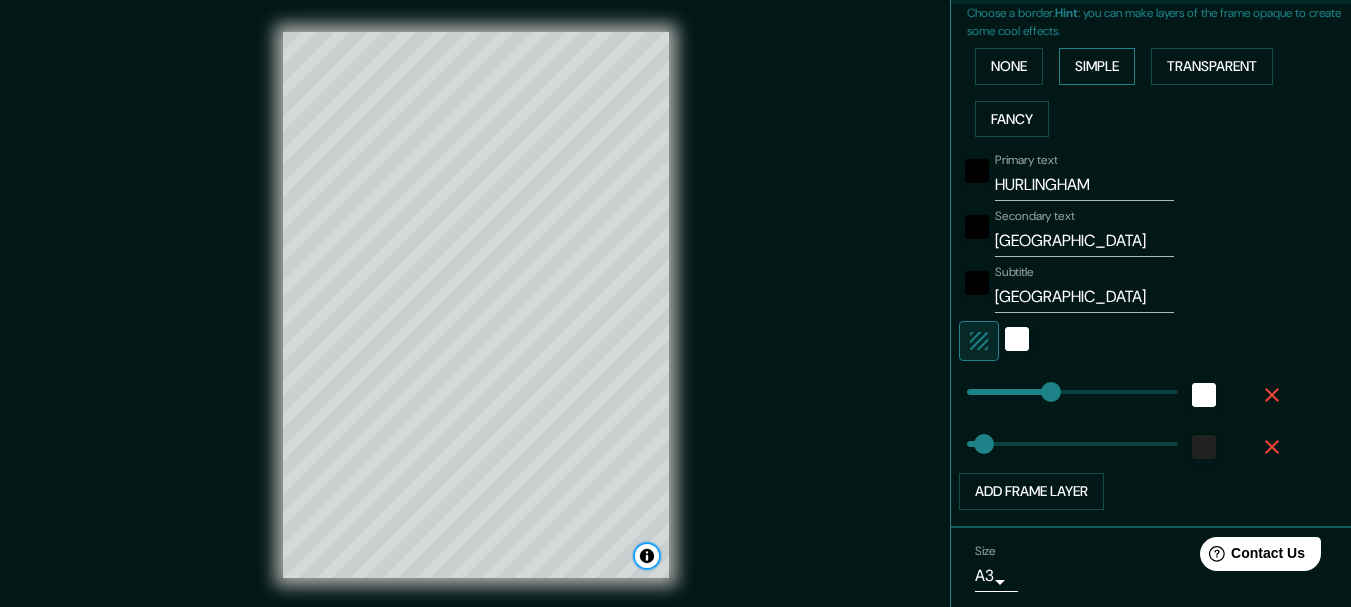 scroll, scrollTop: 531, scrollLeft: 0, axis: vertical 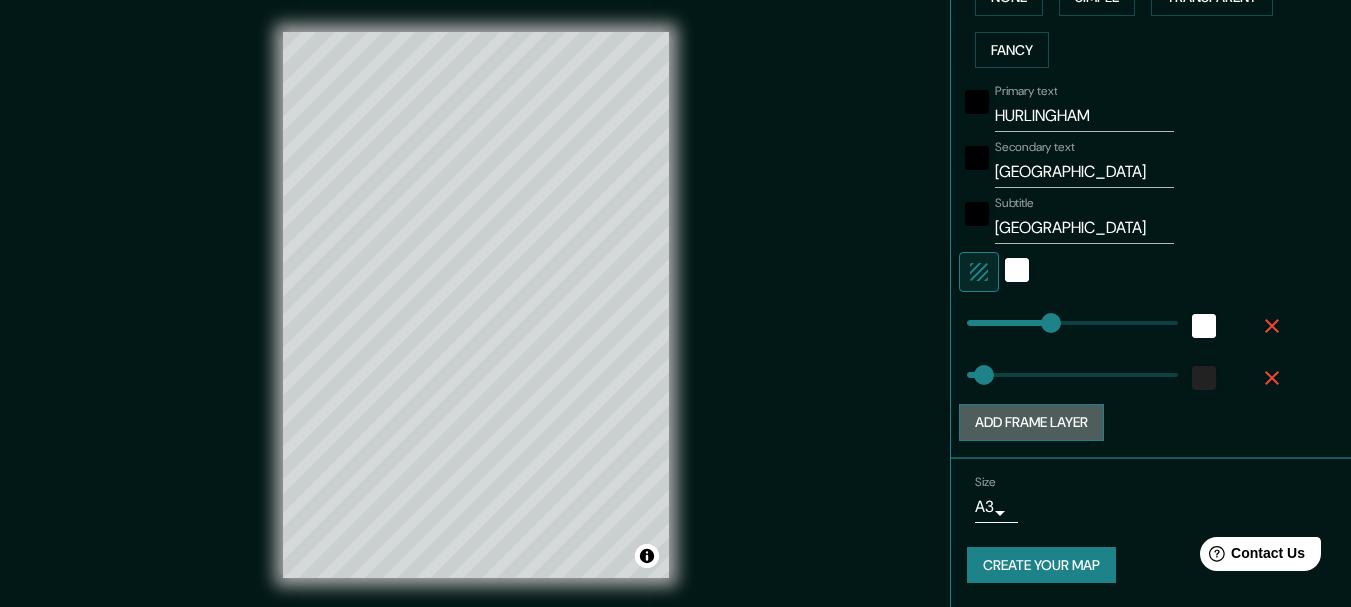 click on "Add frame layer" at bounding box center (1031, 422) 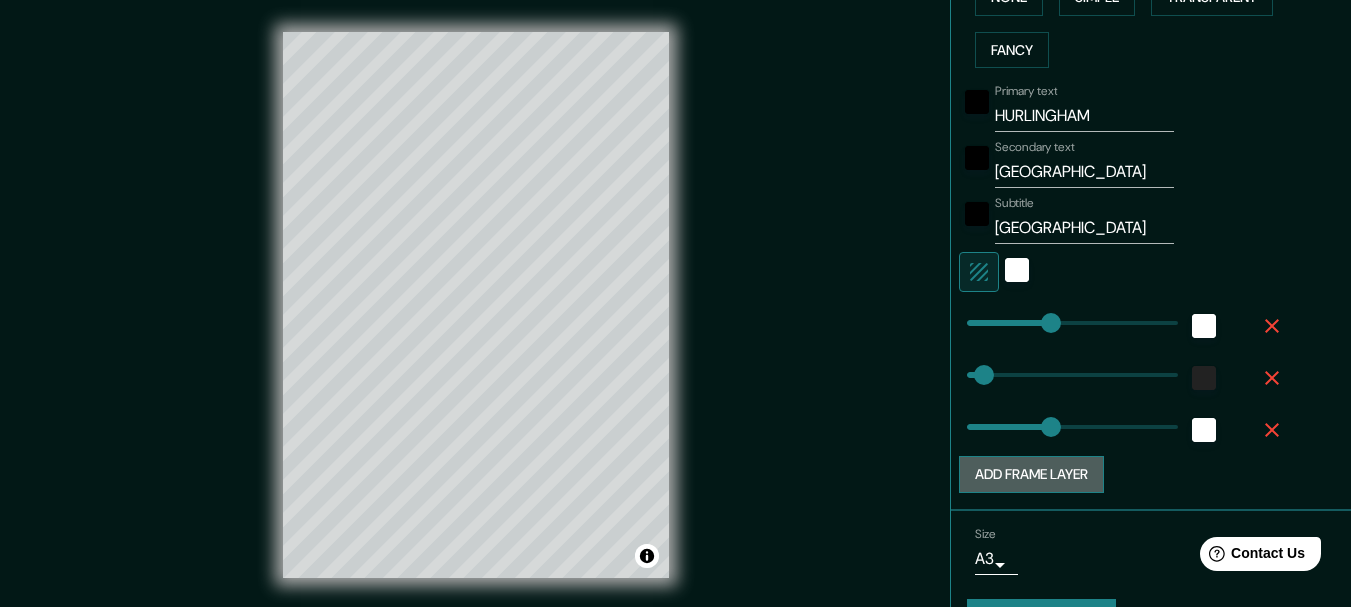 click on "Add frame layer" at bounding box center [1031, 474] 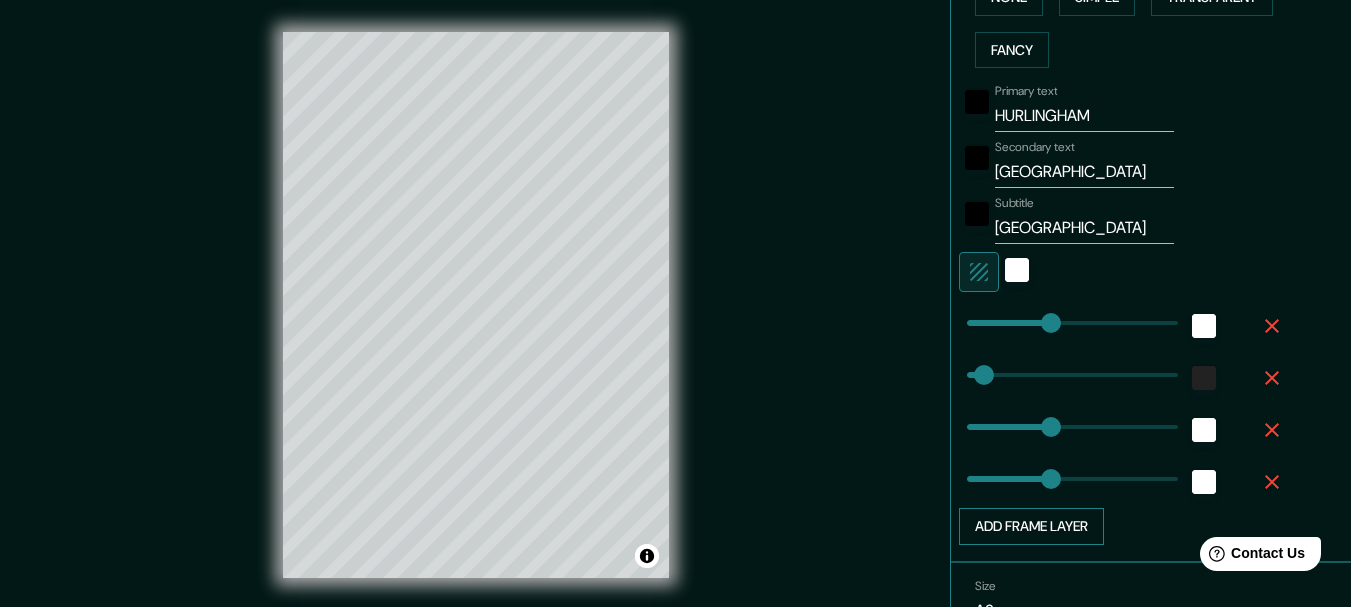 type on "154" 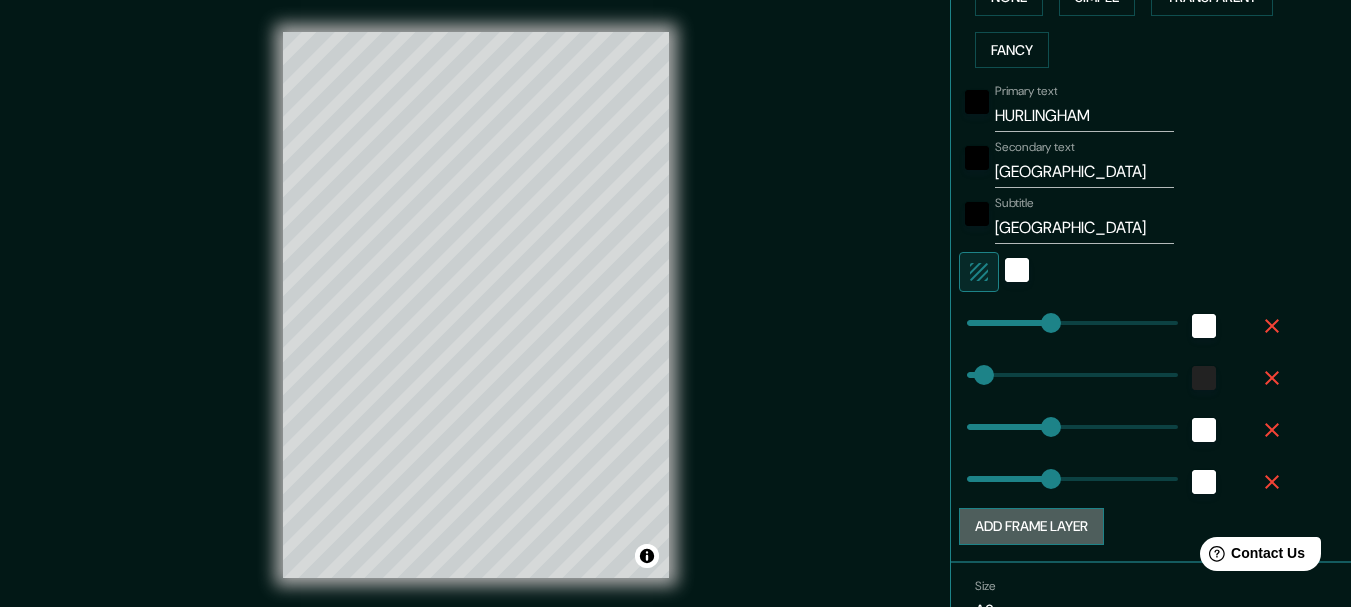 click on "Add frame layer" at bounding box center [1031, 526] 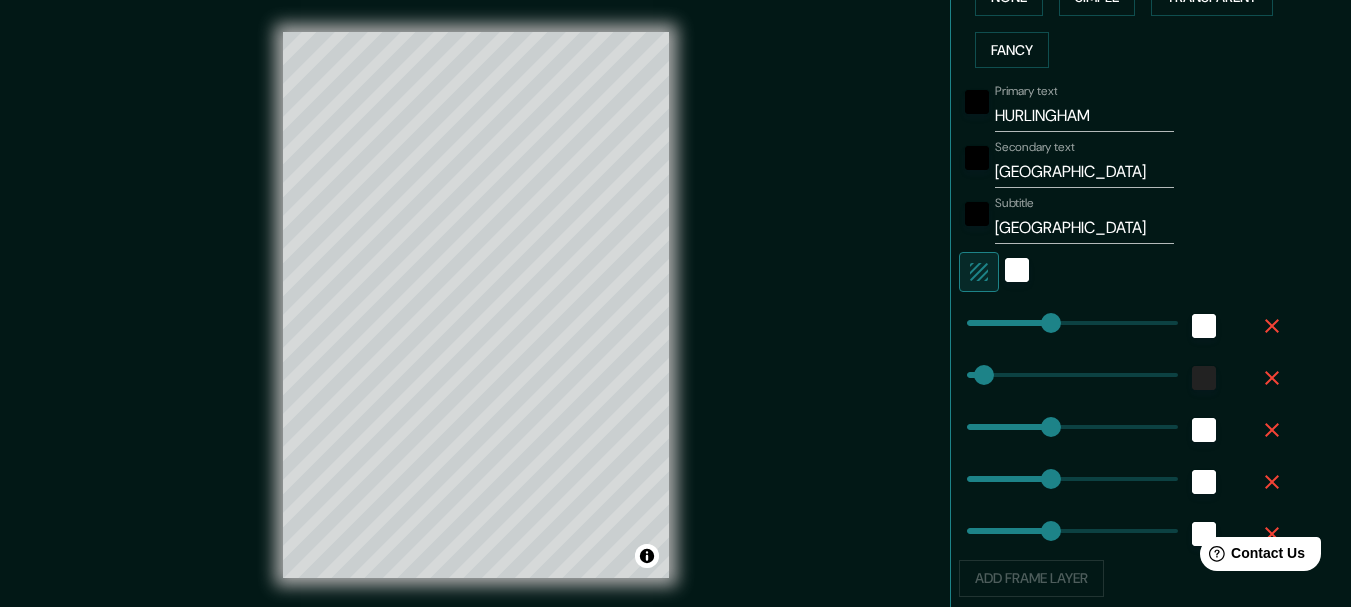 type on "154" 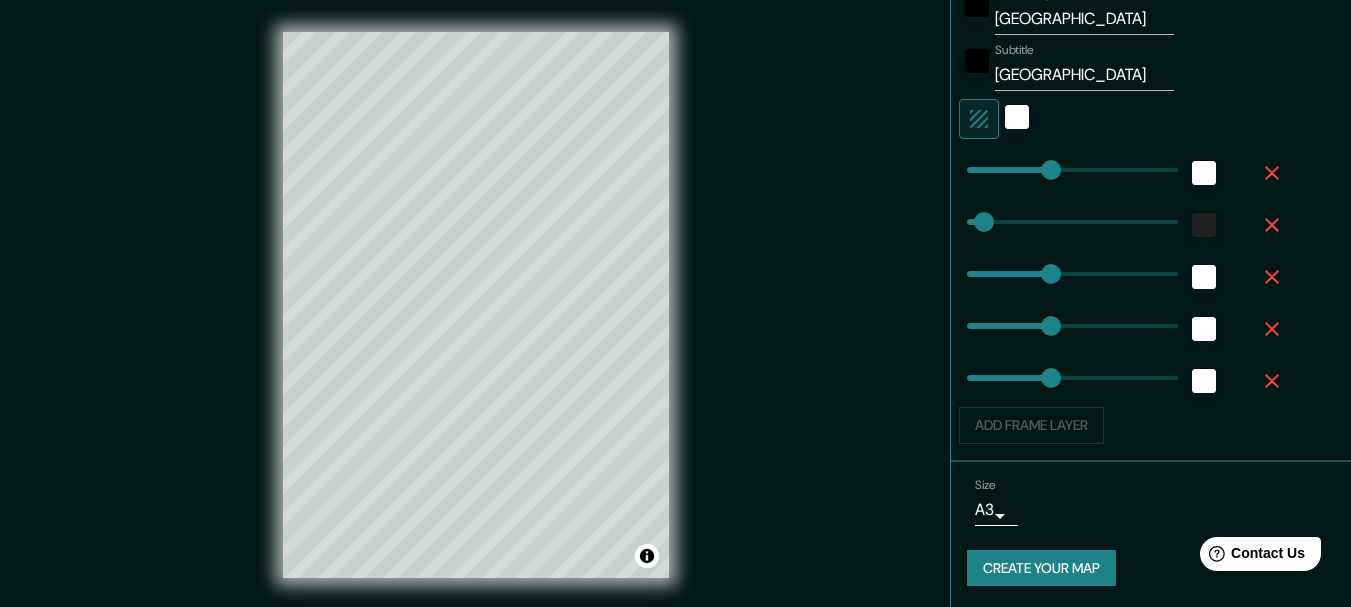 scroll, scrollTop: 687, scrollLeft: 0, axis: vertical 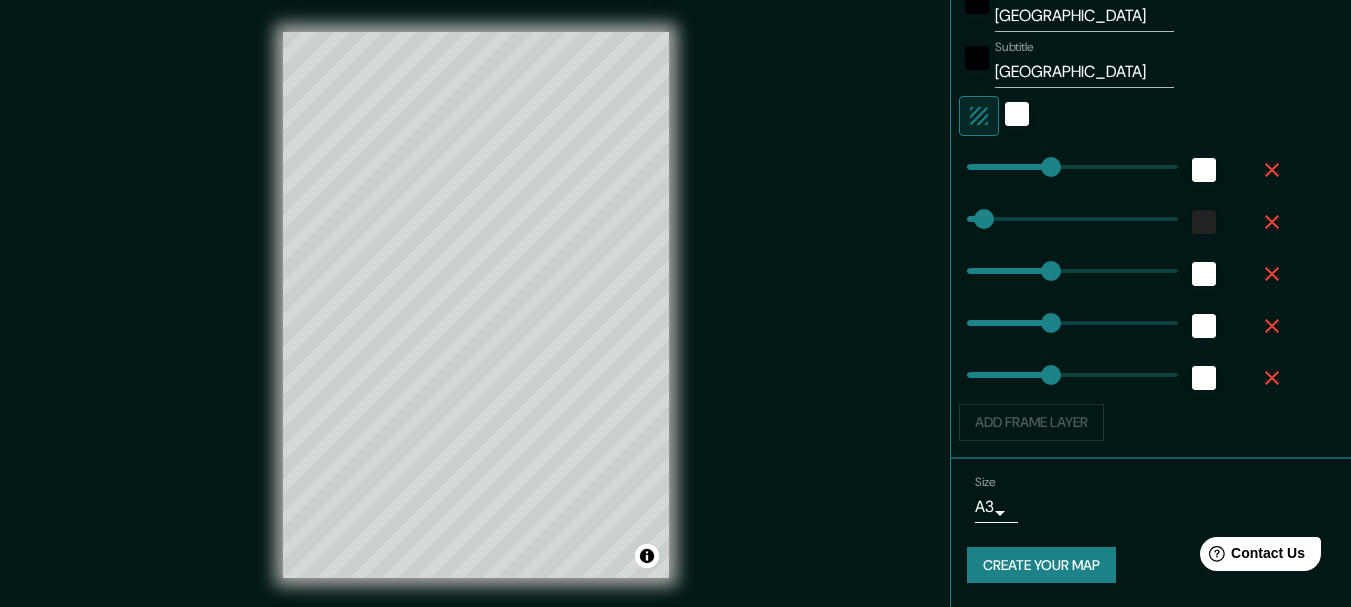 click 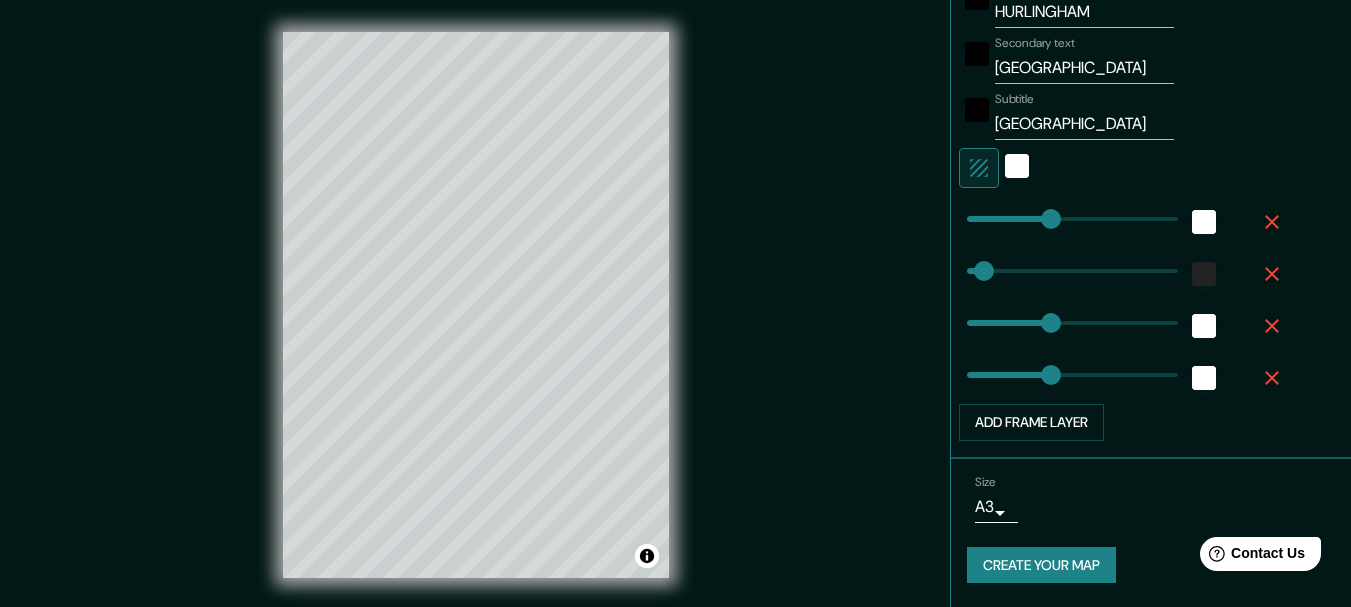 scroll, scrollTop: 635, scrollLeft: 0, axis: vertical 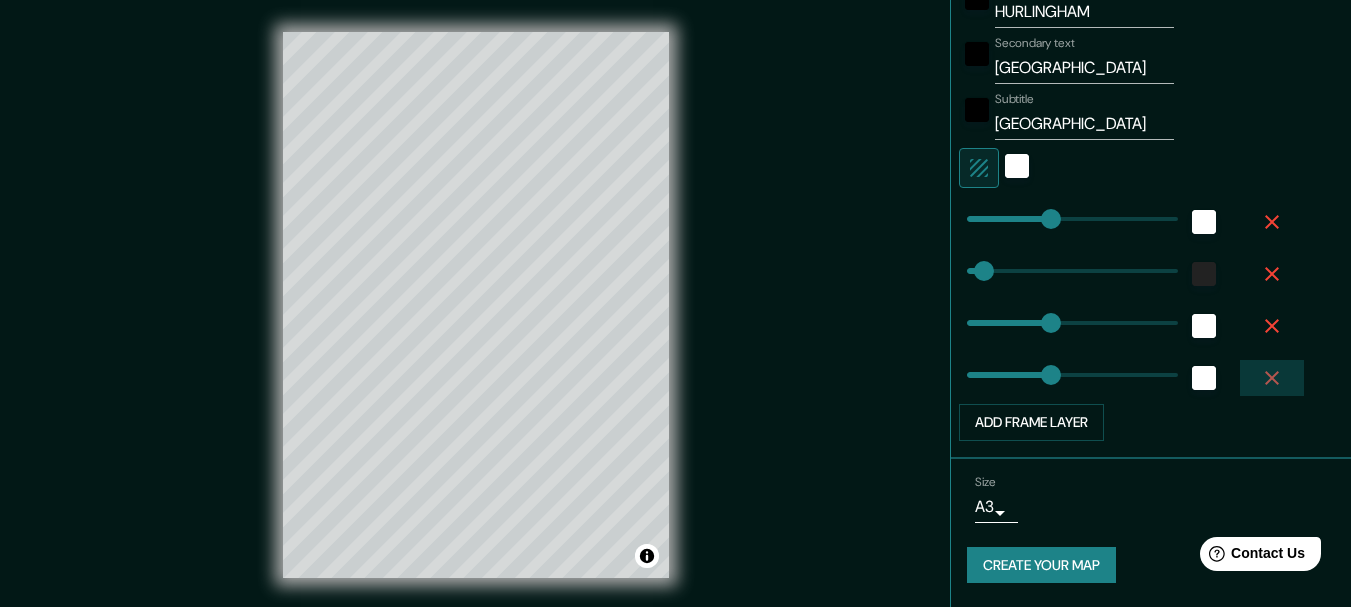click 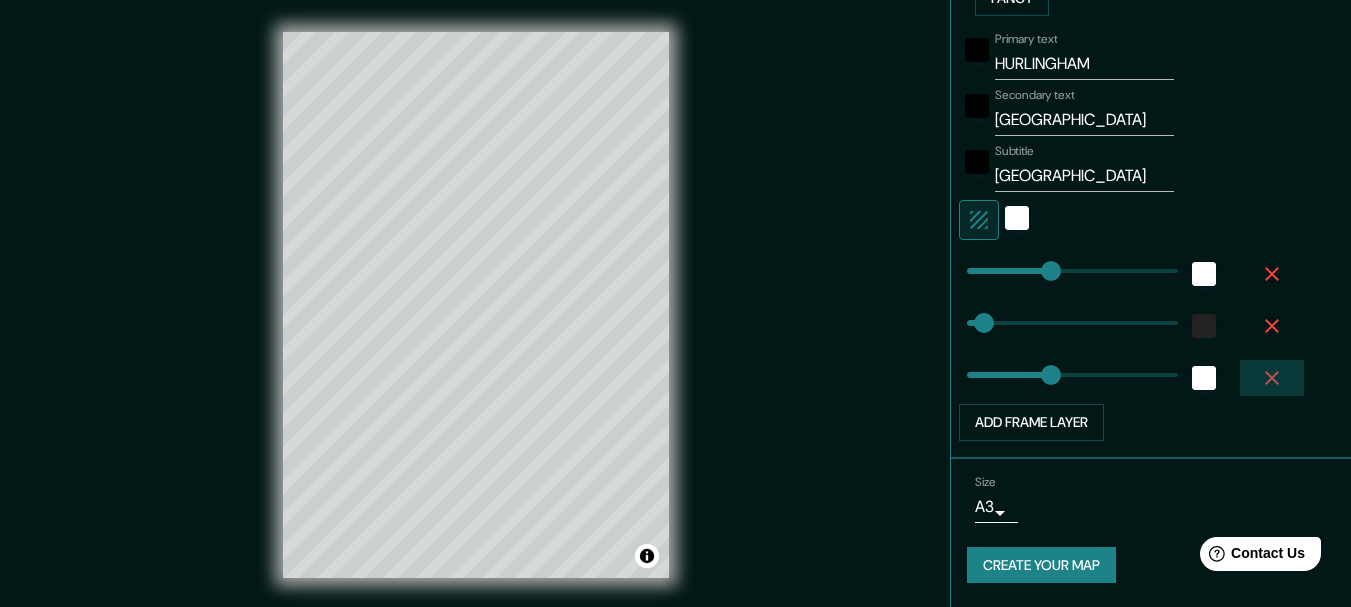 click 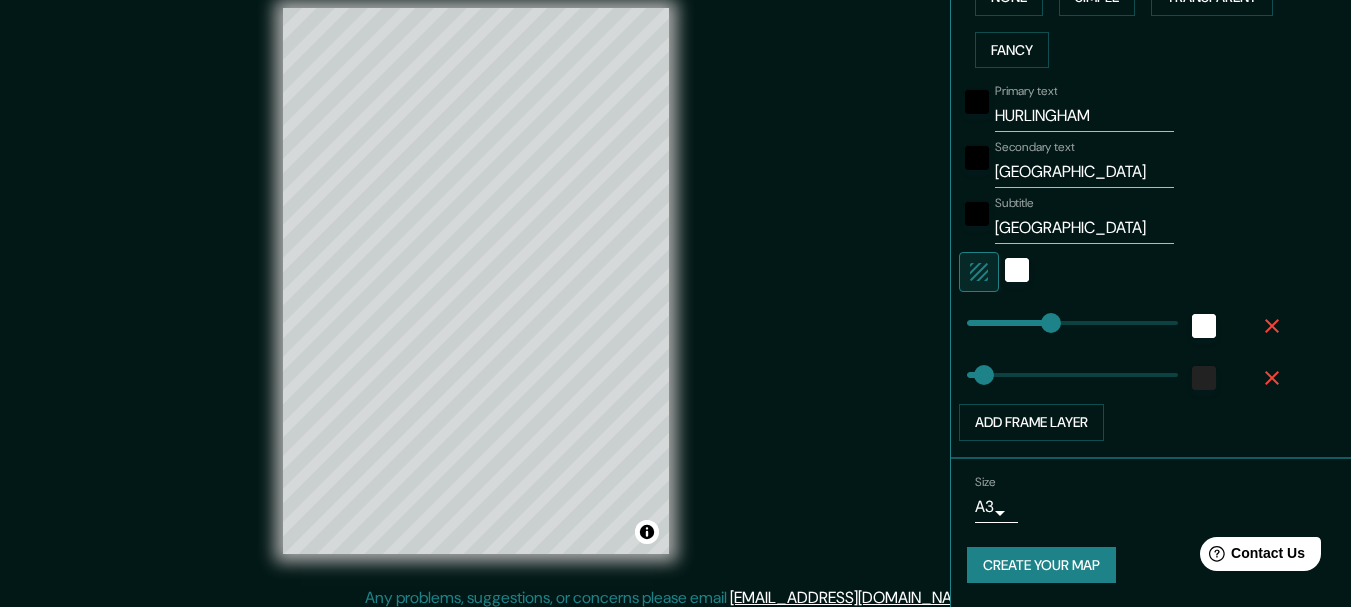scroll, scrollTop: 35, scrollLeft: 0, axis: vertical 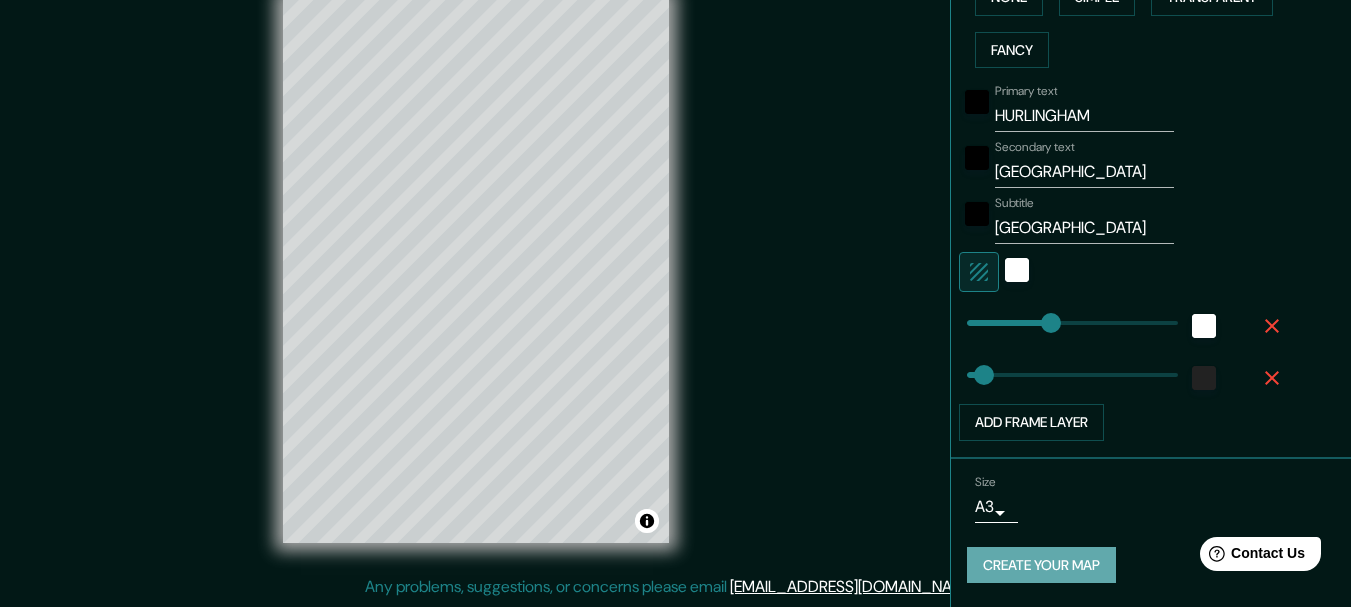 click on "Create your map" at bounding box center (1041, 565) 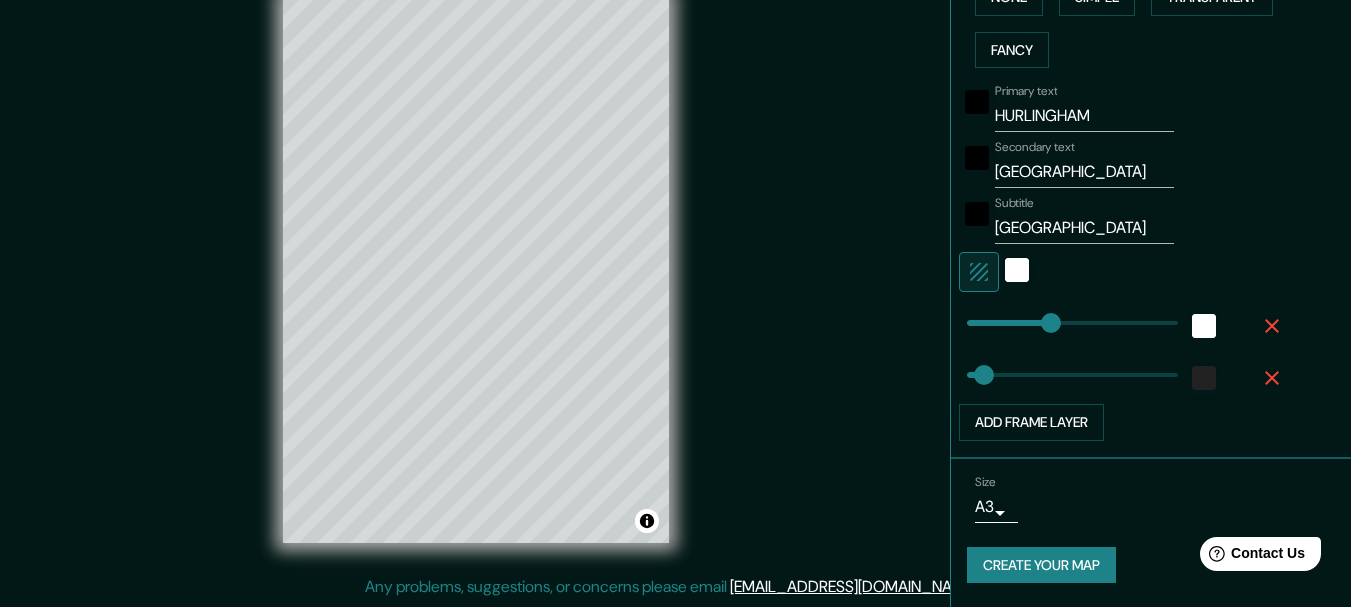 type on "154" 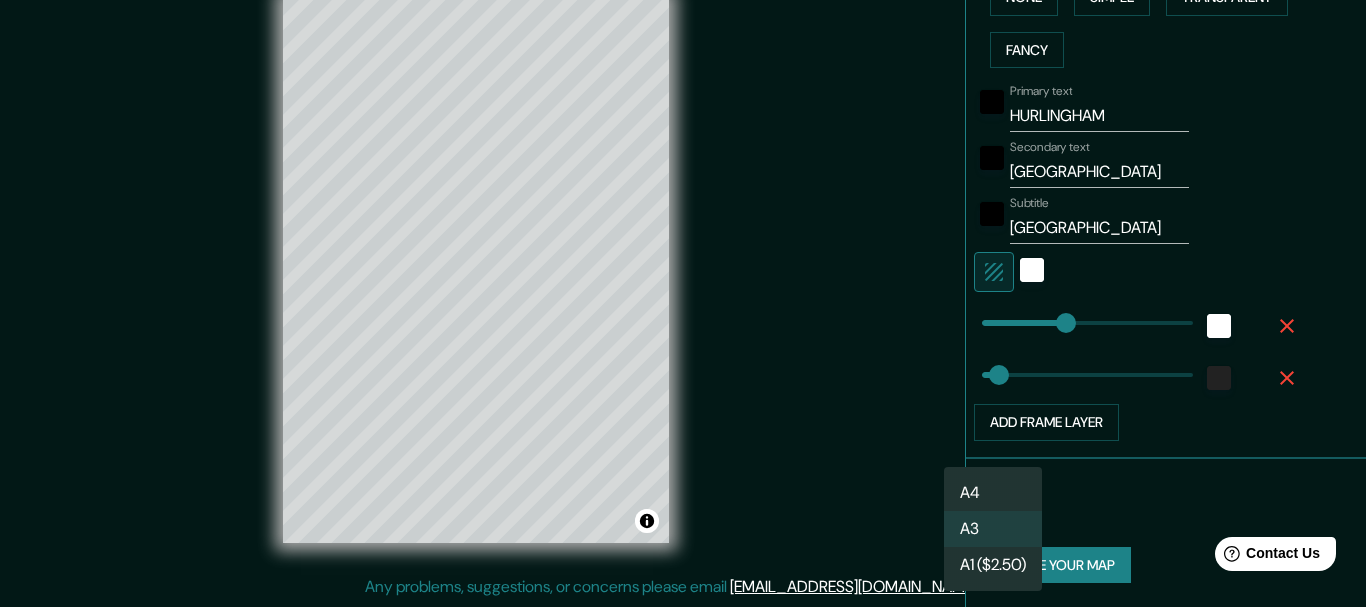 click on "Mappin Location [GEOGRAPHIC_DATA], [GEOGRAPHIC_DATA], [GEOGRAPHIC_DATA] Pins Style Layout Border Choose a border.  Hint : you can make layers of the frame opaque to create some cool effects. None Simple Transparent Fancy Primary text HURLINGHAM Secondary text BUENOS AIRES Subtitle [GEOGRAPHIC_DATA] Add frame layer Size A3 single Create your map © Mapbox   © OpenStreetMap   Improve this map Any problems, suggestions, or concerns please email    [EMAIL_ADDRESS][DOMAIN_NAME] . . . A4 A3 A1 ($2.50)" at bounding box center [683, 268] 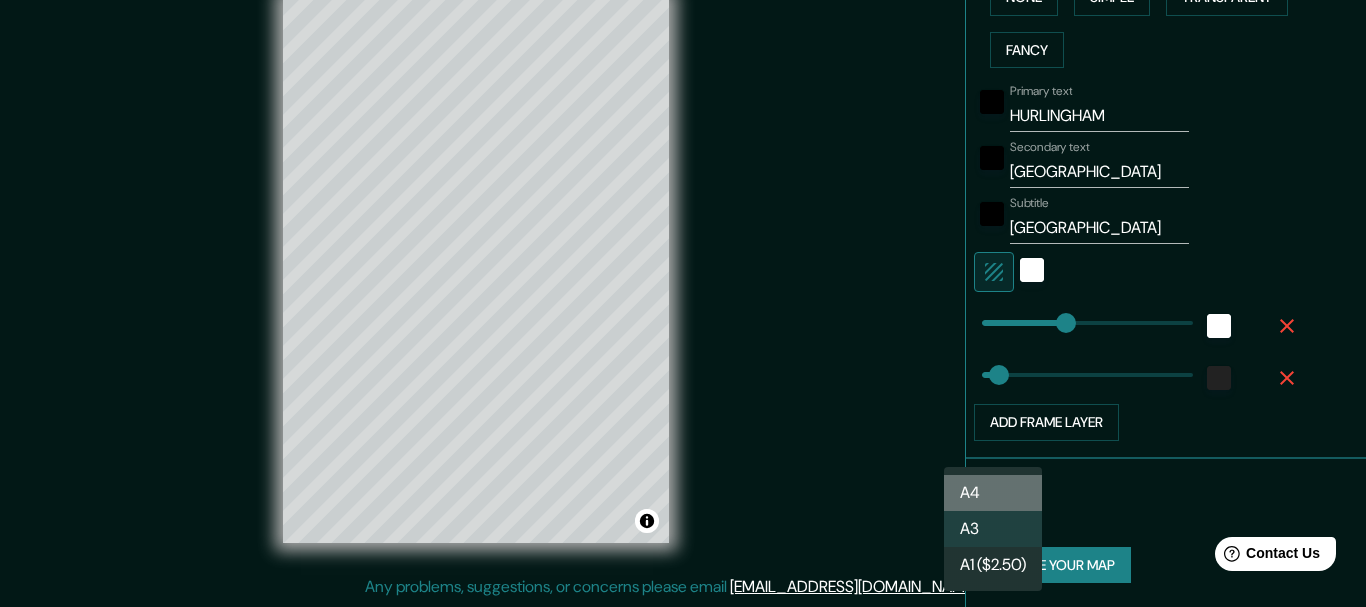 click on "A4" at bounding box center [993, 493] 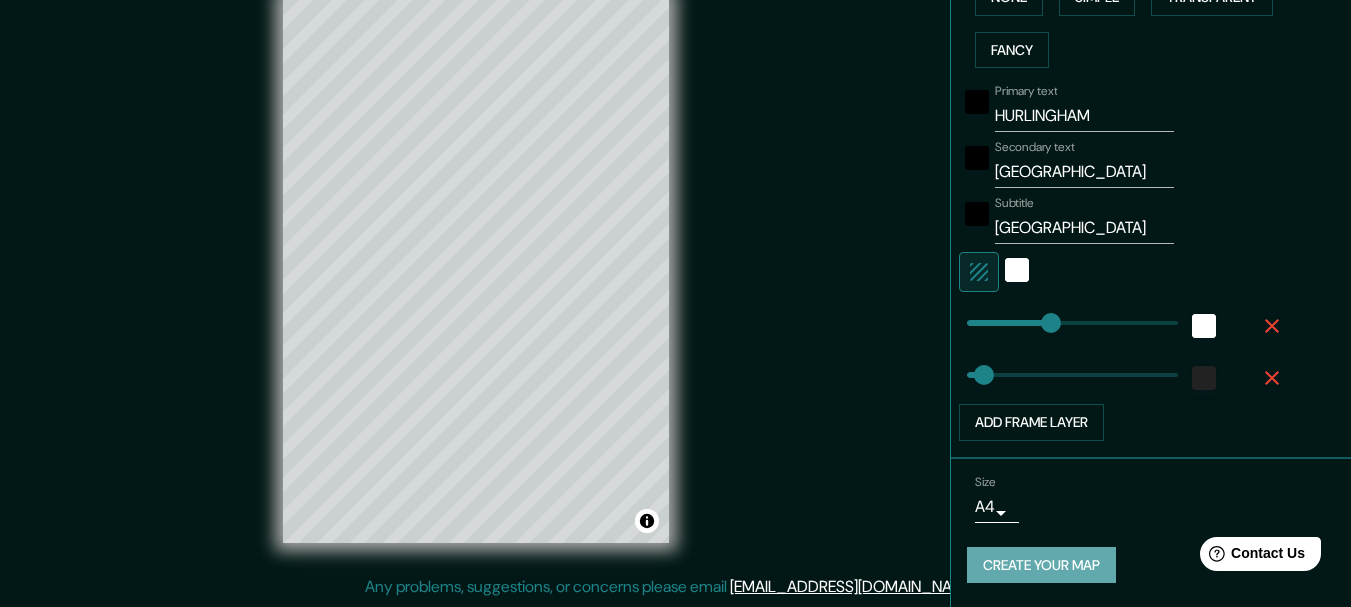 click on "Create your map" at bounding box center (1041, 565) 